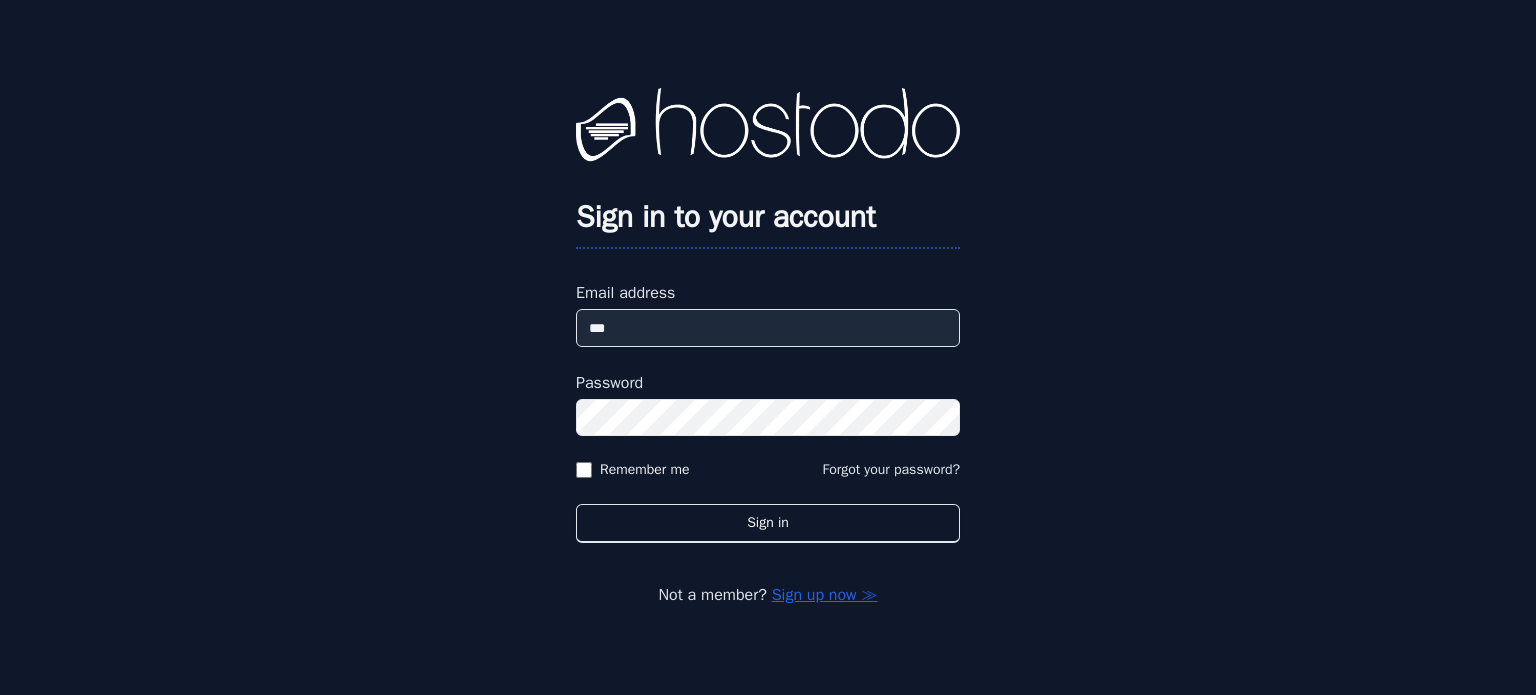 scroll, scrollTop: 0, scrollLeft: 0, axis: both 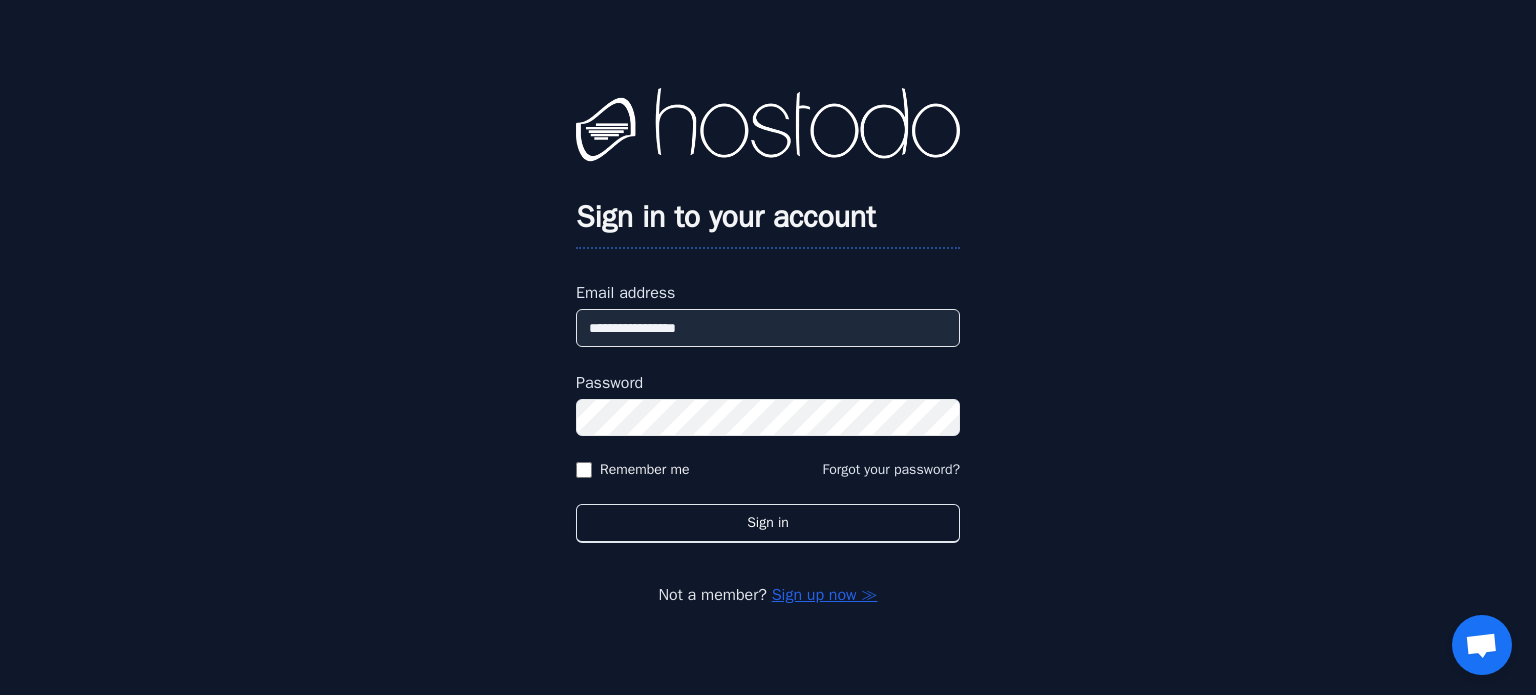 drag, startPoint x: 757, startPoint y: 322, endPoint x: 0, endPoint y: 253, distance: 760.1381 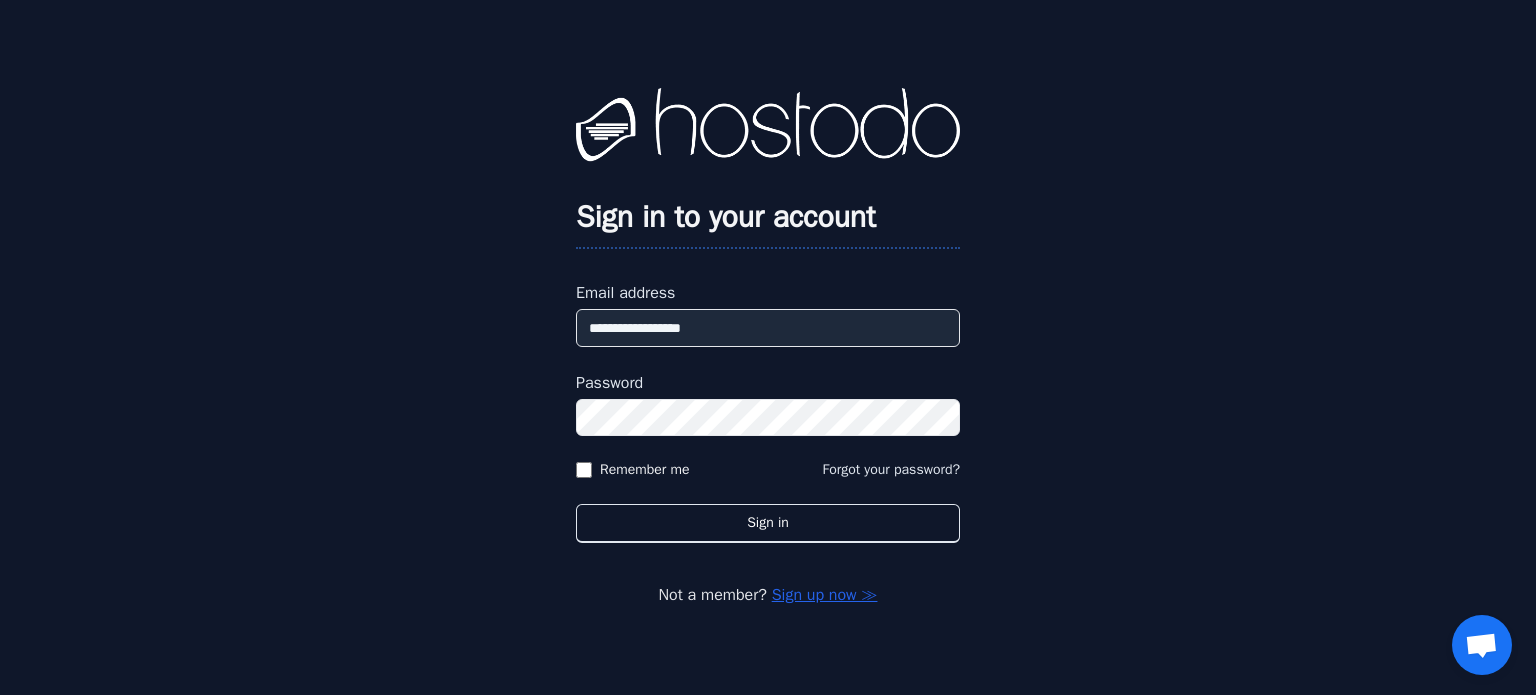 type on "**********" 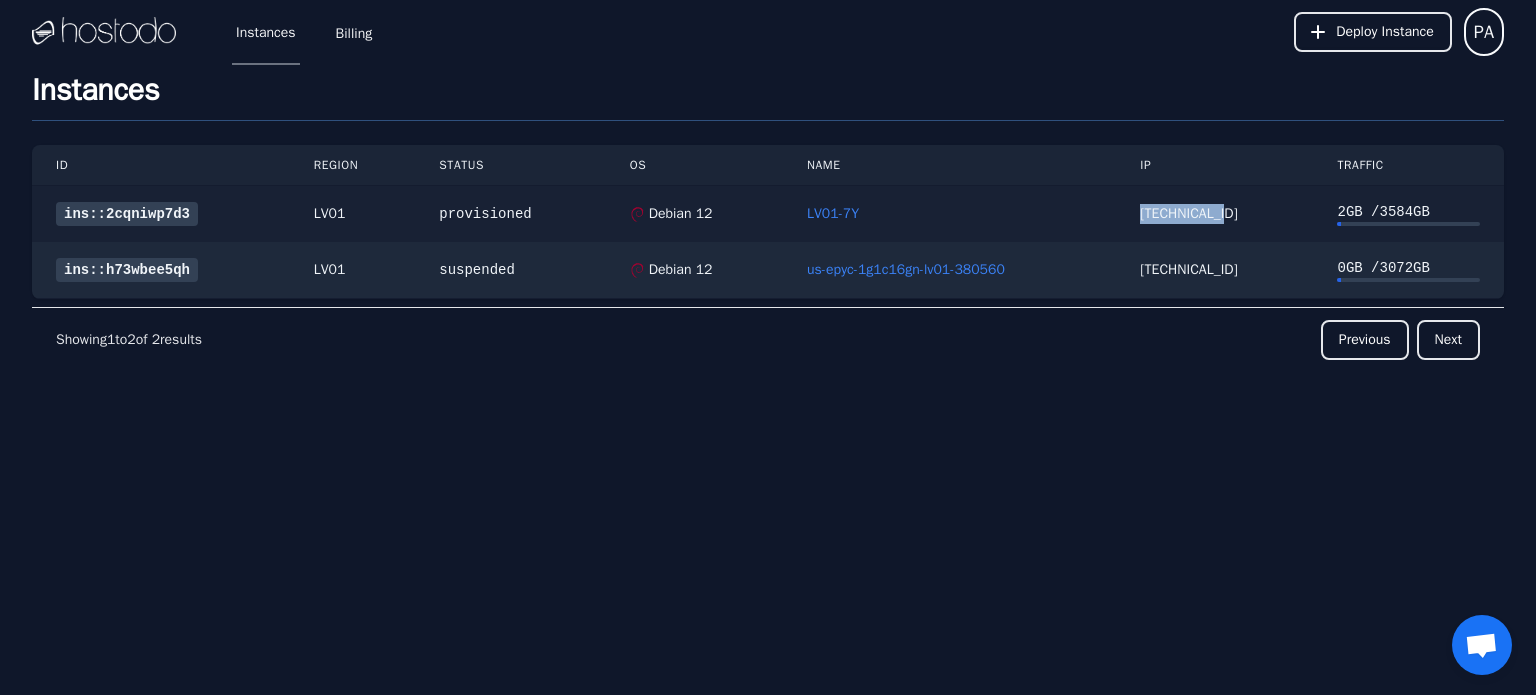 drag, startPoint x: 1240, startPoint y: 218, endPoint x: 1133, endPoint y: 219, distance: 107.00467 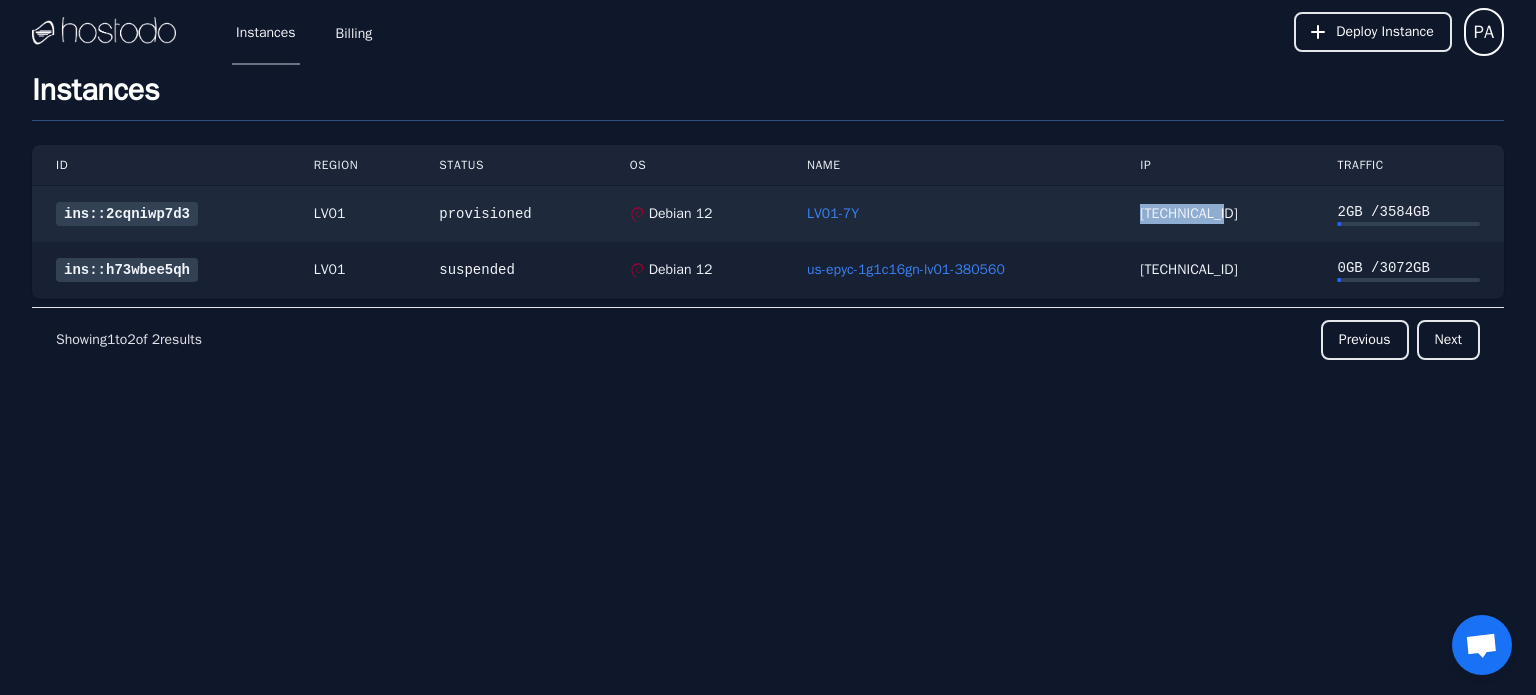 copy on "[TECHNICAL_ID]" 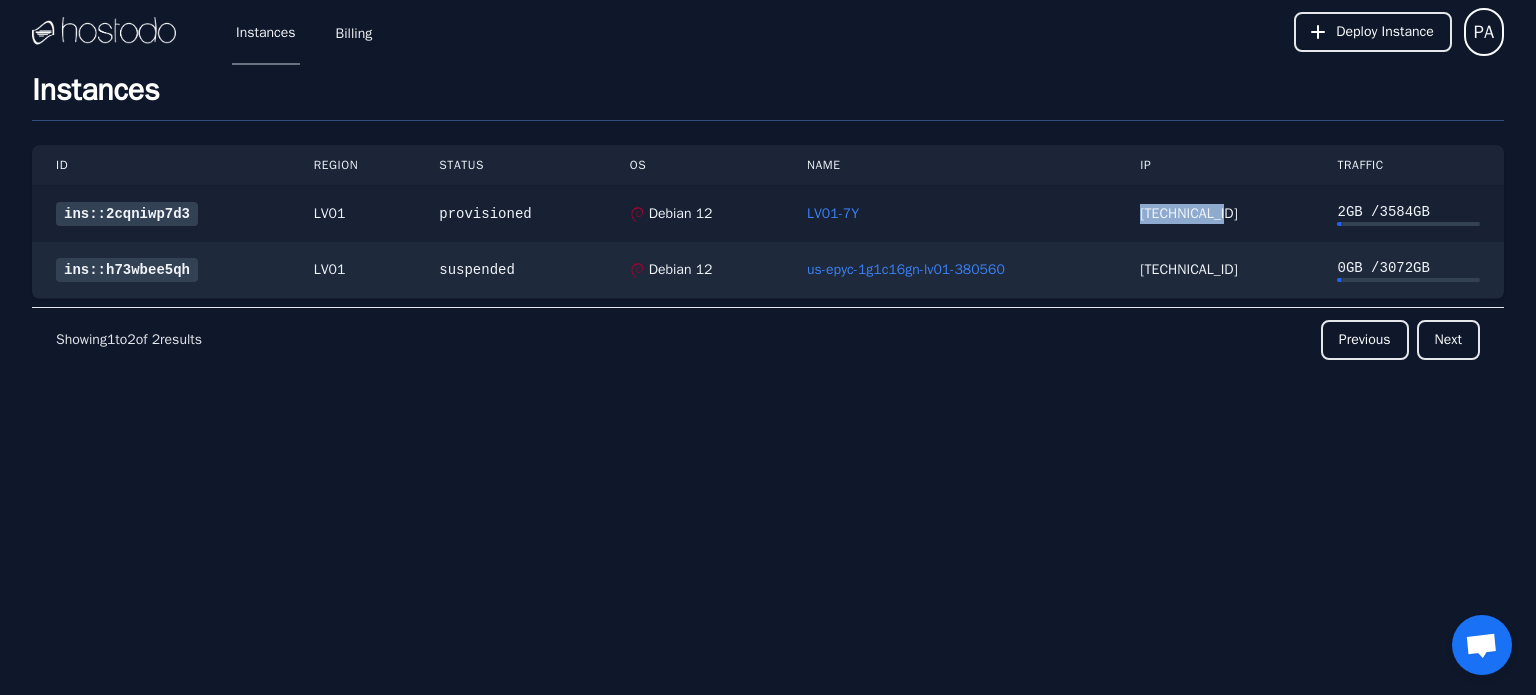 click on "ins::2cqniwp7d3" at bounding box center (127, 214) 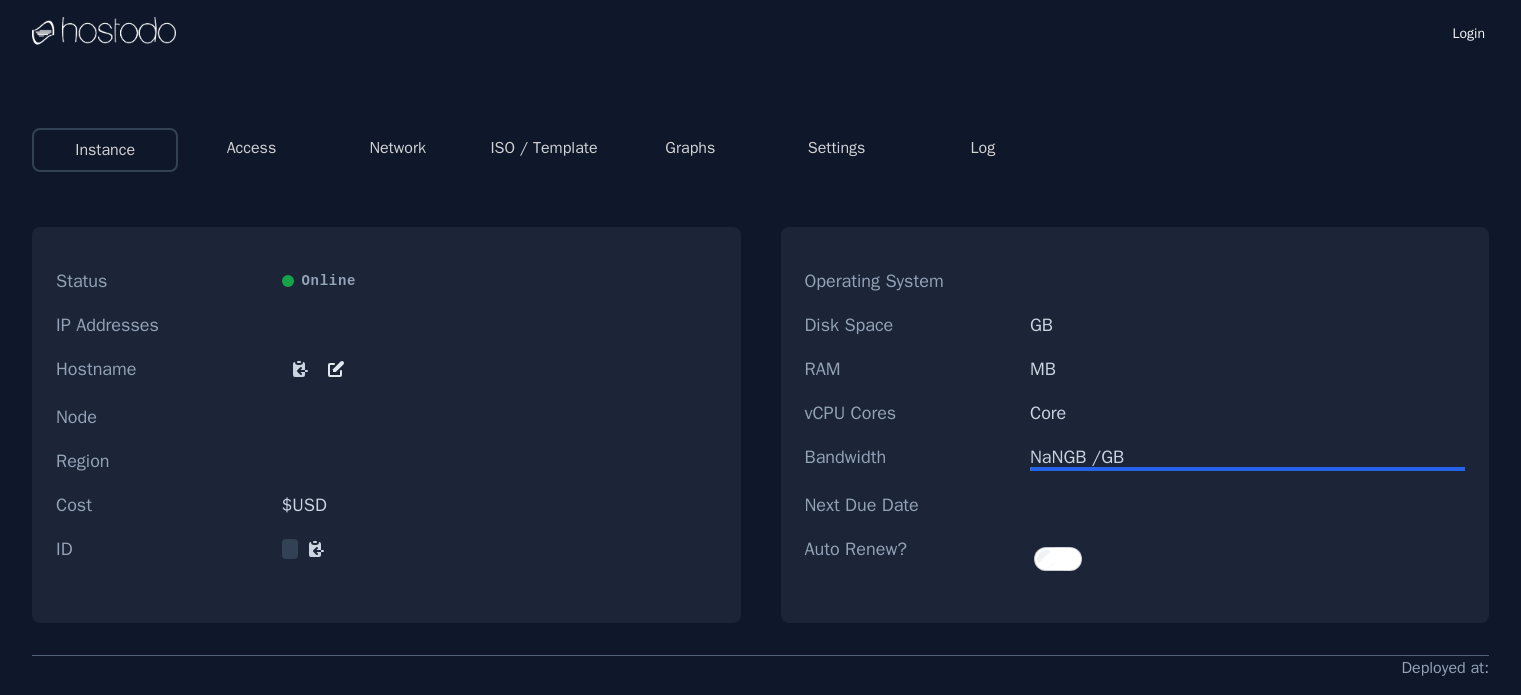 scroll, scrollTop: 0, scrollLeft: 0, axis: both 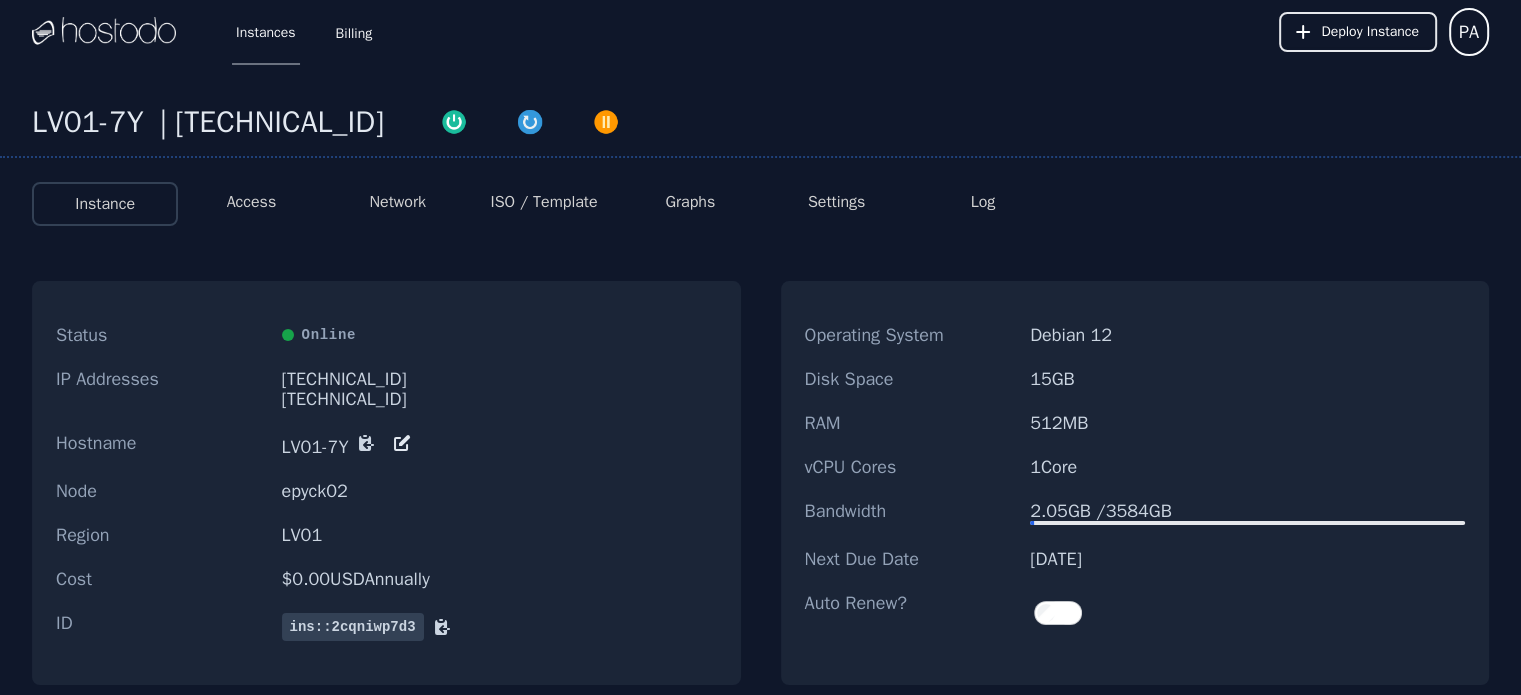 click on "ISO / Template" at bounding box center (543, 202) 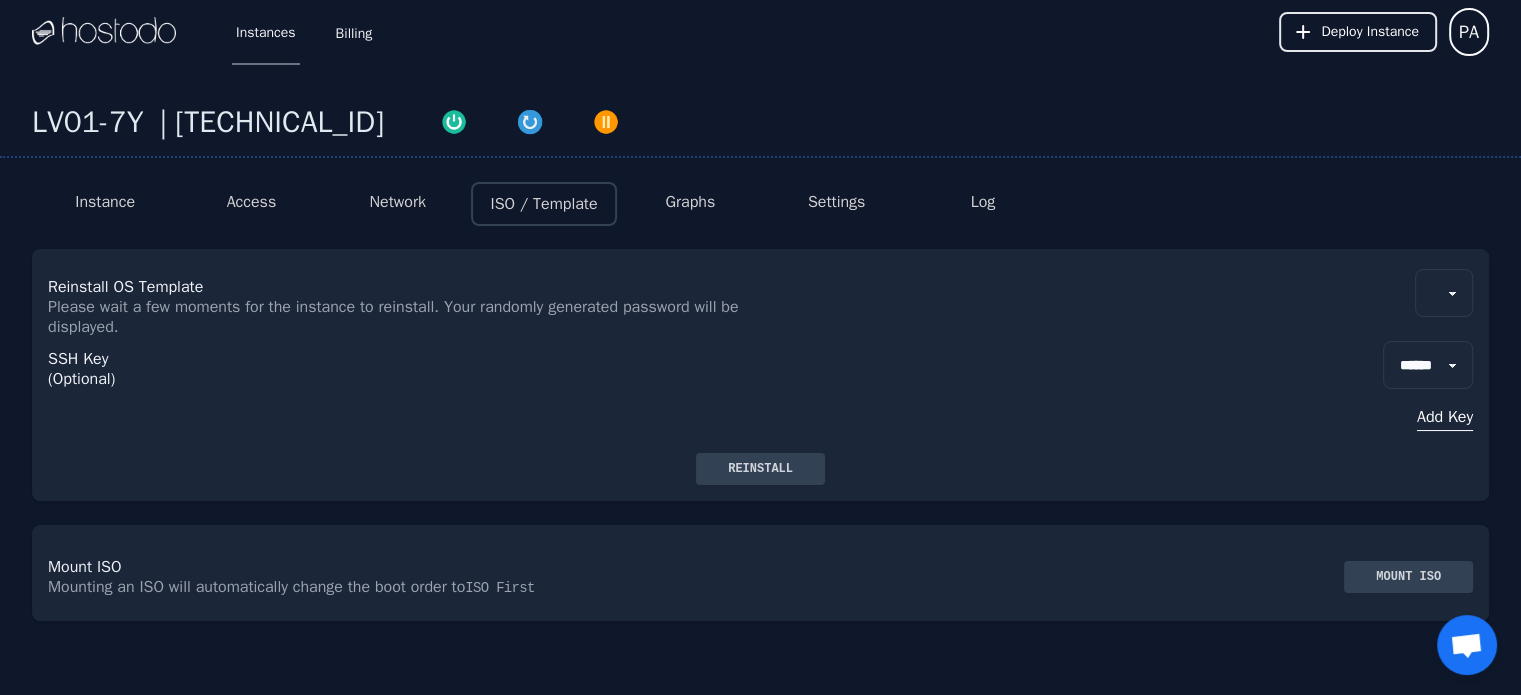 scroll, scrollTop: 233, scrollLeft: 0, axis: vertical 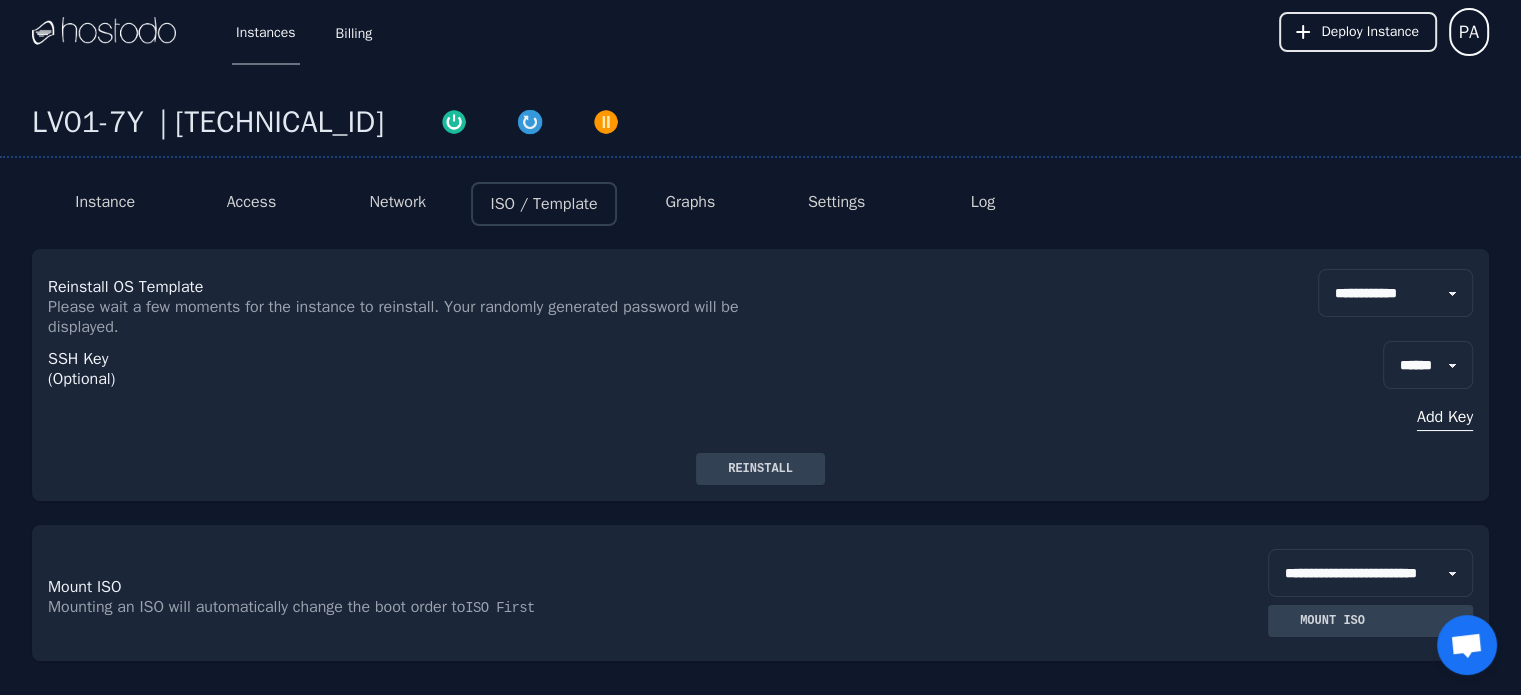 click at bounding box center [1466, 647] 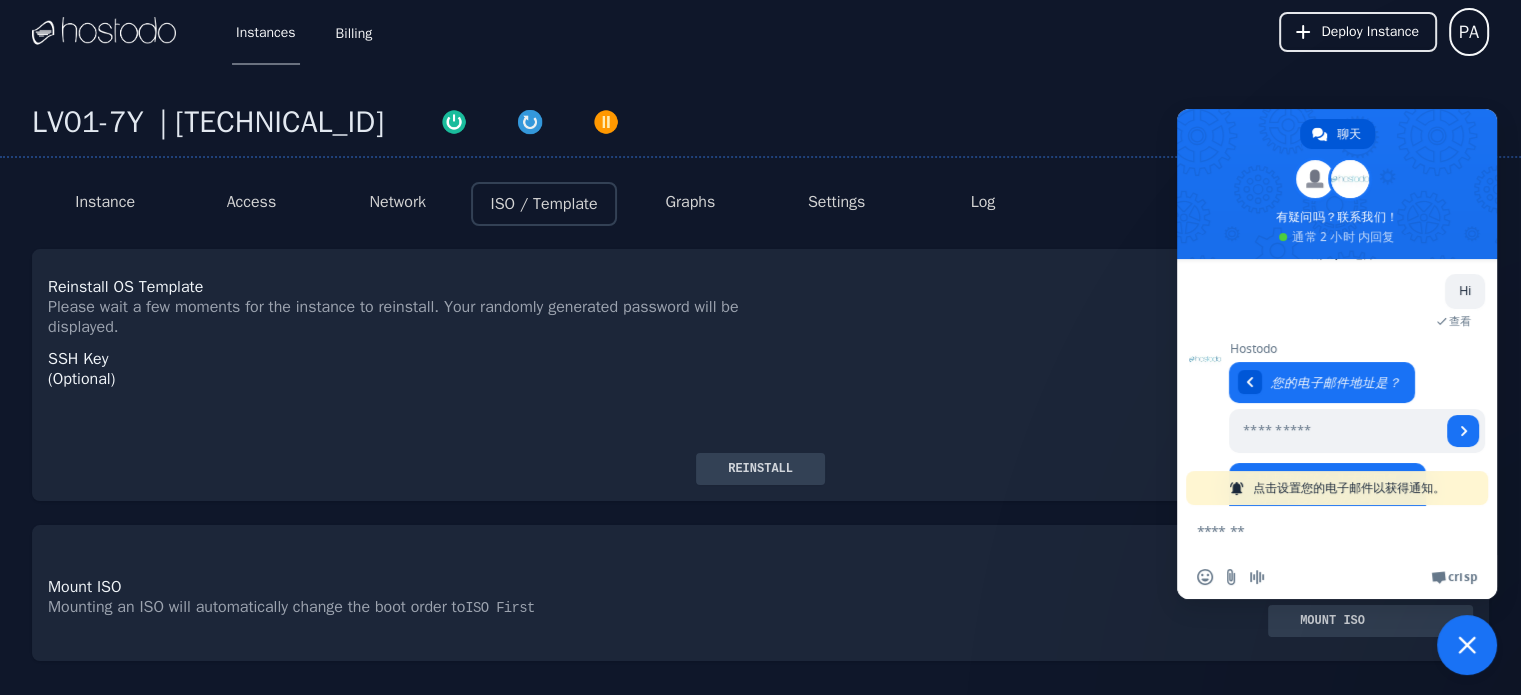 scroll, scrollTop: 346, scrollLeft: 0, axis: vertical 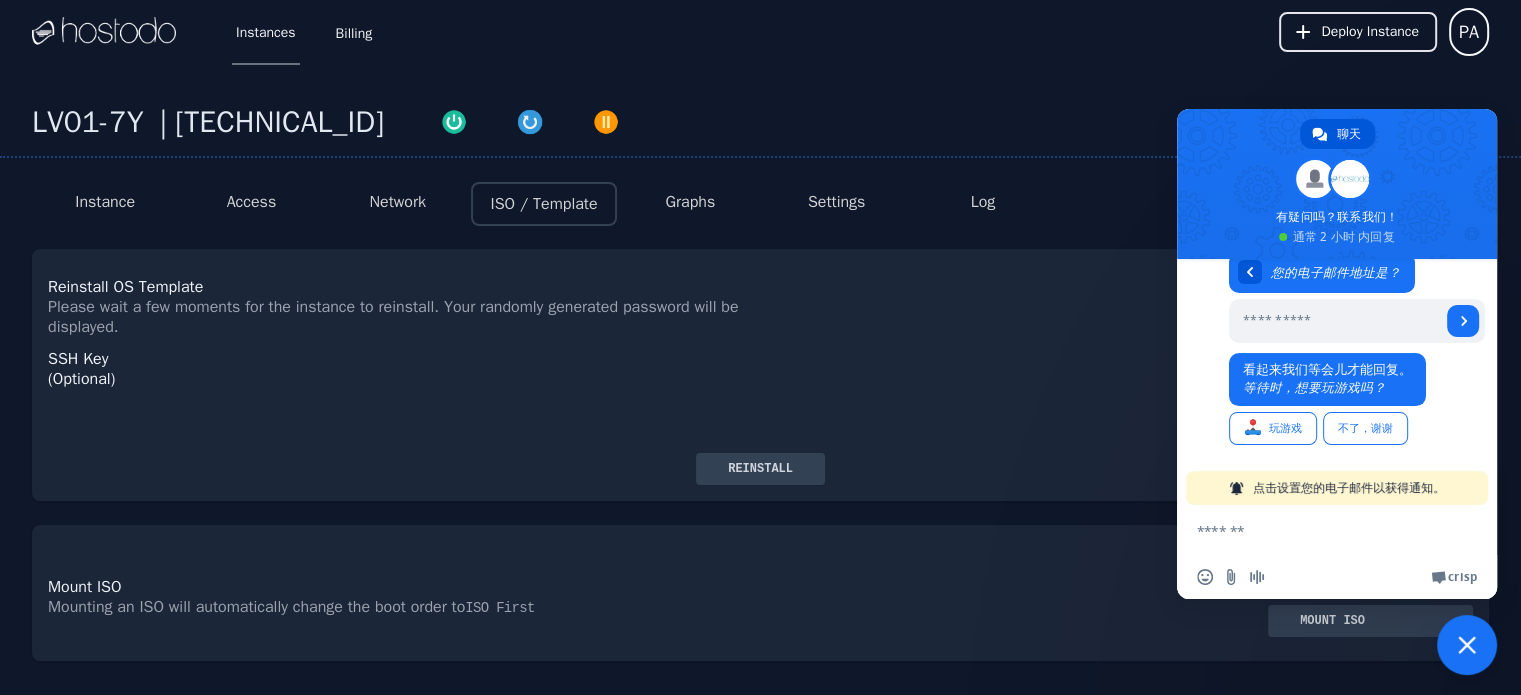 click at bounding box center (1317, 530) 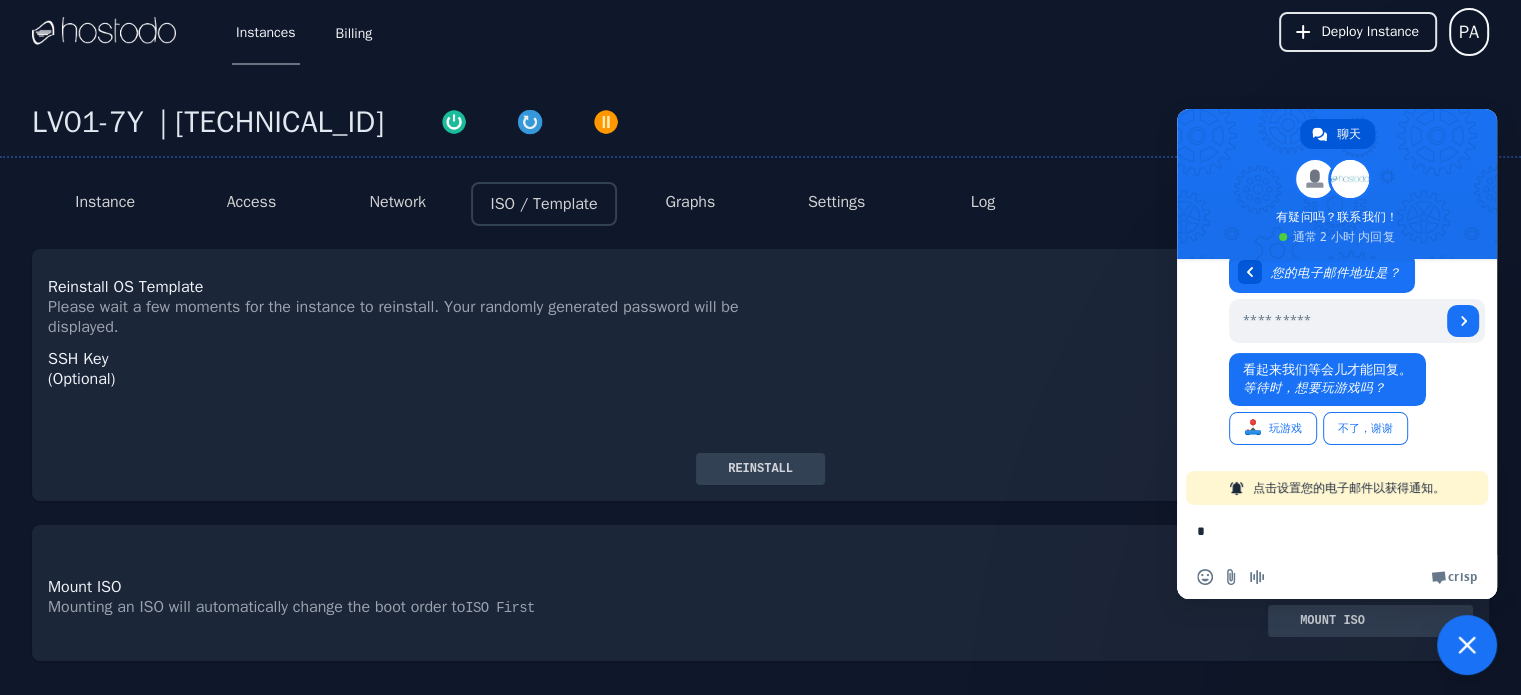 type on "**" 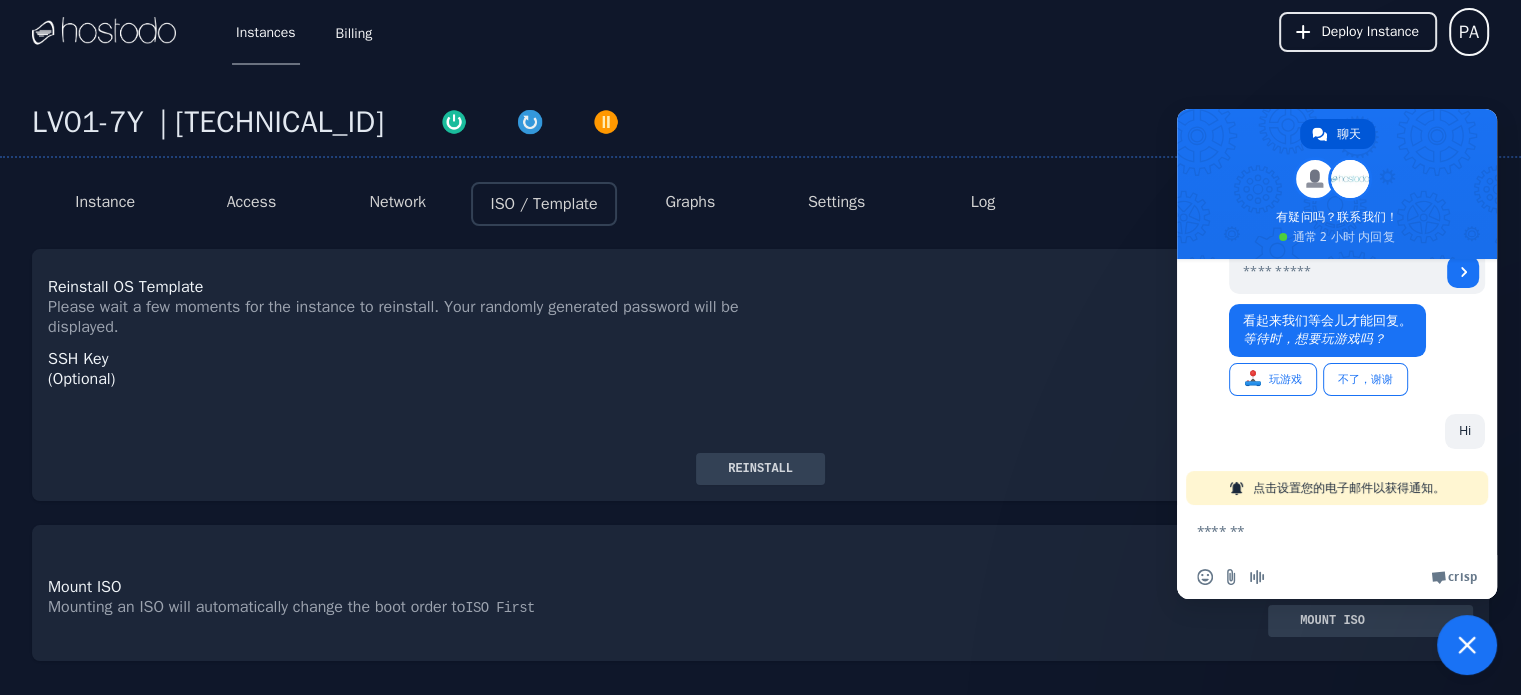 scroll, scrollTop: 396, scrollLeft: 0, axis: vertical 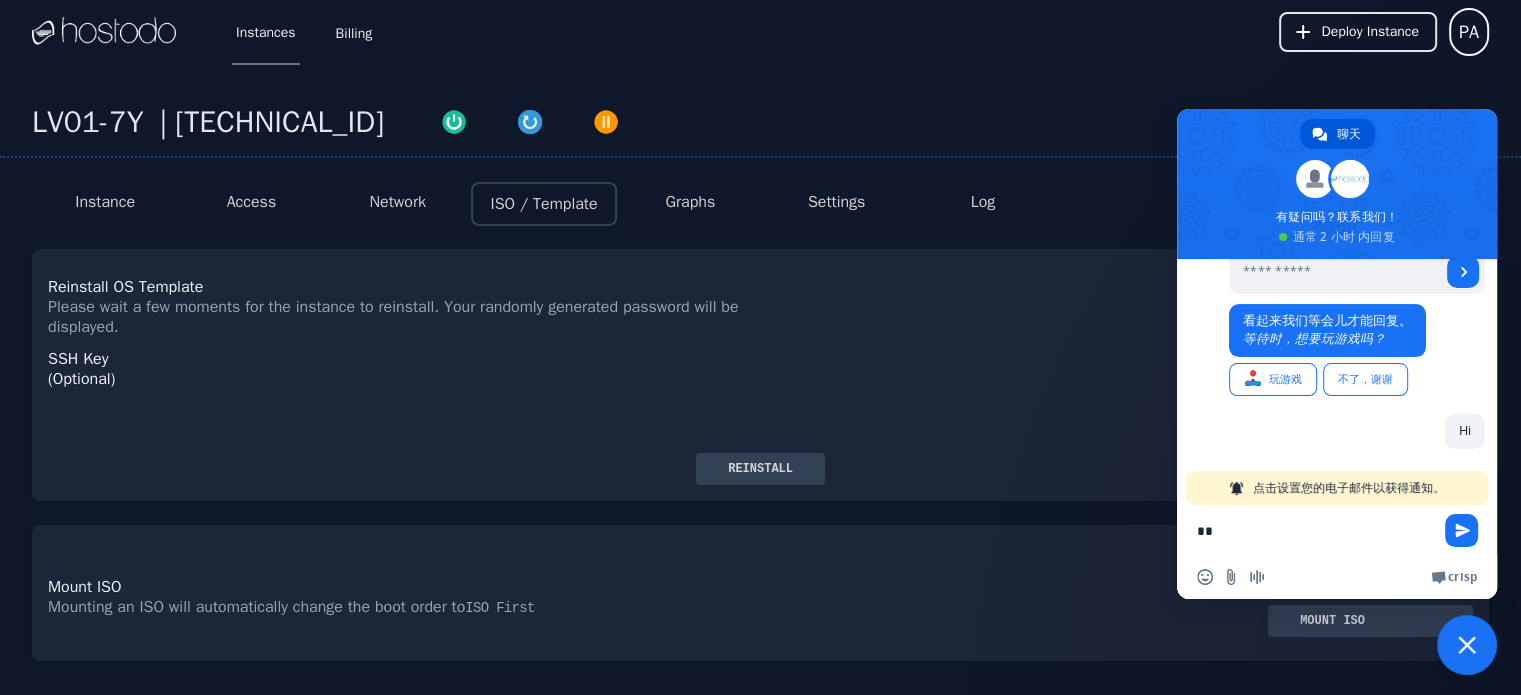 type on "*" 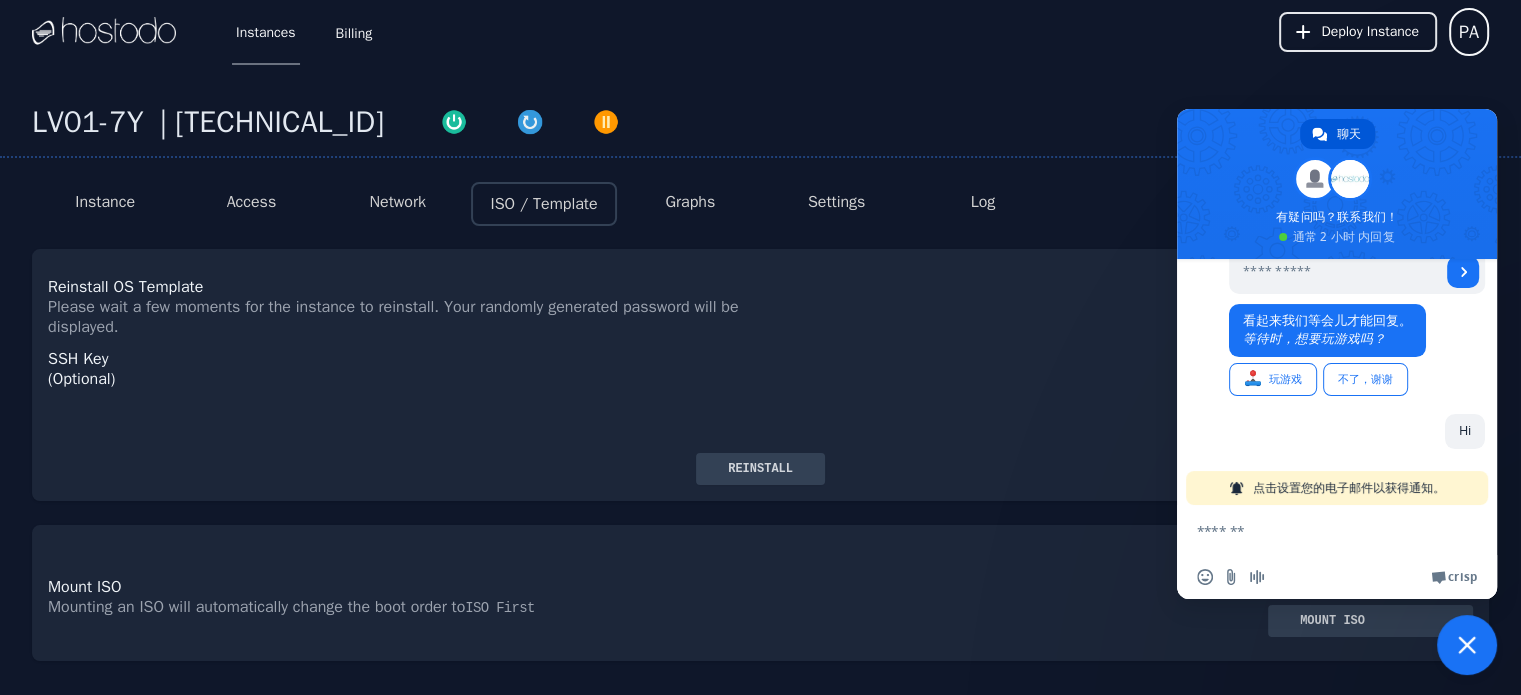 click on "Instance" at bounding box center (105, 204) 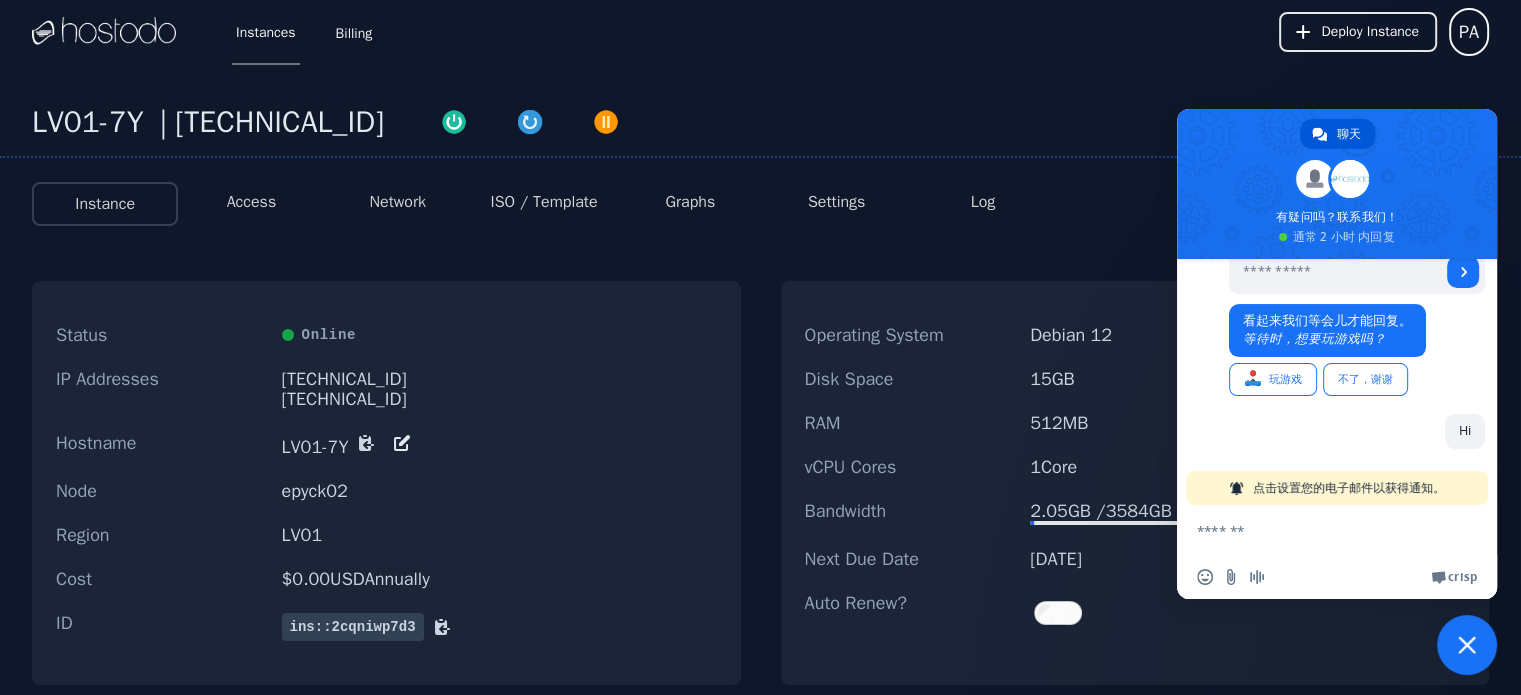 click at bounding box center (1317, 530) 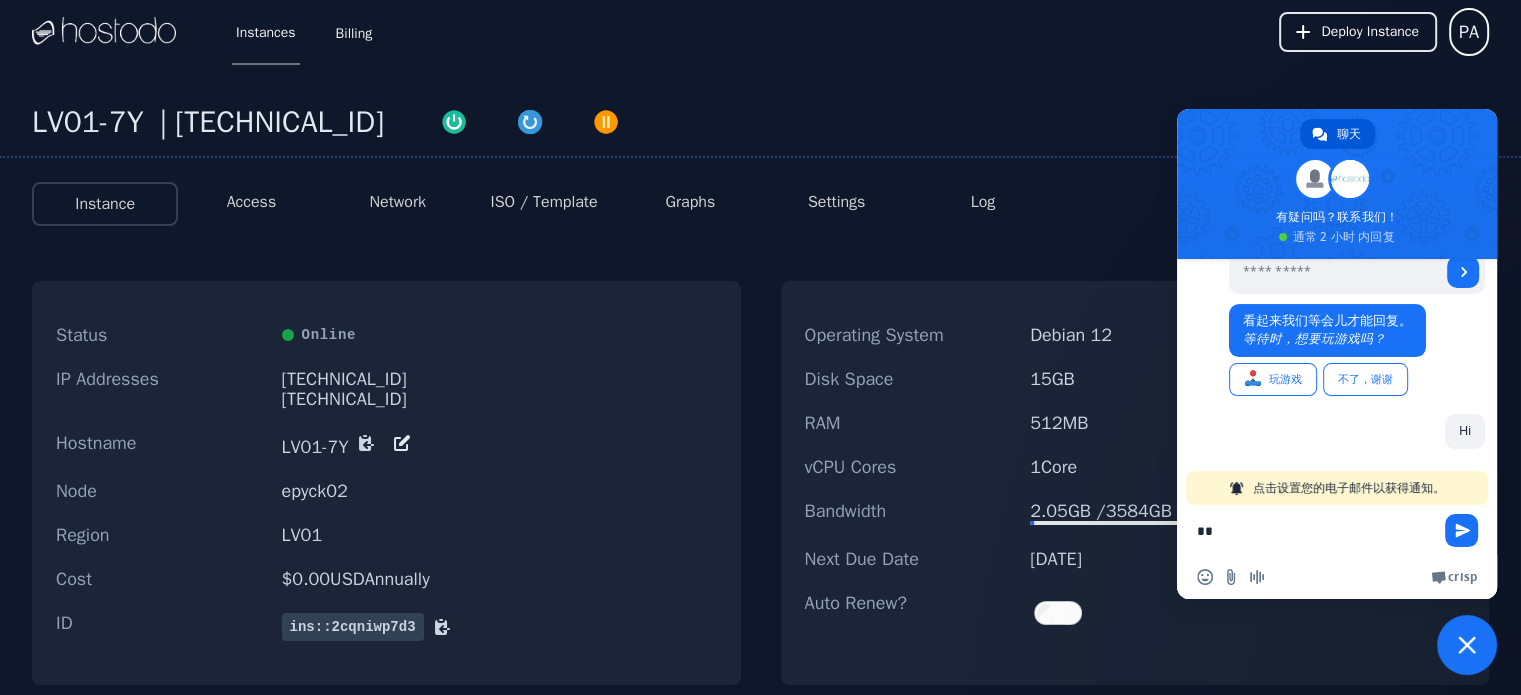 type on "*" 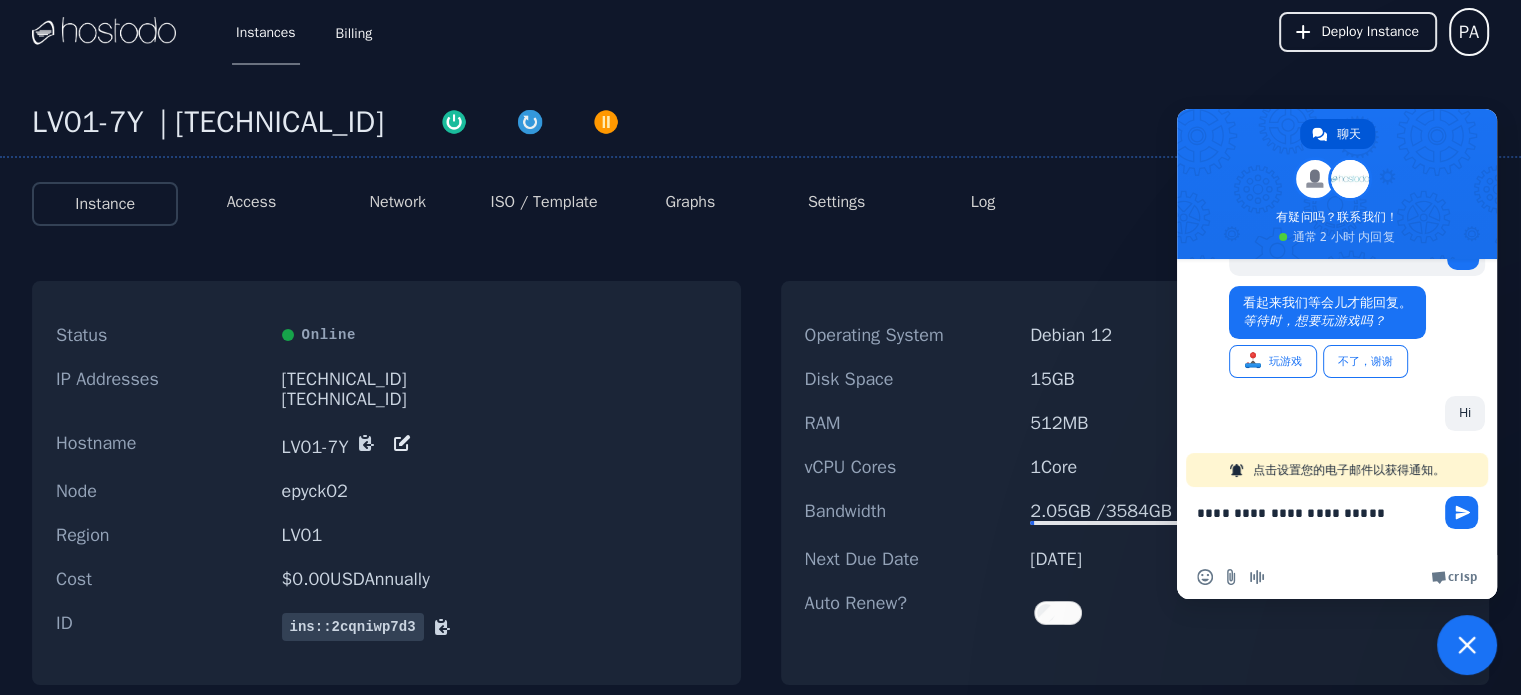 scroll, scrollTop: 396, scrollLeft: 0, axis: vertical 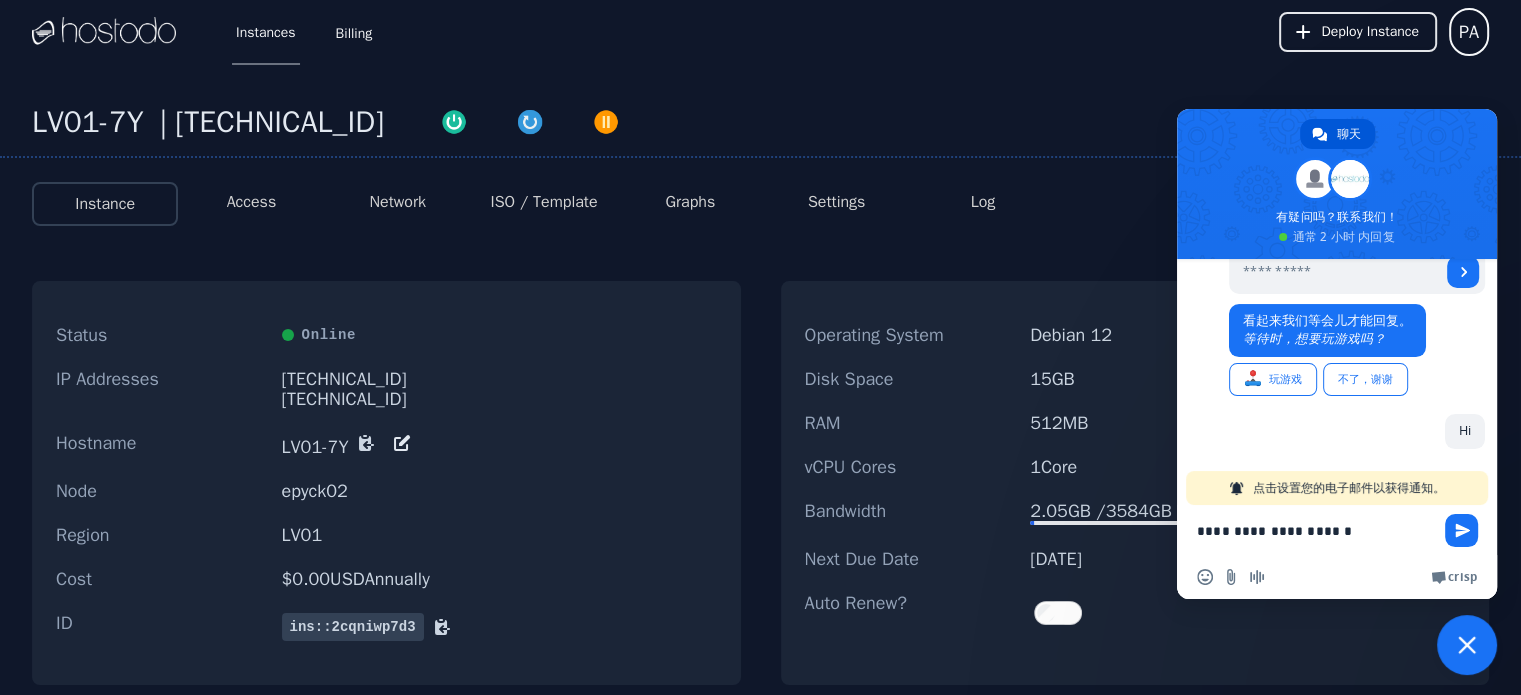 drag, startPoint x: 1365, startPoint y: 540, endPoint x: 912, endPoint y: 515, distance: 453.68933 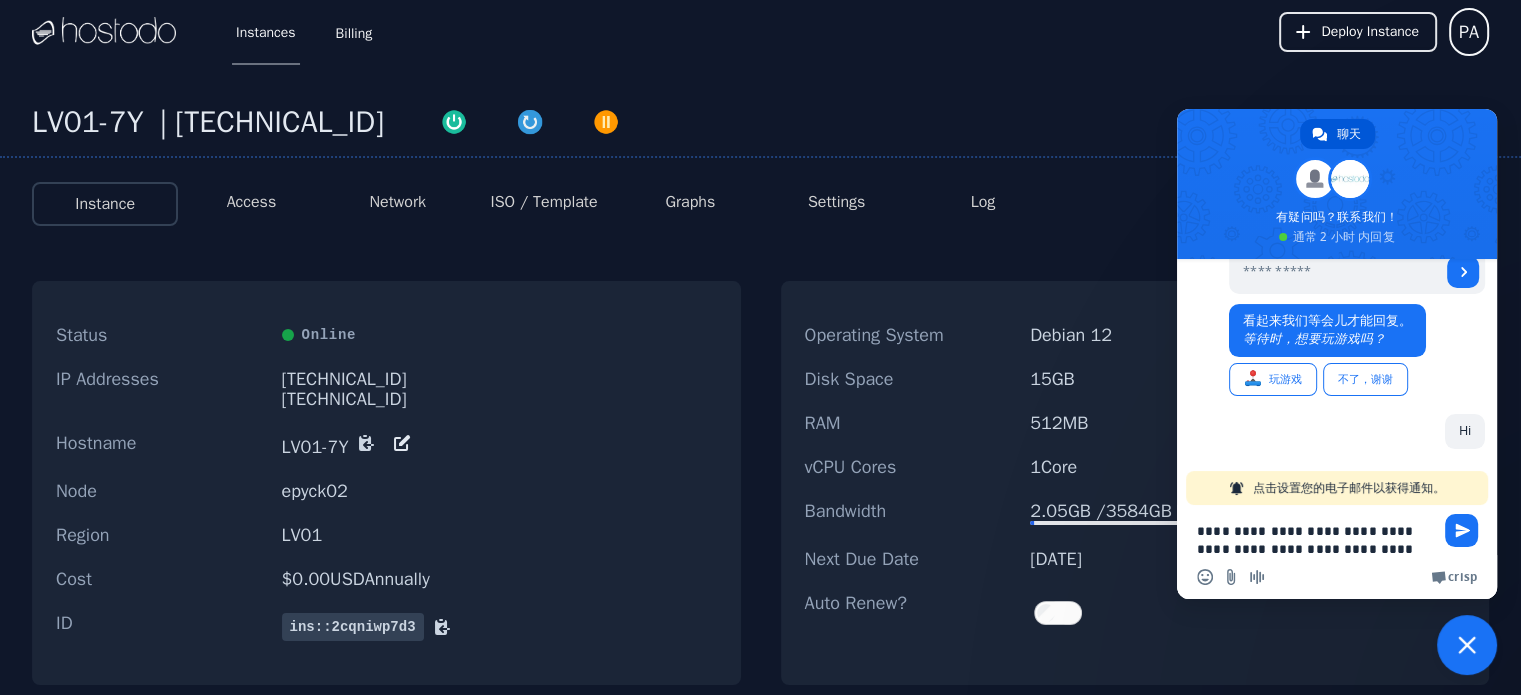 scroll, scrollTop: 0, scrollLeft: 0, axis: both 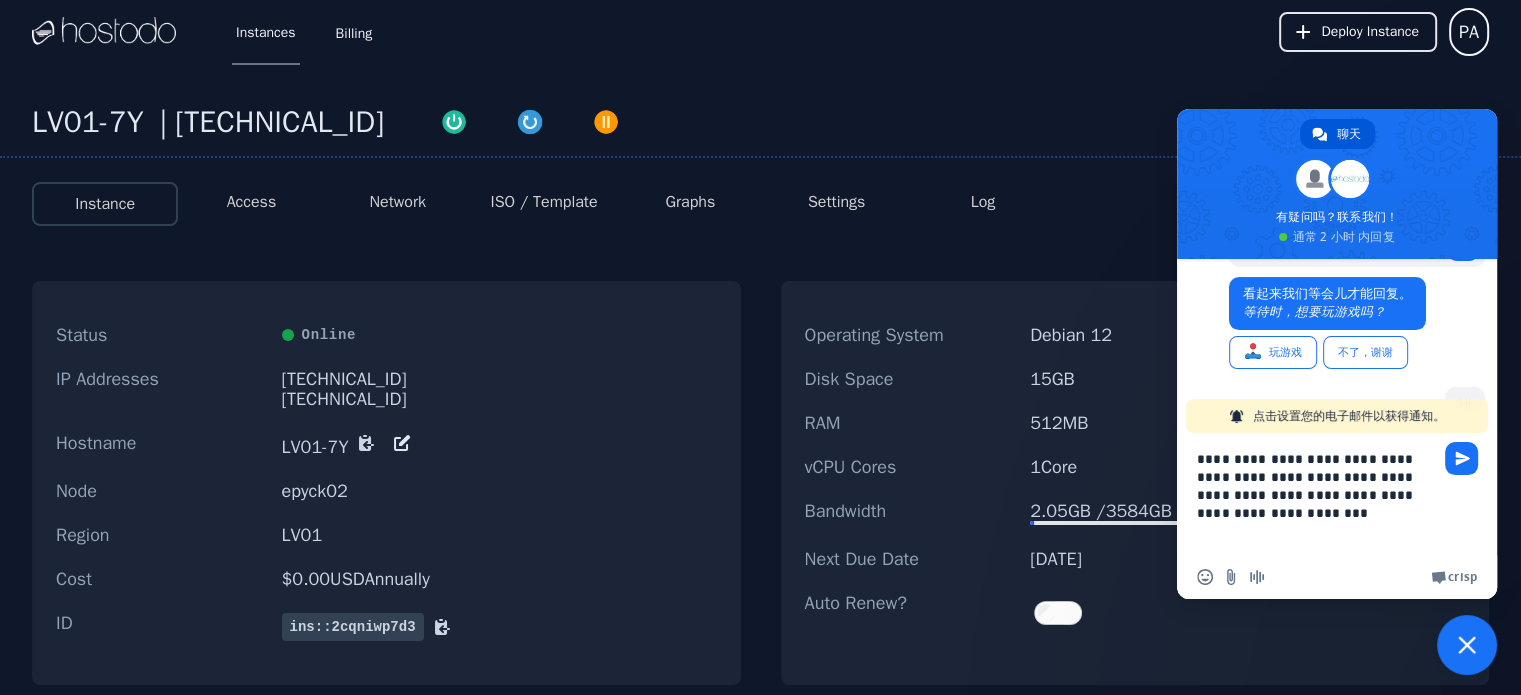 type on "**********" 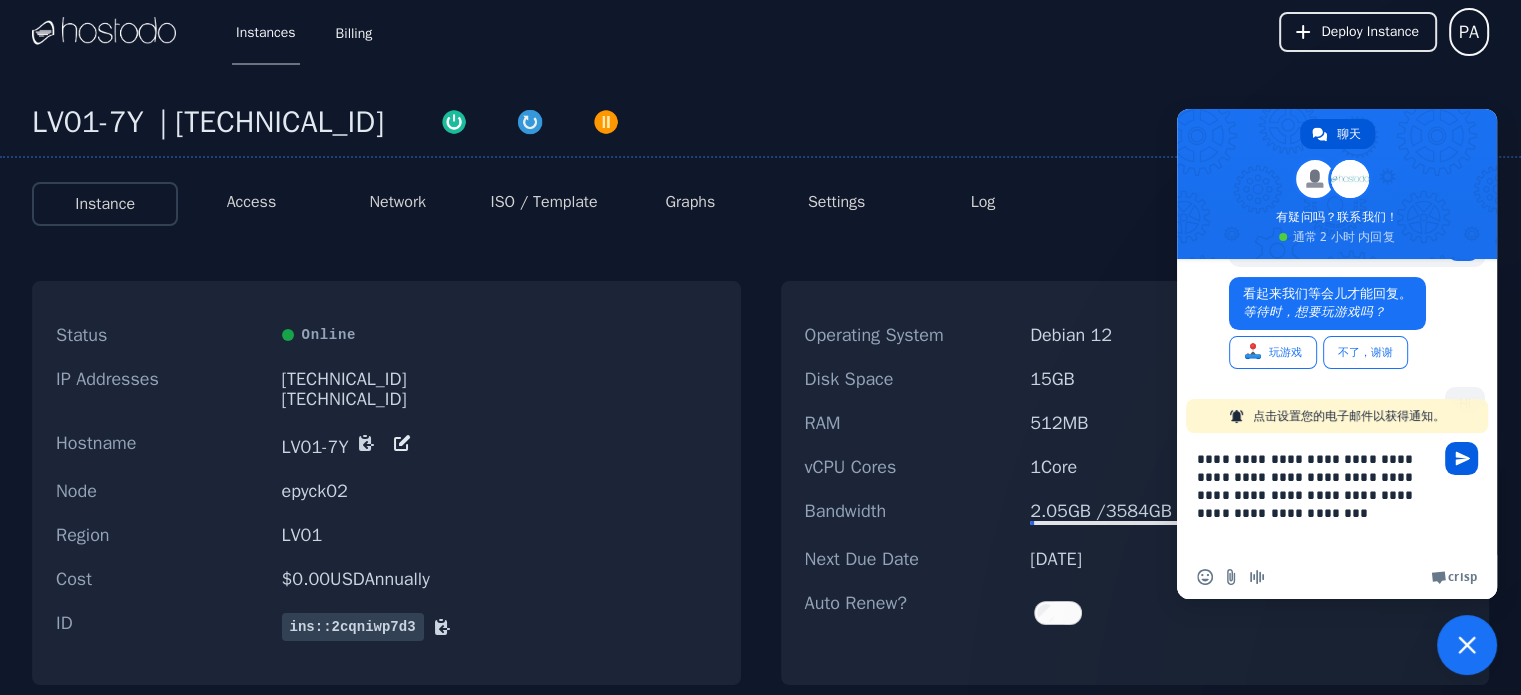 click at bounding box center [1461, 458] 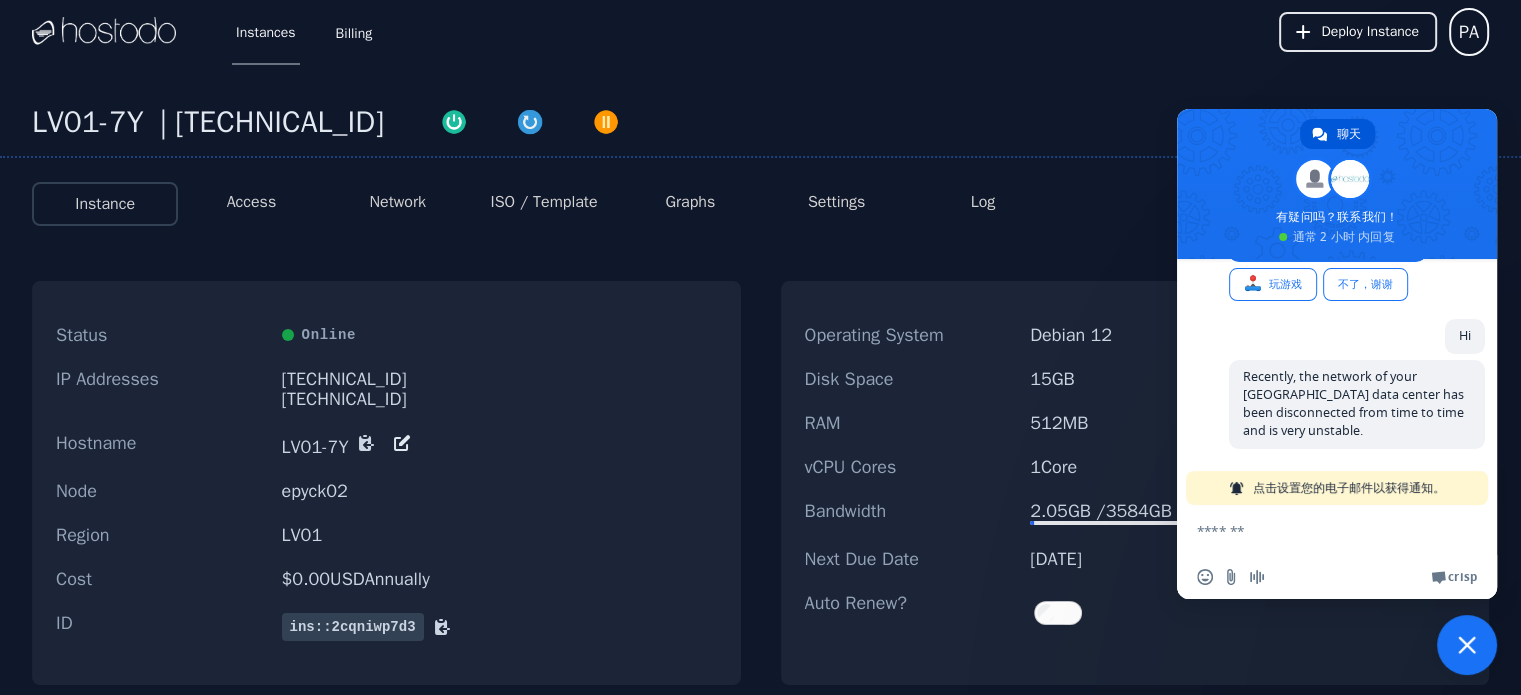 scroll, scrollTop: 494, scrollLeft: 0, axis: vertical 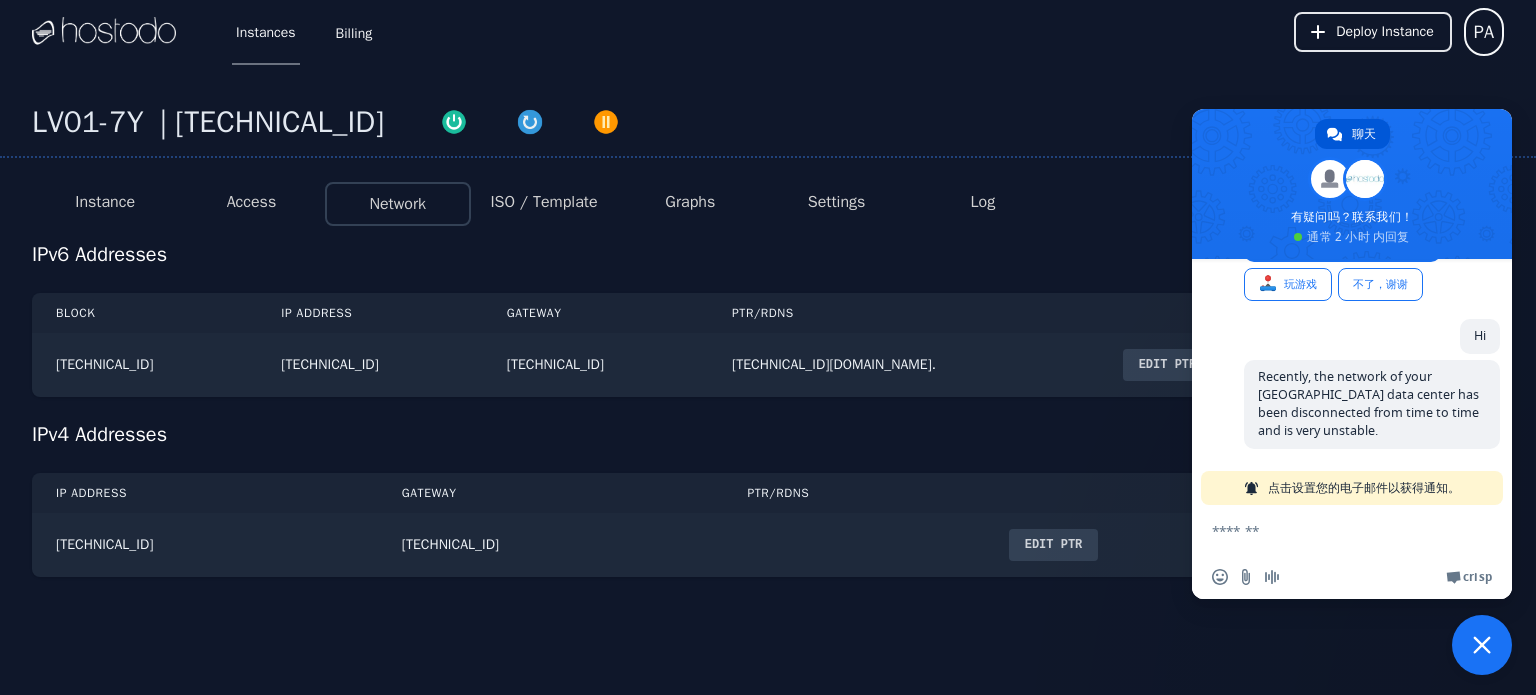 click on "Instance" at bounding box center [105, 202] 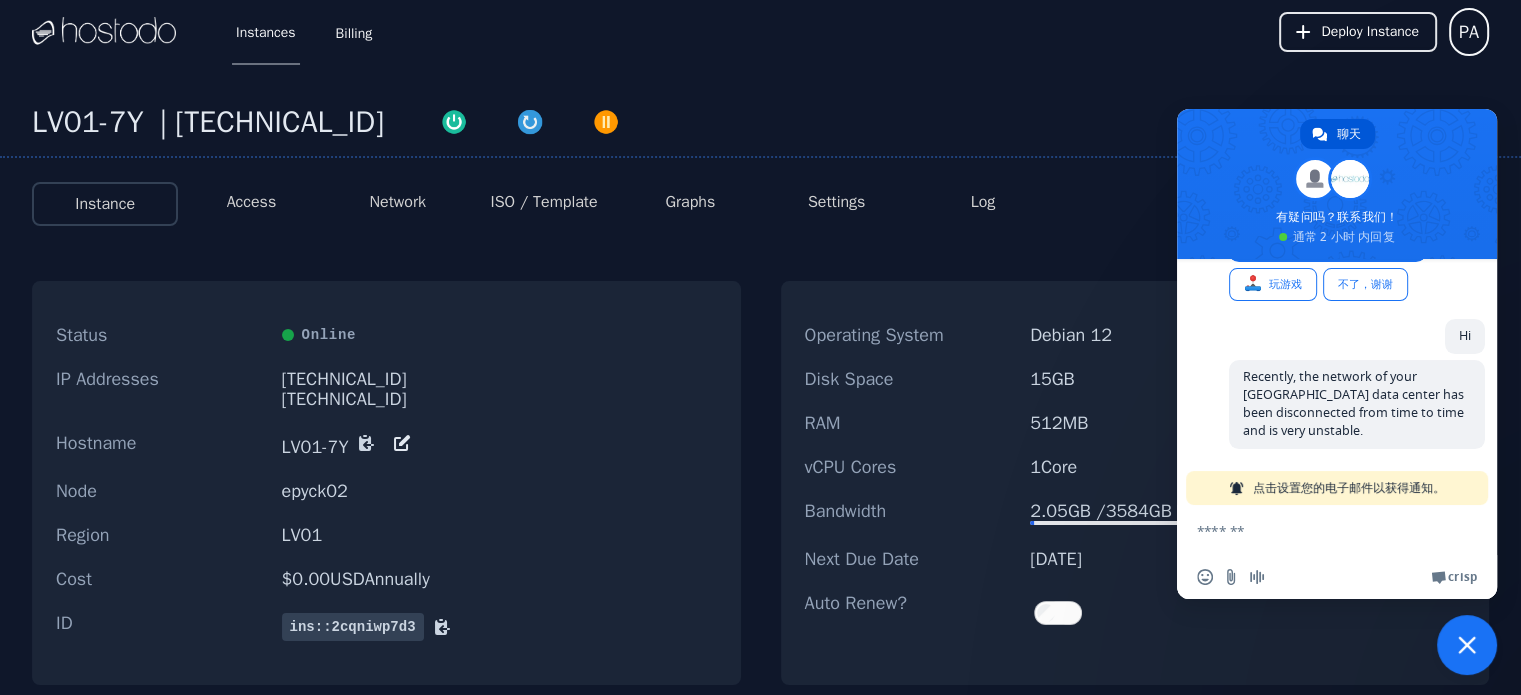 click on "Log" at bounding box center (983, 202) 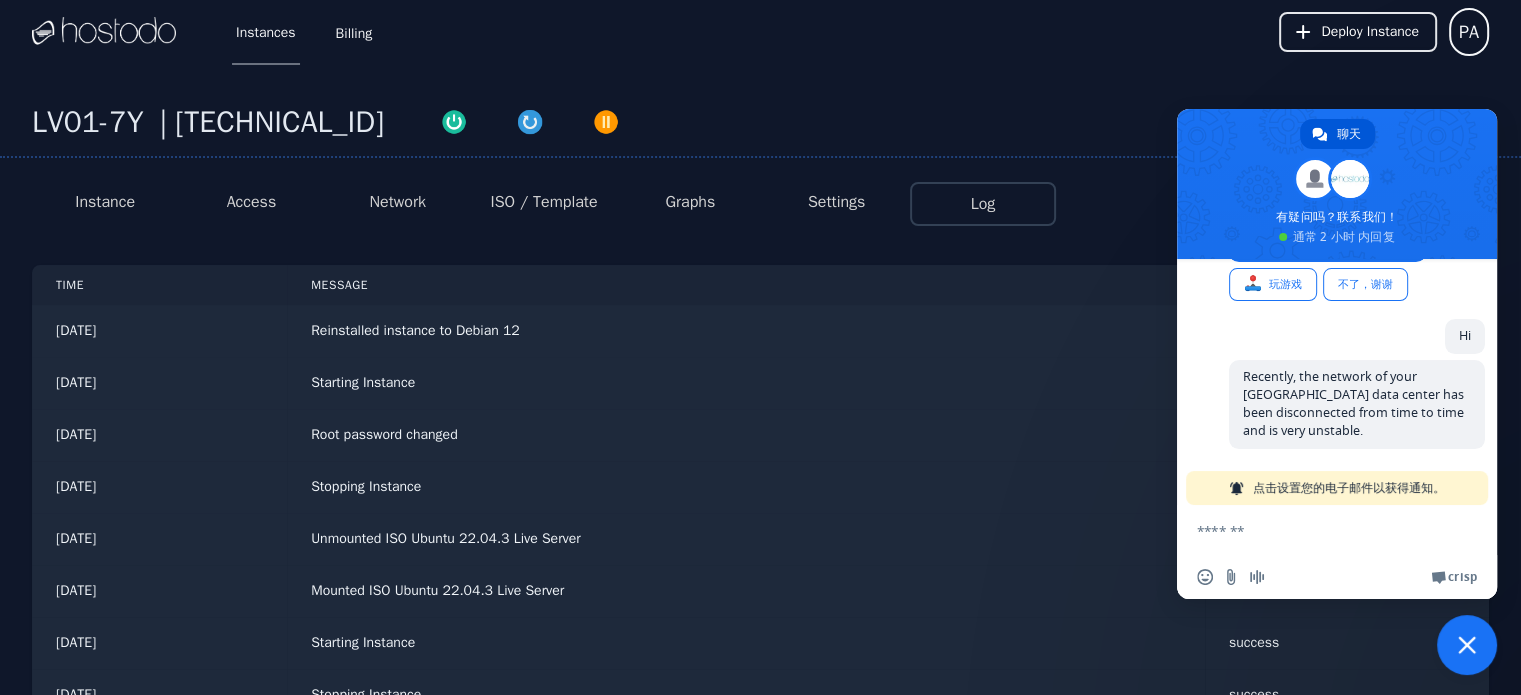 click on "Settings" at bounding box center (836, 204) 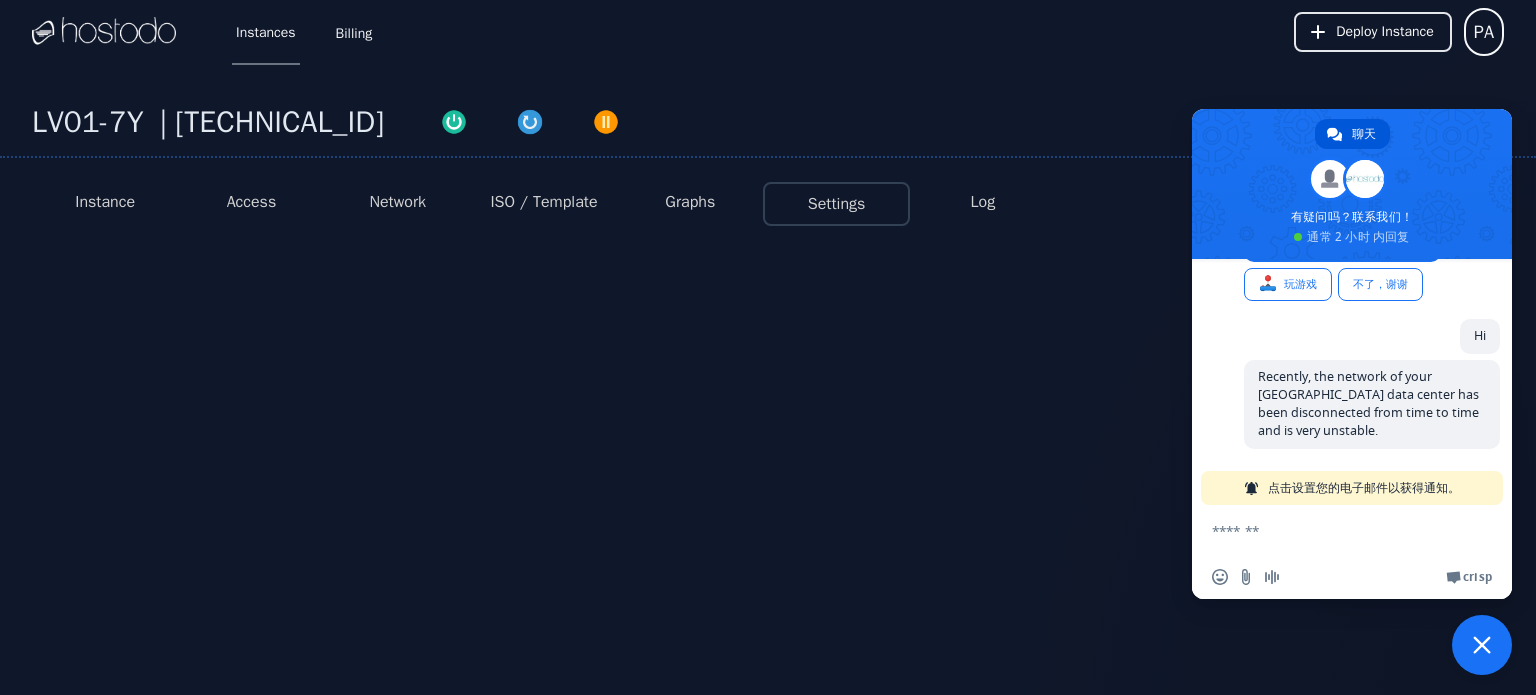 select on "***" 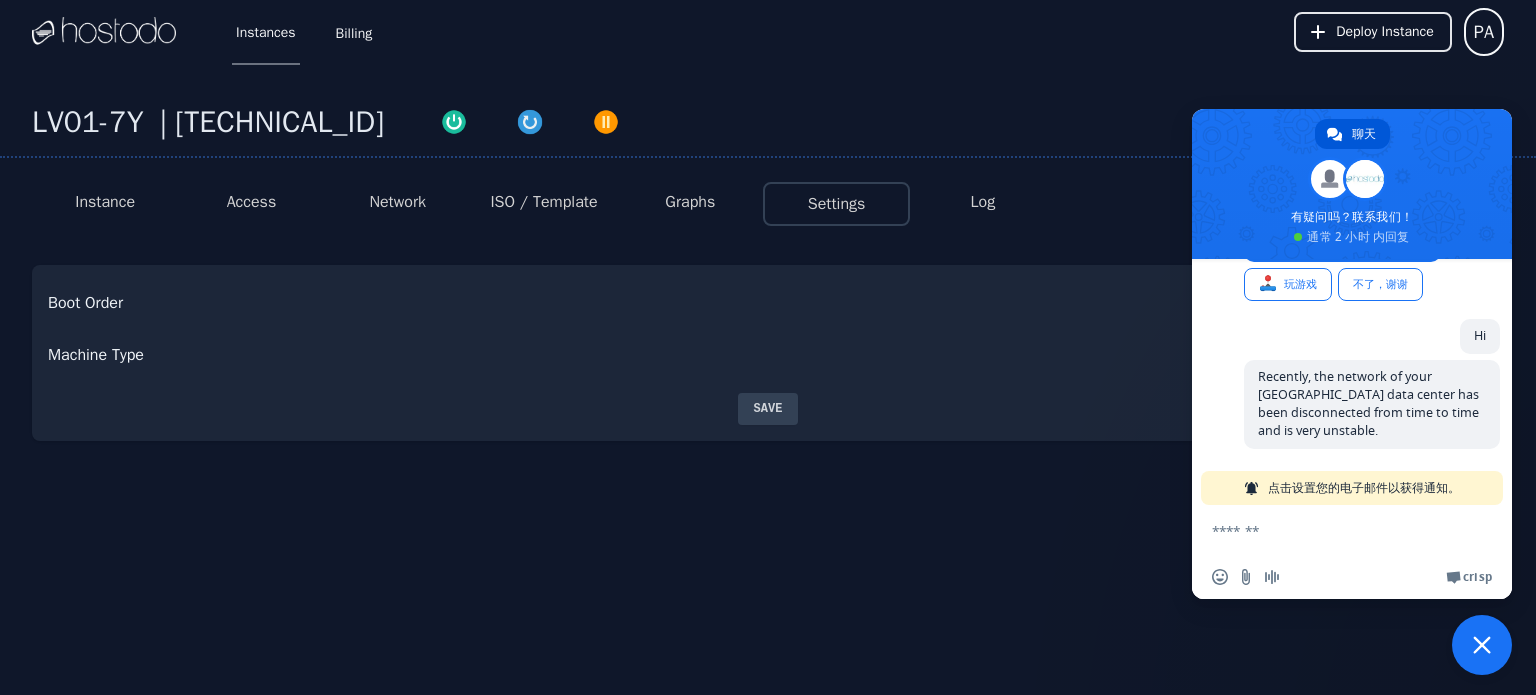 click on "Instance" at bounding box center [105, 202] 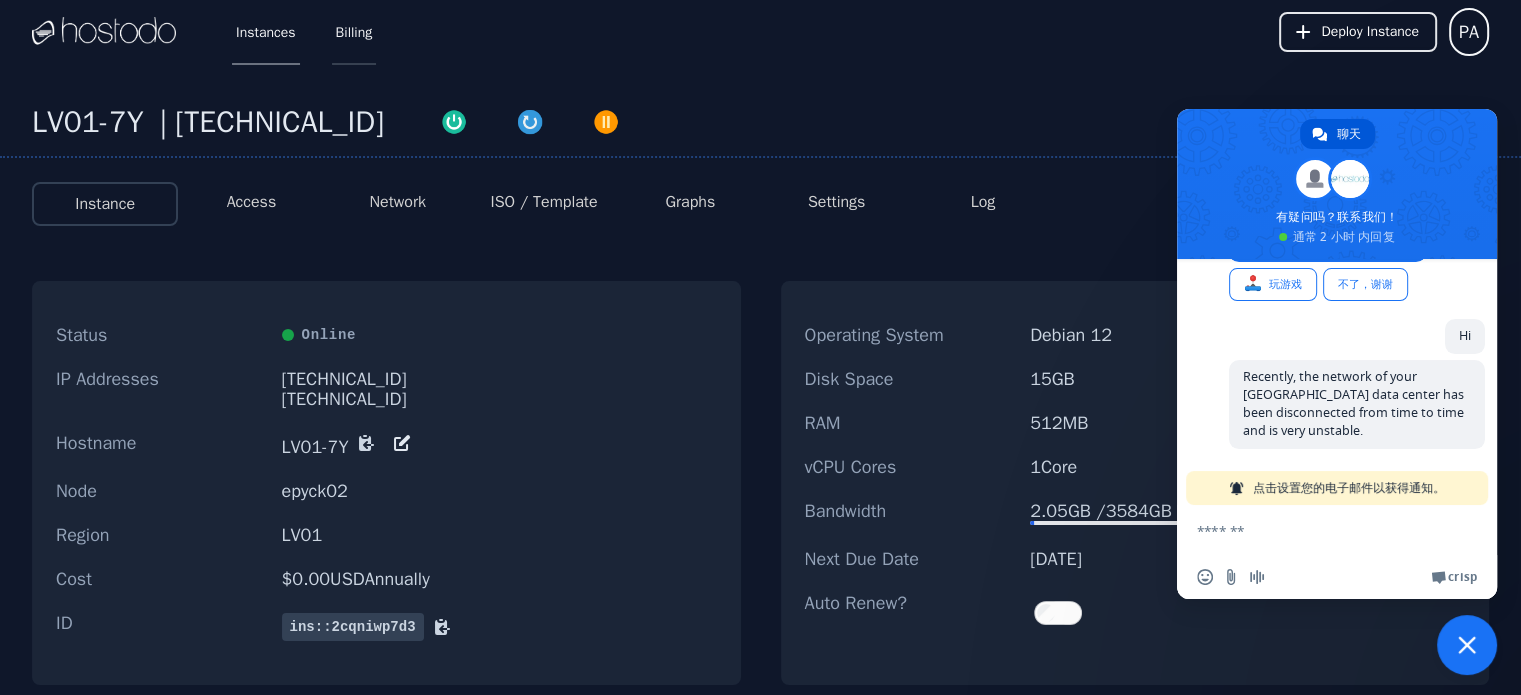 click on "Billing" at bounding box center (354, 32) 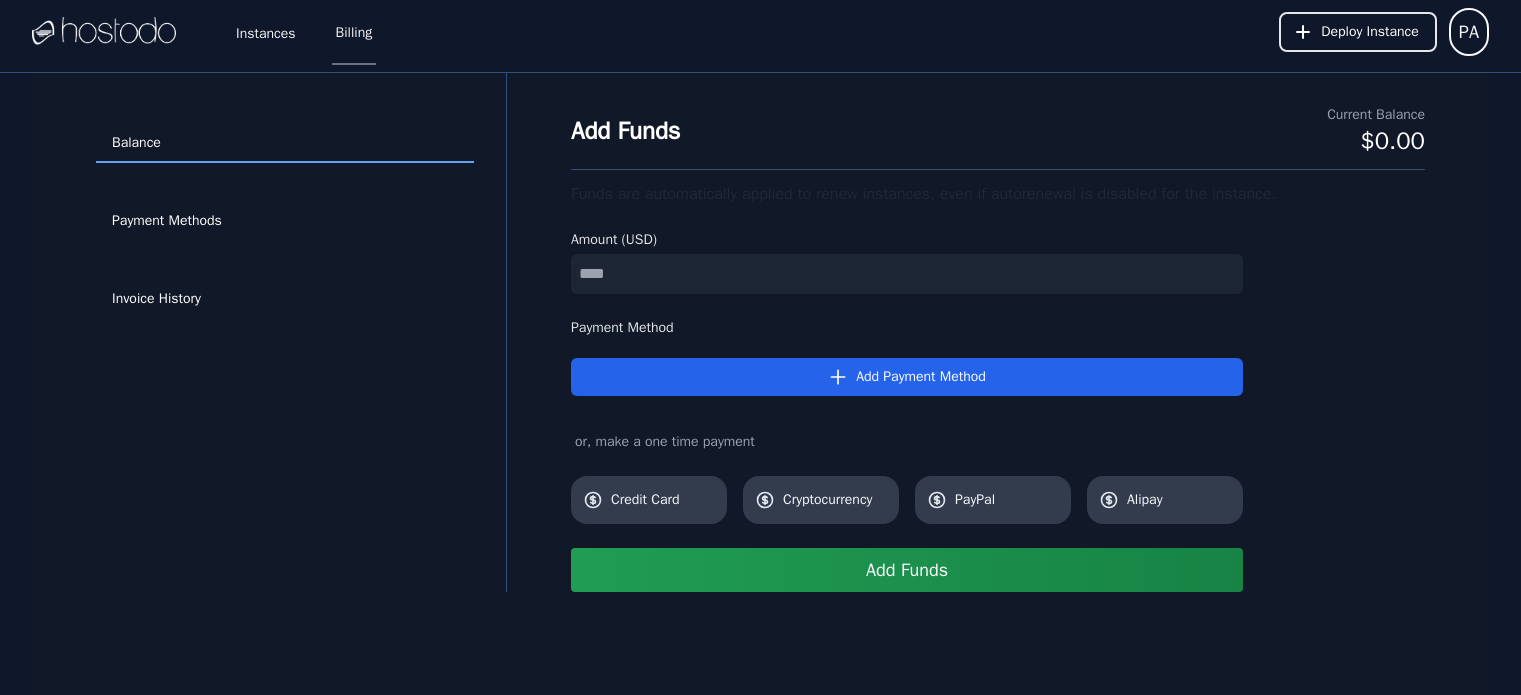 scroll, scrollTop: 0, scrollLeft: 0, axis: both 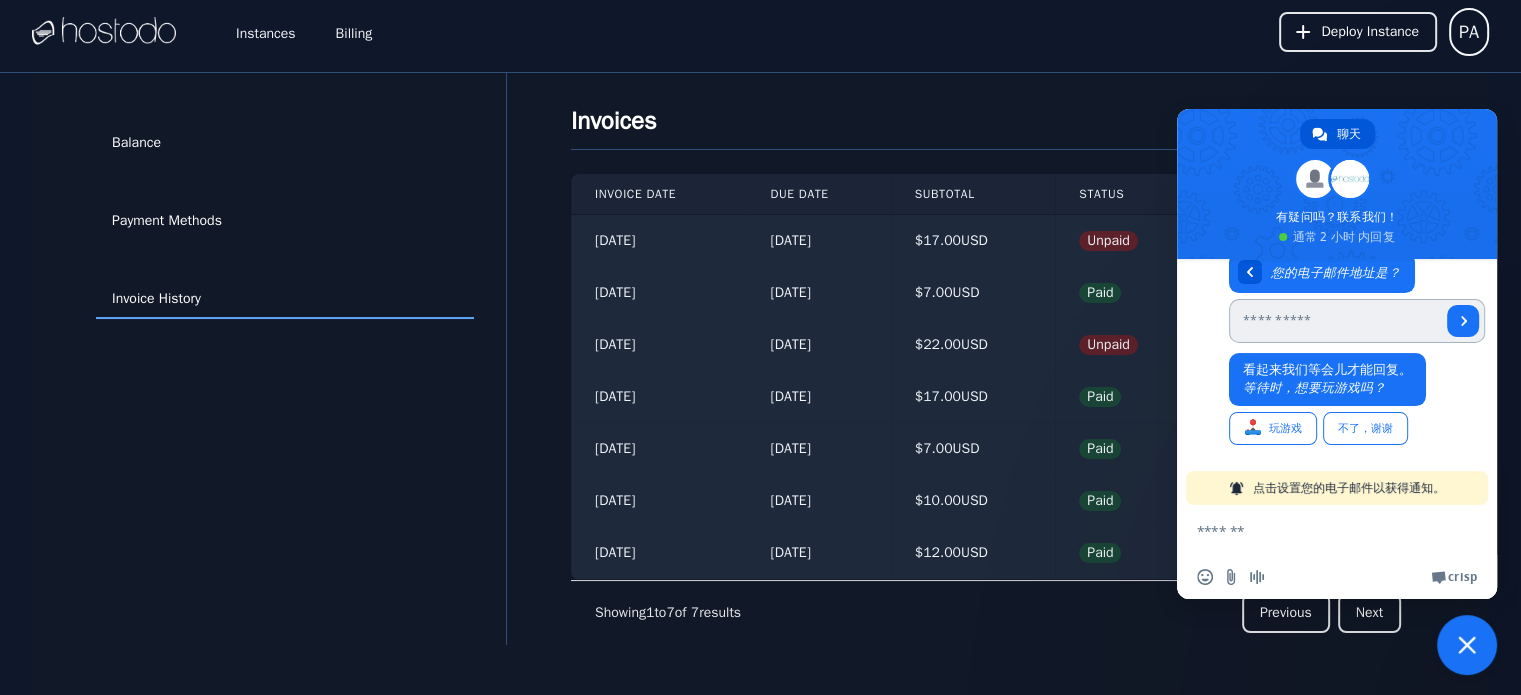 click at bounding box center (1335, 321) 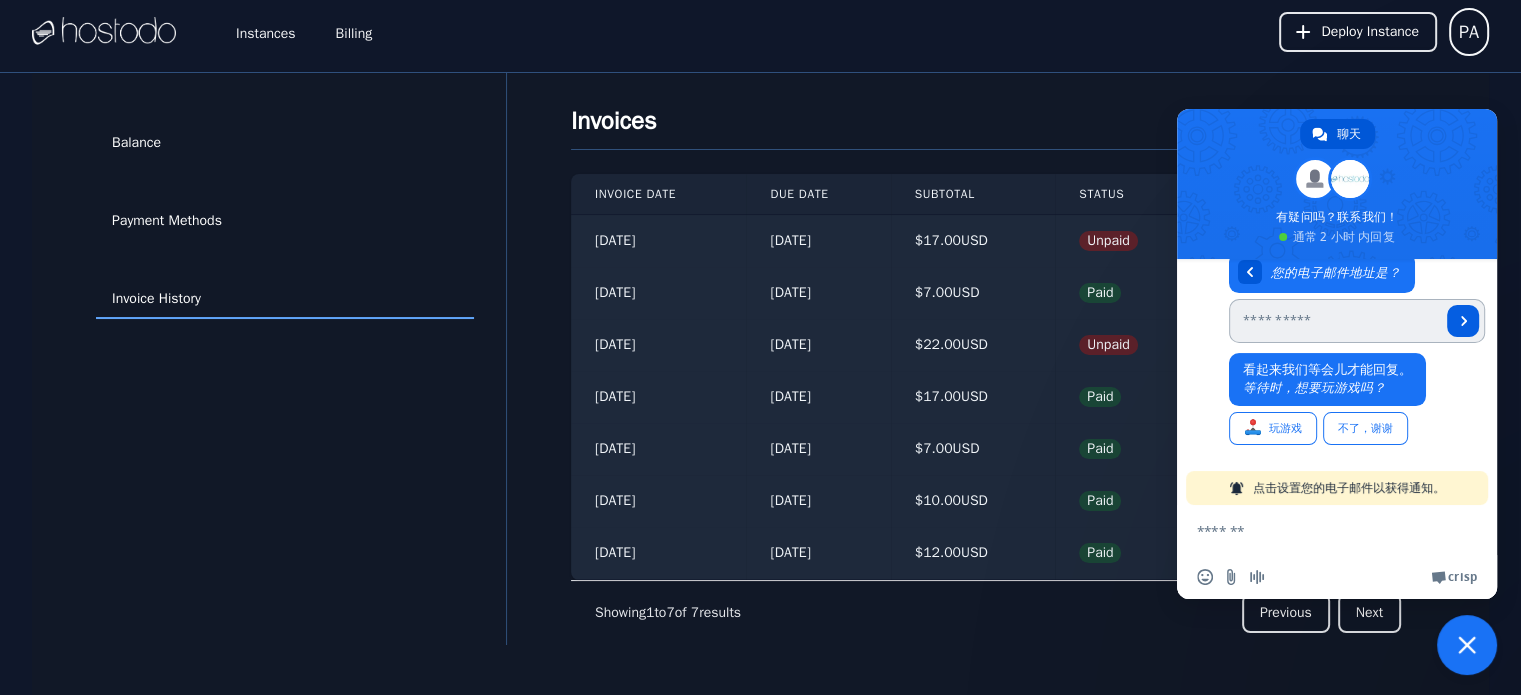 click at bounding box center [1464, 321] 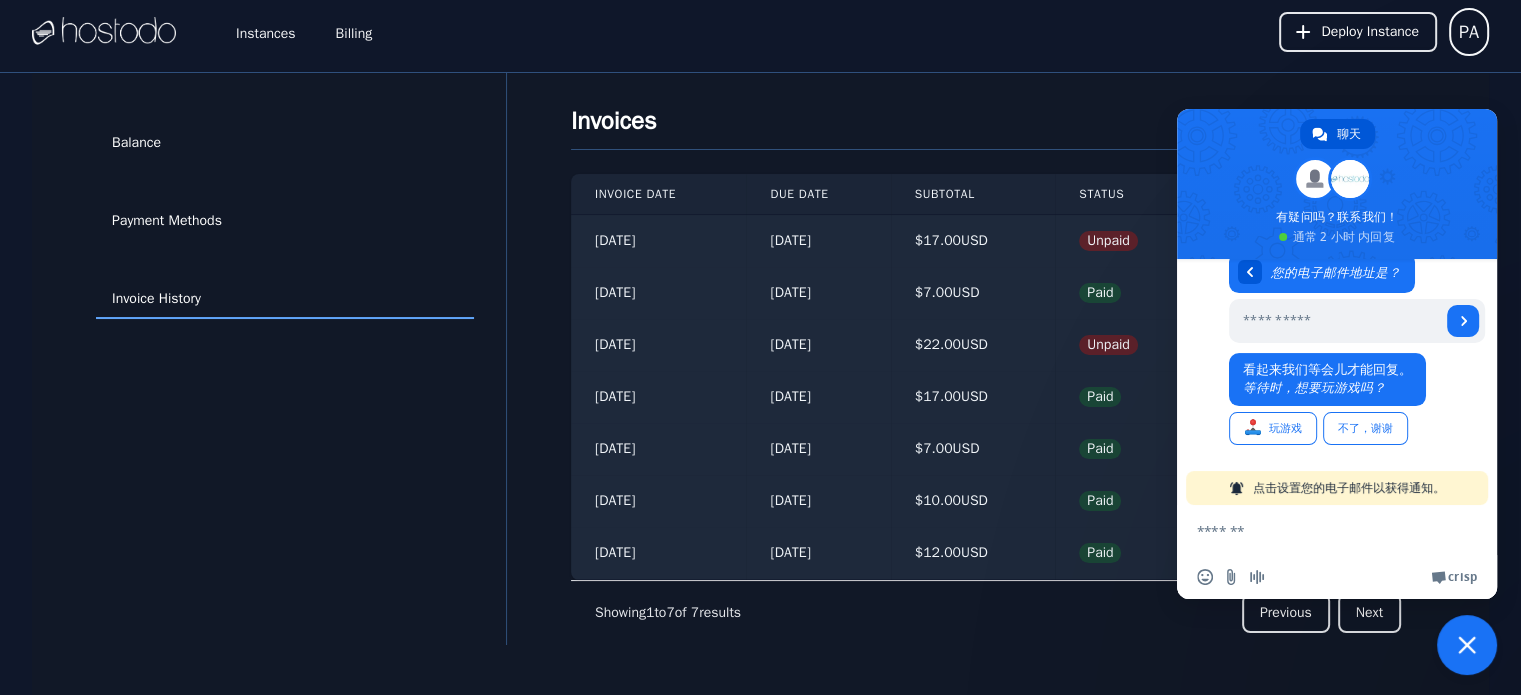click on "Invoices Invoice Date Due Date Subtotal Status Invoice 2025/05/19 06/02/2025 $ 17.00  USD Unpaid inv::qkrkcqbiau ≫ 2024/11/10 11/24/2024 $ 7.00  USD Paid inv::tfazw8jppm ≫ 2024/11/09 11/23/2024 $ 22.00  USD Unpaid inv::9n81o7efw4 ≫ 2024/06/02 06/02/2024 $ 17.00  USD Paid inv::avzrqye0hh ≫ 2023/11/24 11/24/2023 $ 7.00  USD Paid inv::cbqbghkwfu ≫ 2023/11/23 11/23/2023 $ 10.00  USD Paid inv::c7tcmlw4n2 ≫ 2023/11/23 11/23/2023 $ 12.00  USD Paid inv::9hkj2xzysz ≫ Showing  1  to  7  of   7  results Previous Next" at bounding box center (998, 359) 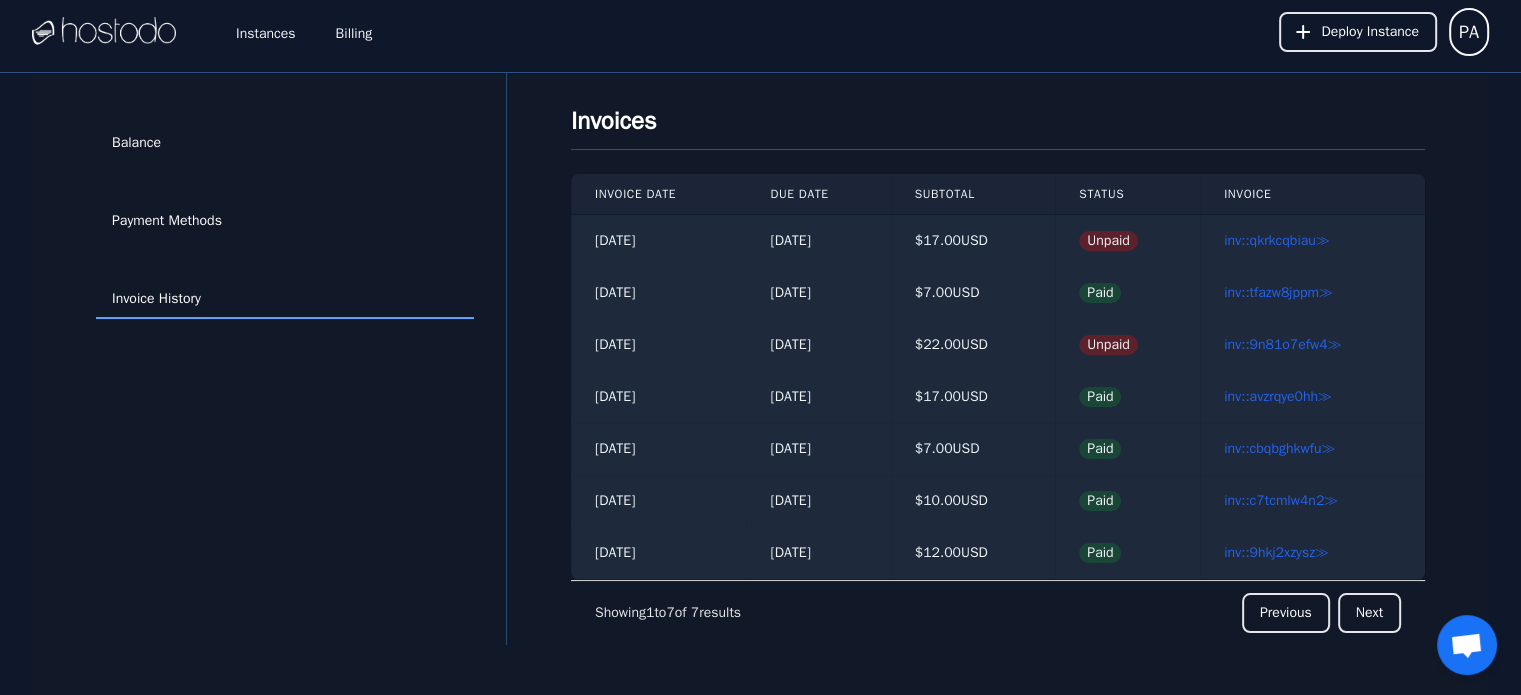 click at bounding box center [104, 32] 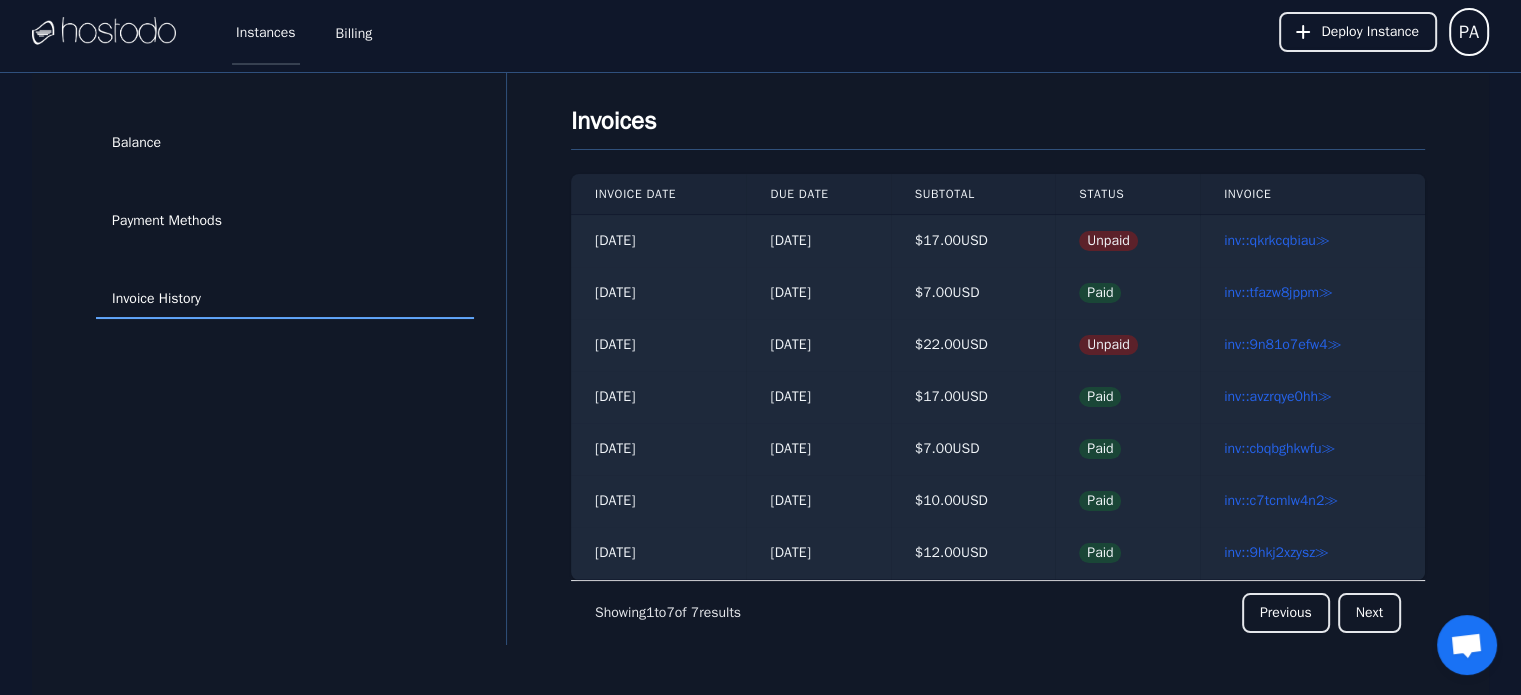 click on "Instances" at bounding box center [266, 32] 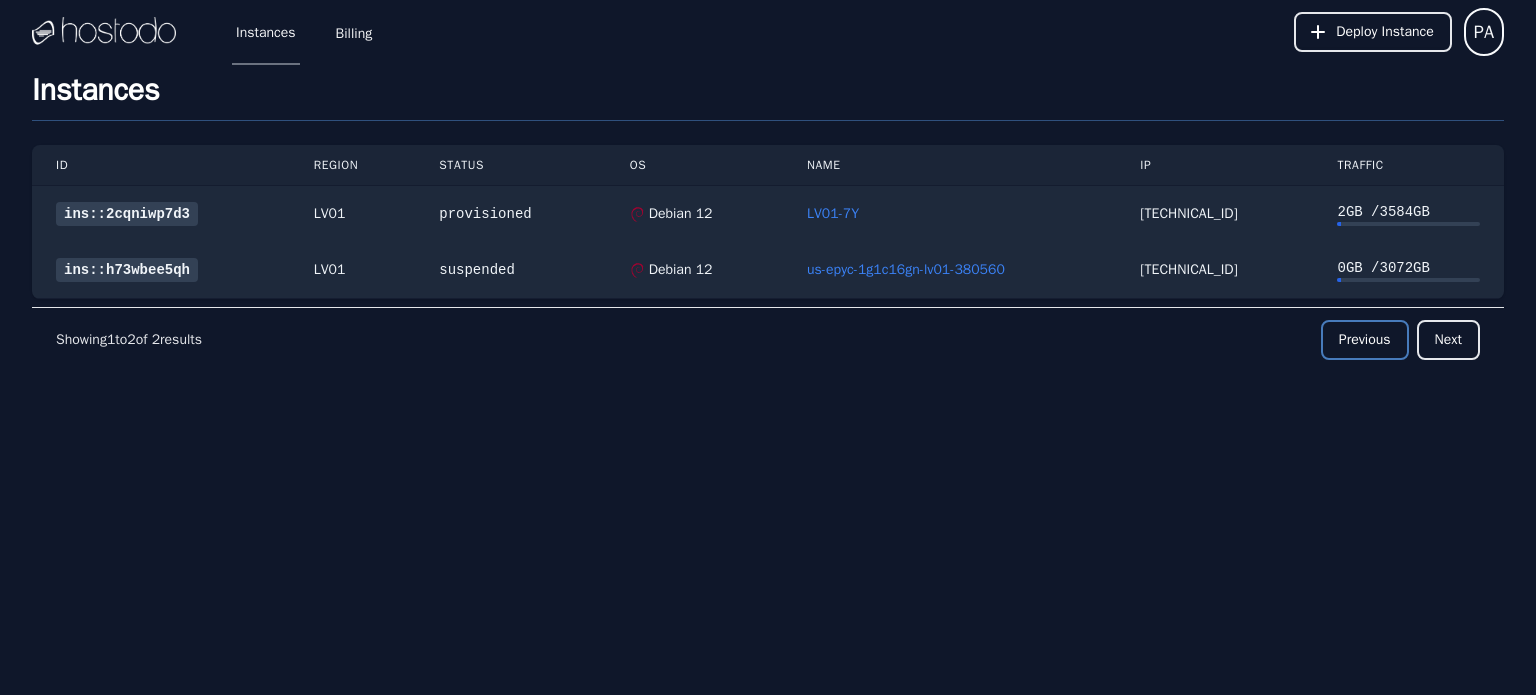 scroll, scrollTop: 0, scrollLeft: 0, axis: both 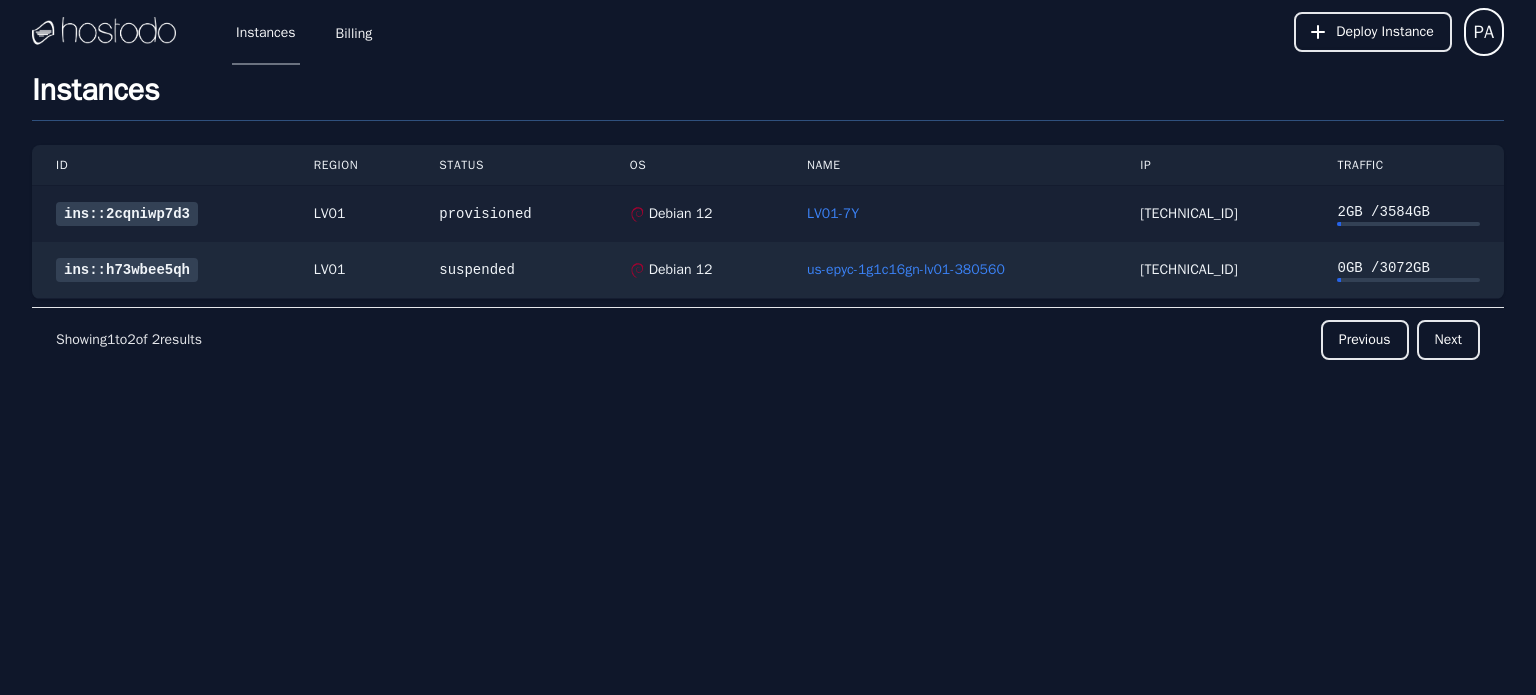 click on "ins::2cqniwp7d3" at bounding box center (127, 214) 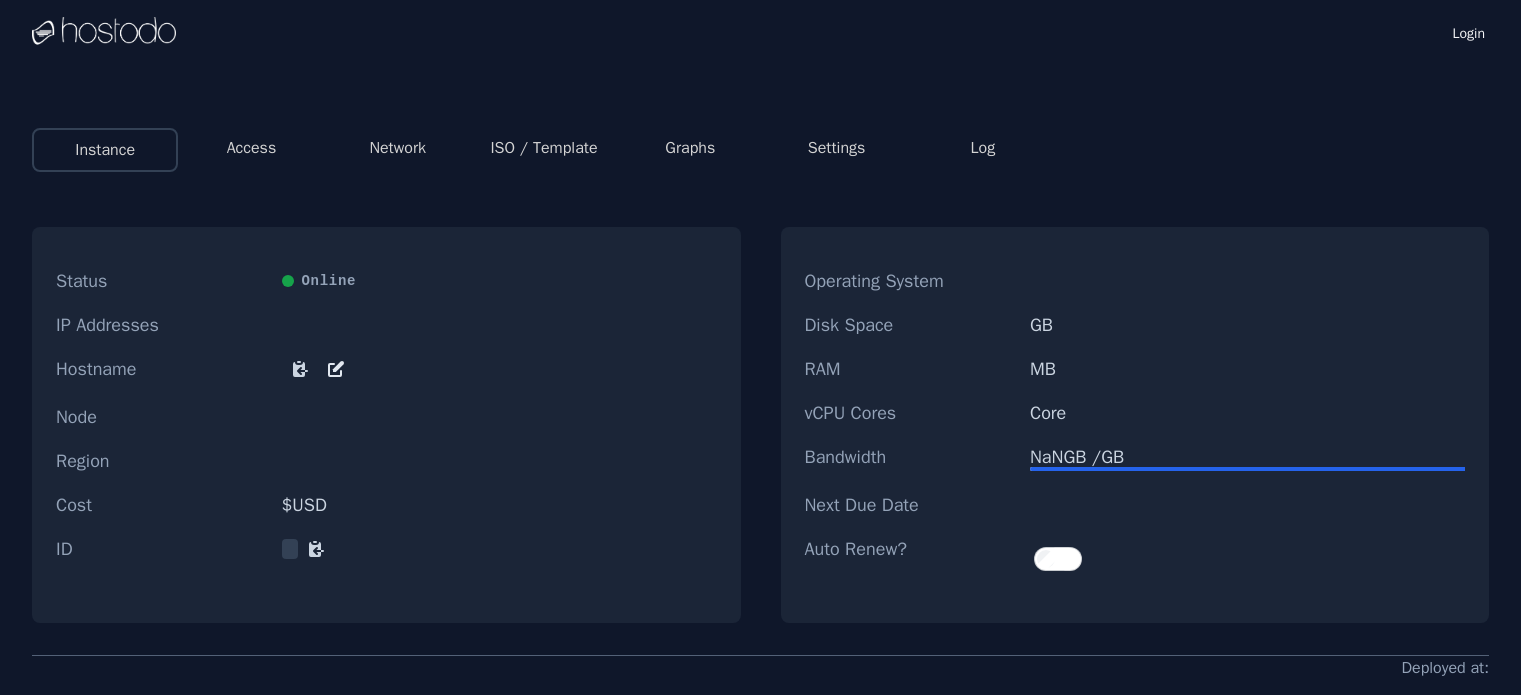 scroll, scrollTop: 0, scrollLeft: 0, axis: both 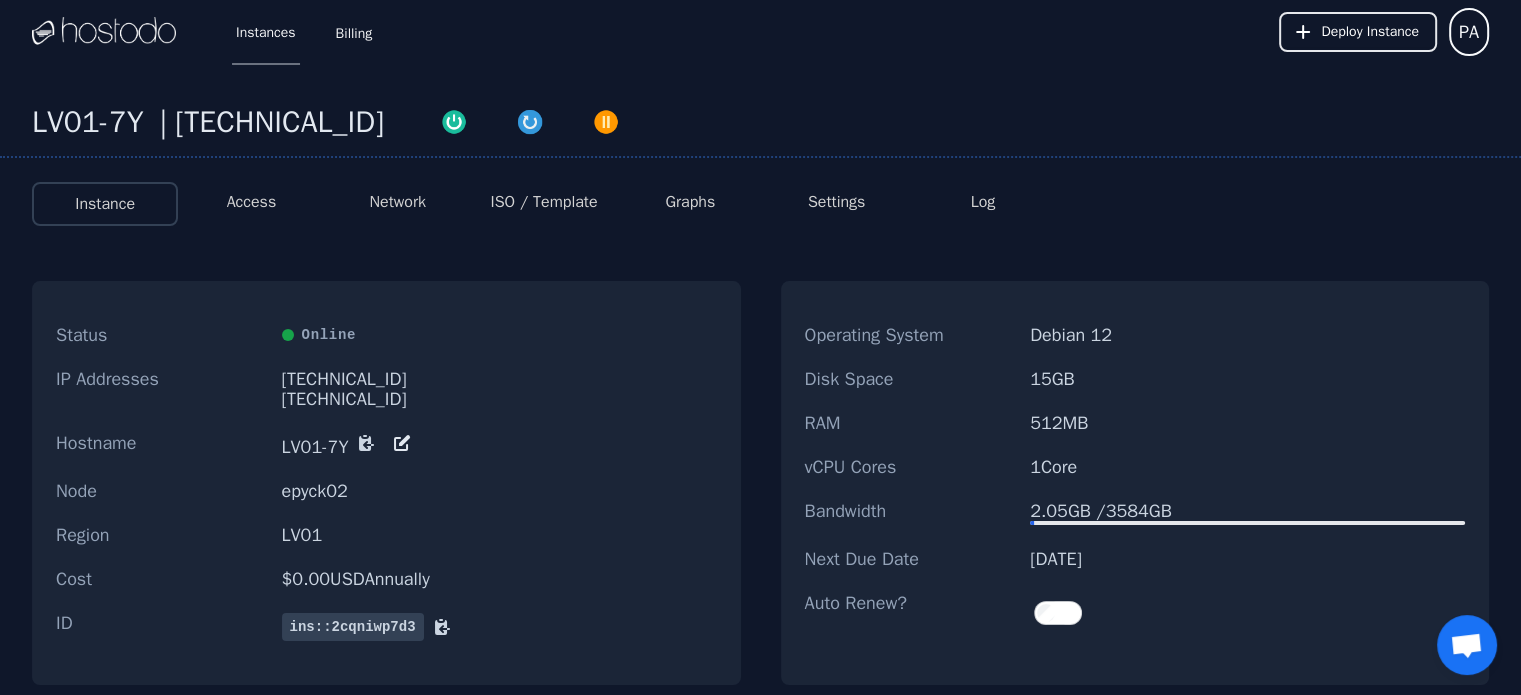 click at bounding box center (1466, 647) 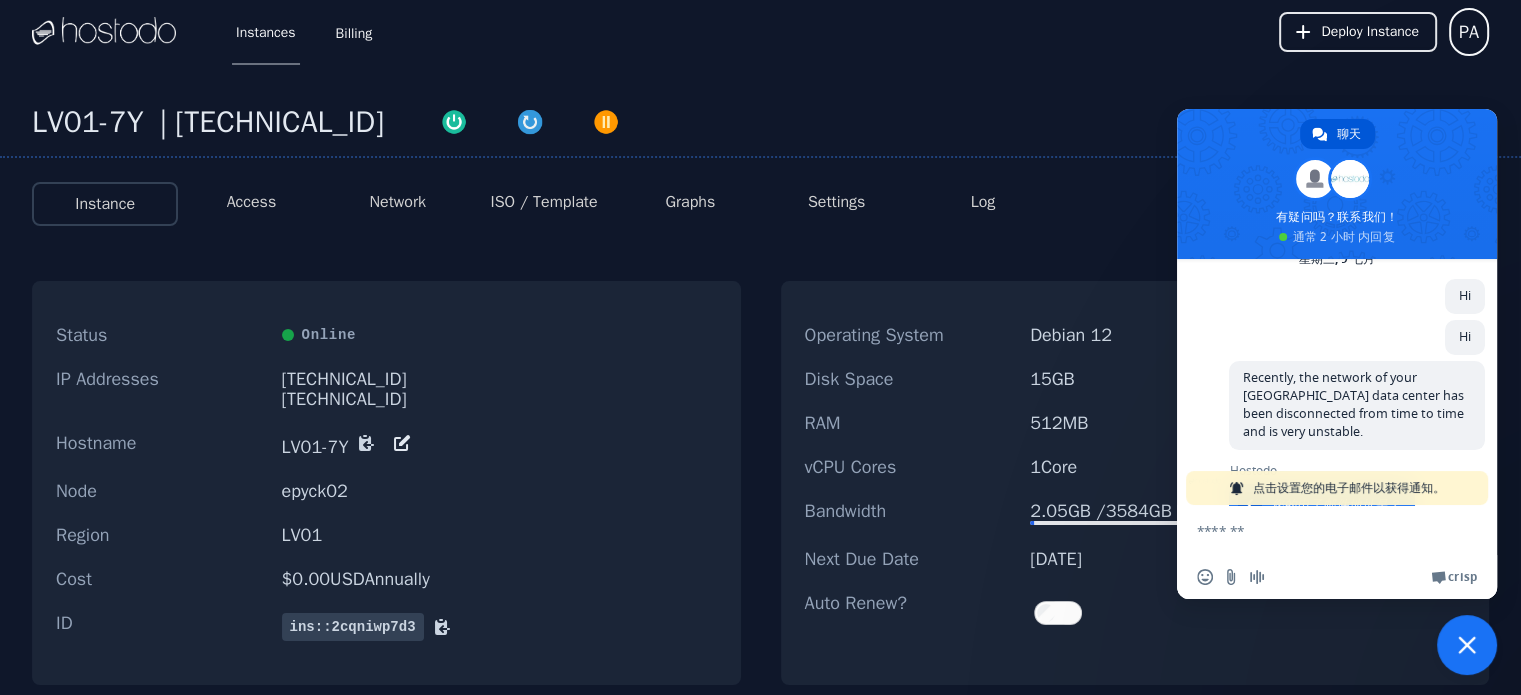scroll, scrollTop: 468, scrollLeft: 0, axis: vertical 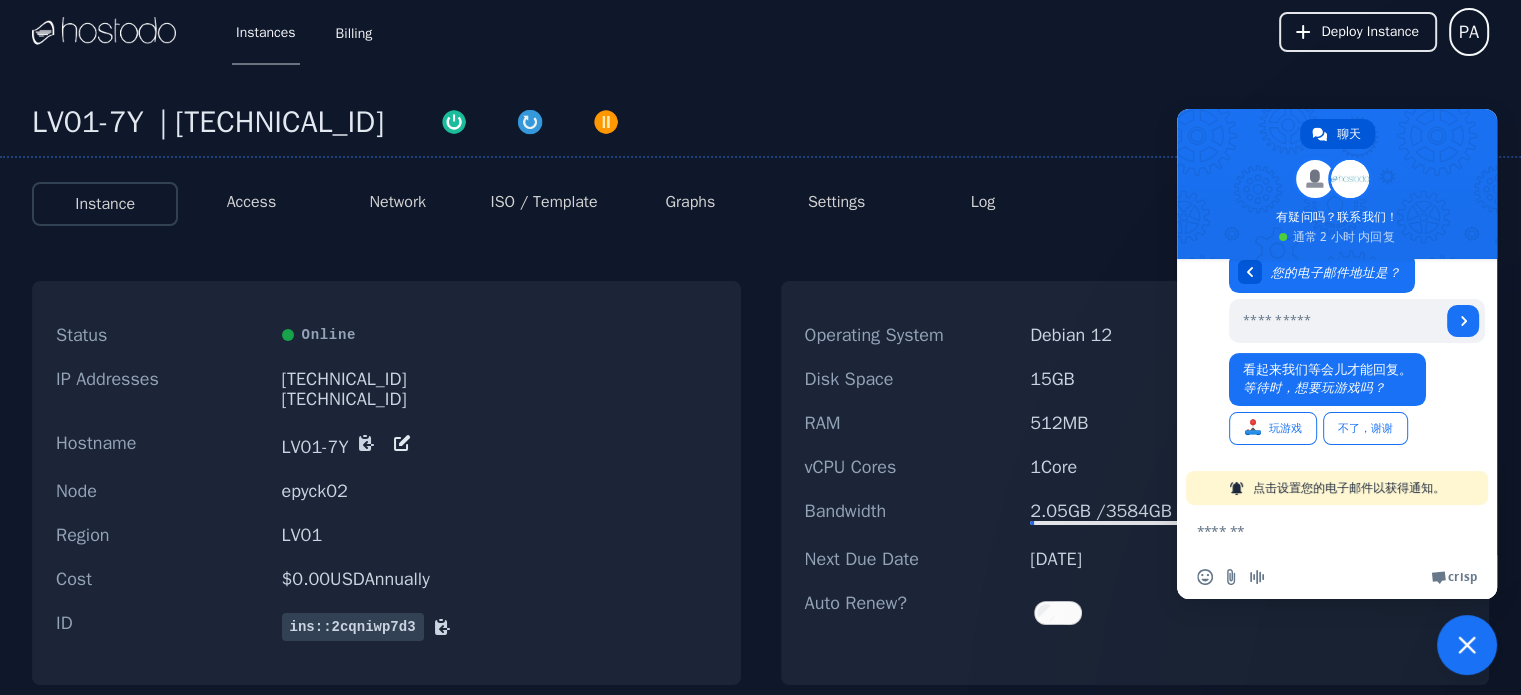 click on "ISO / Template" at bounding box center [543, 202] 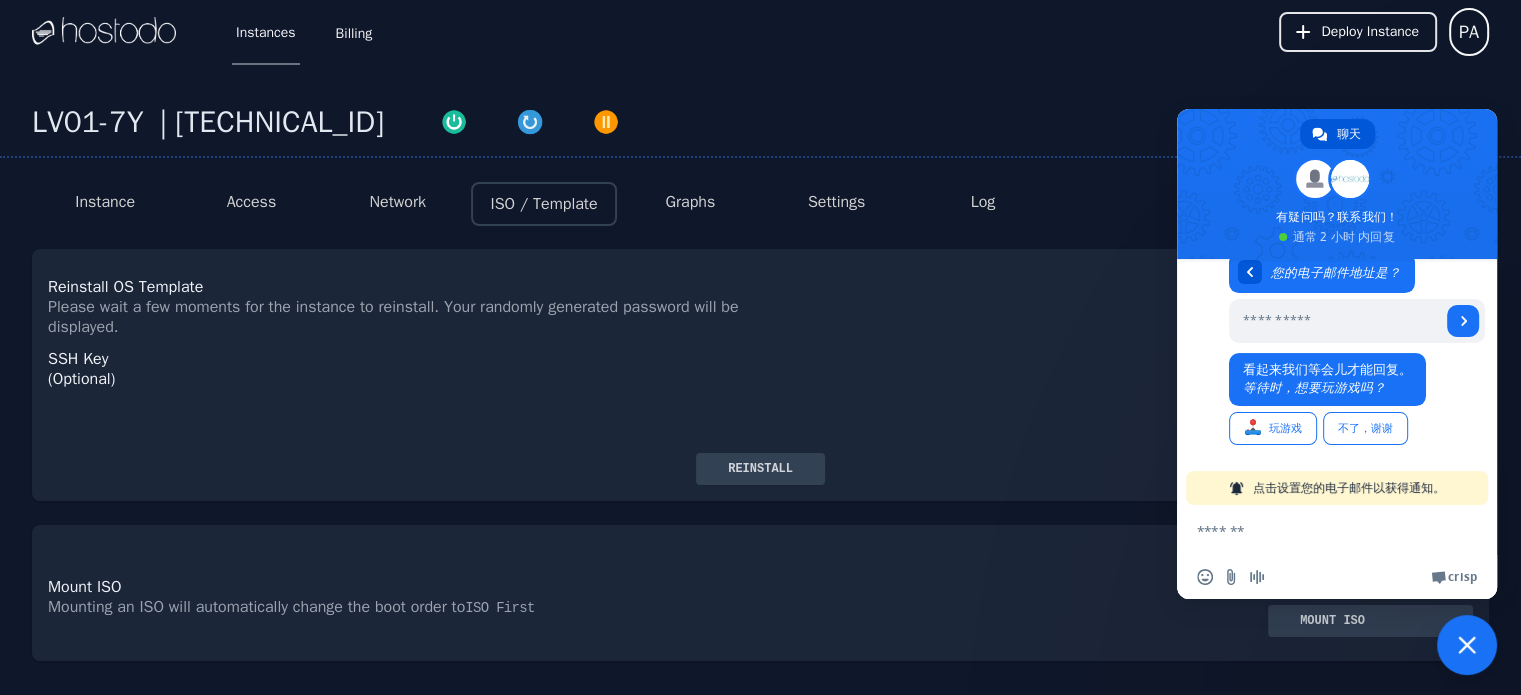 click on "Reinstall" at bounding box center [760, 469] 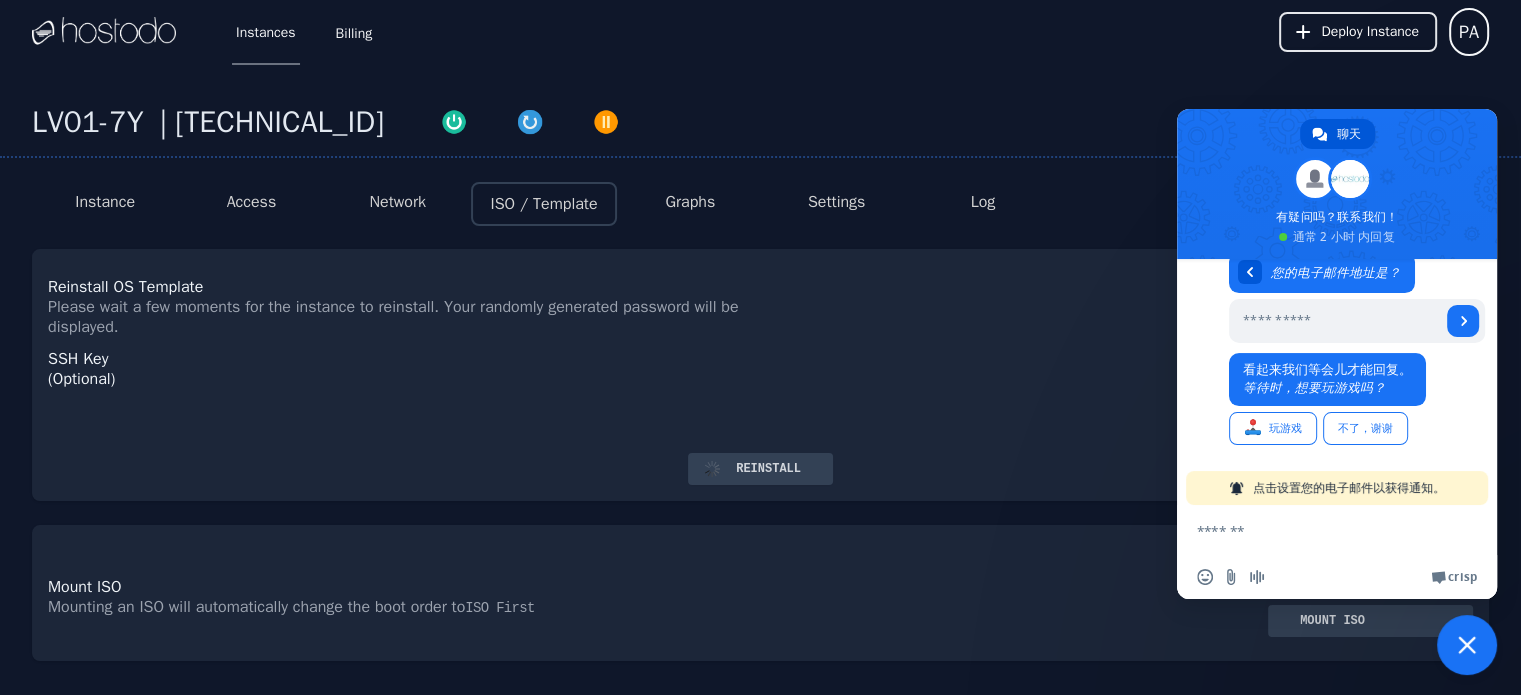 click at bounding box center (1467, 645) 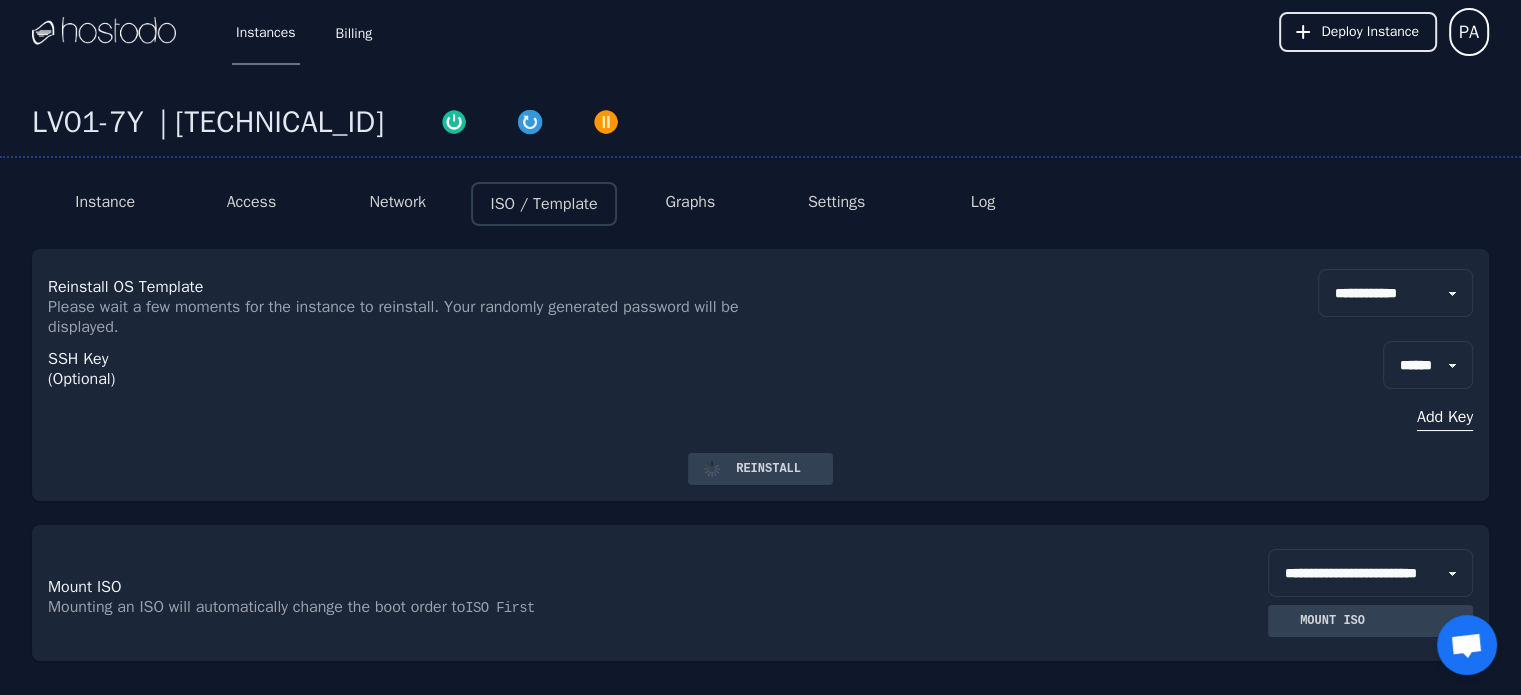 click on "**********" at bounding box center (1395, 293) 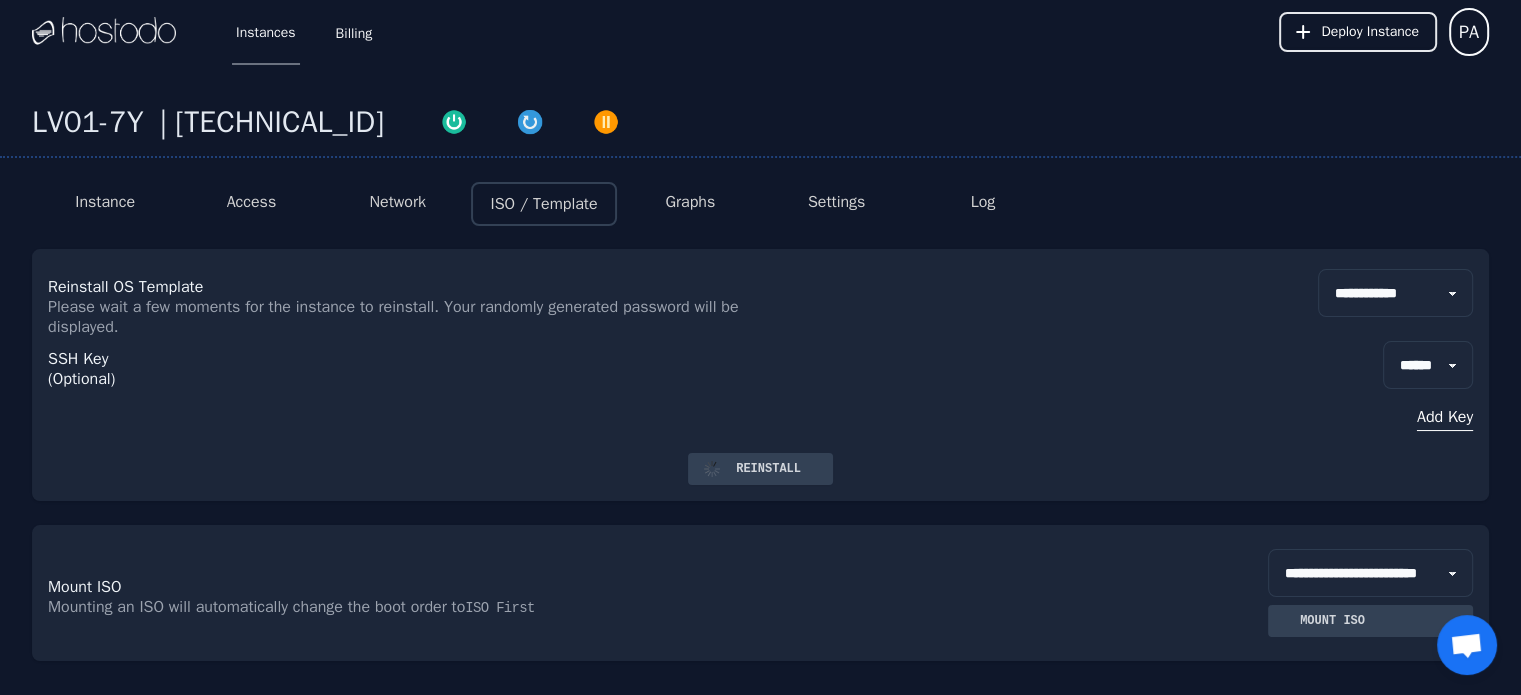 click on "**********" at bounding box center (760, 303) 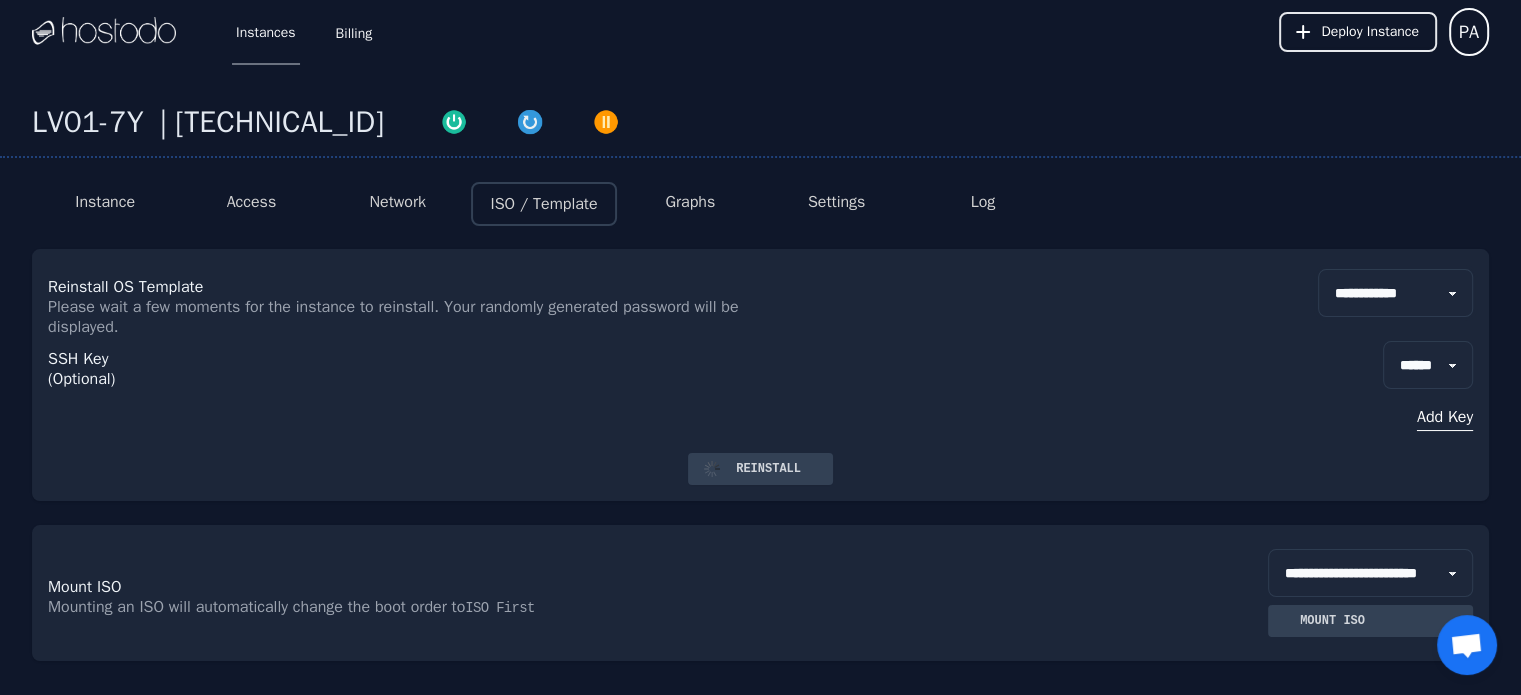 click on "**********" at bounding box center (1395, 293) 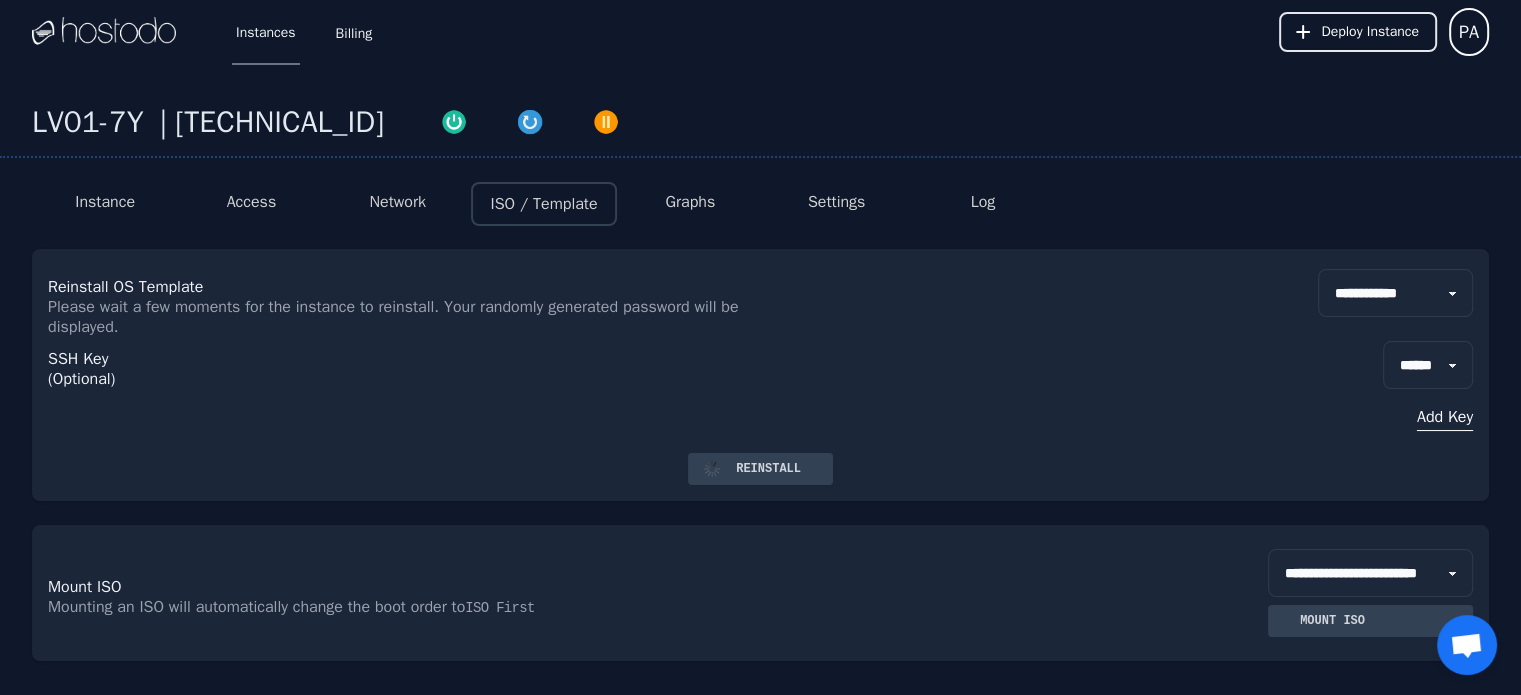 select on "**" 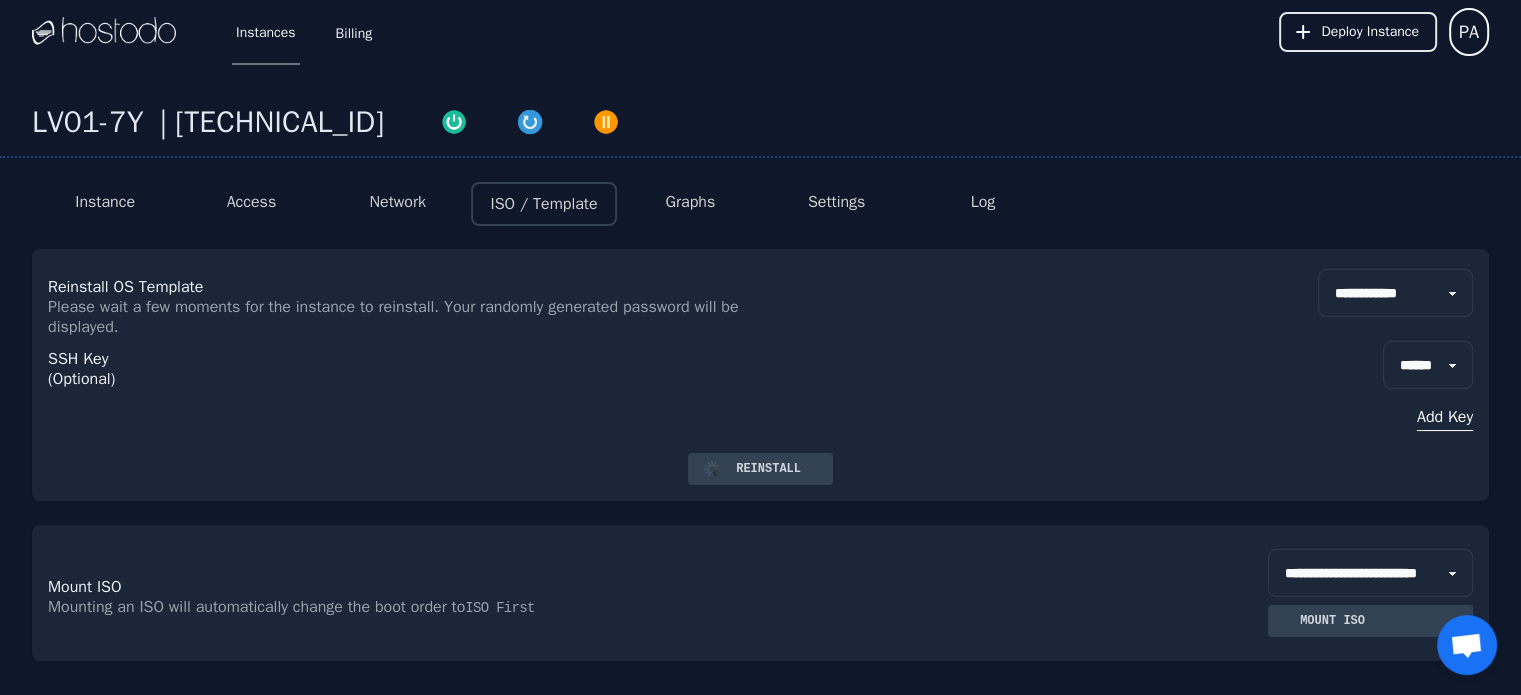 click on "**********" at bounding box center (1395, 293) 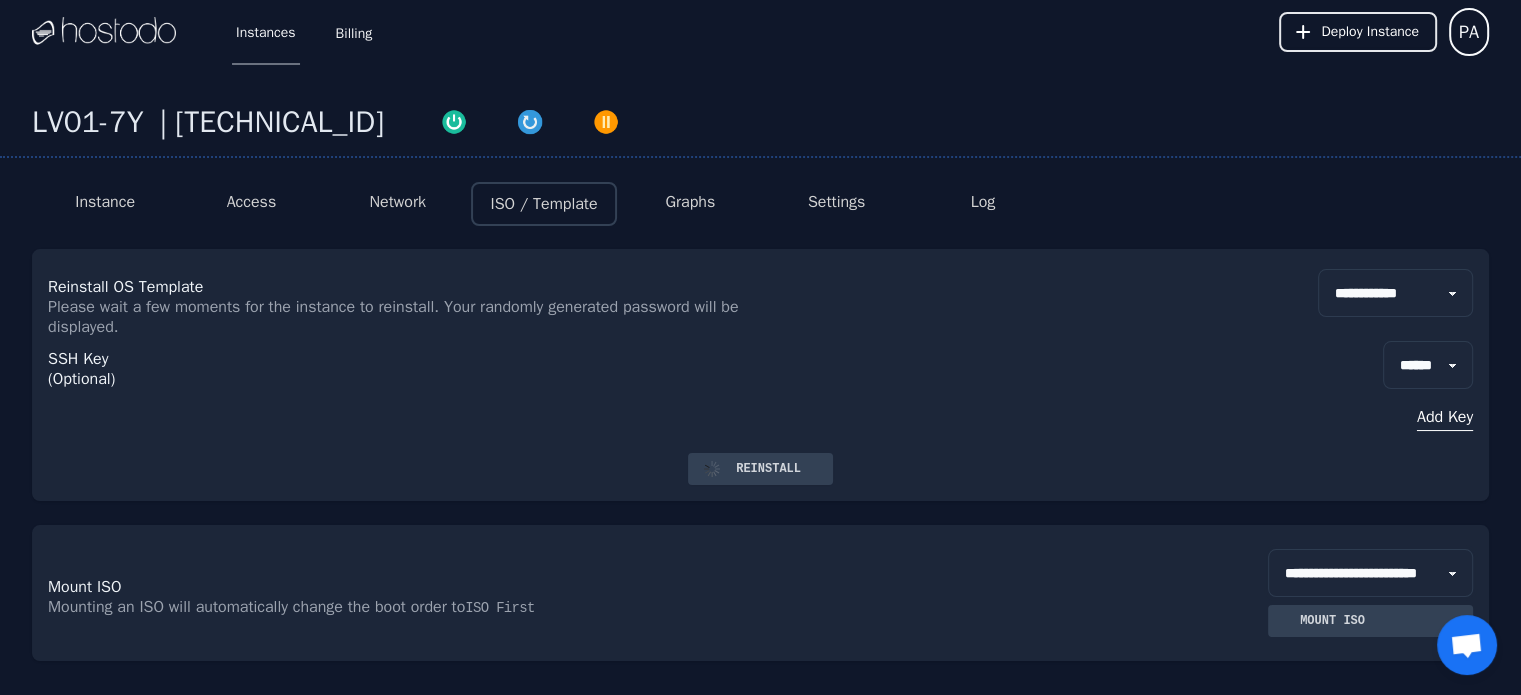 click on "**********" at bounding box center (1370, 573) 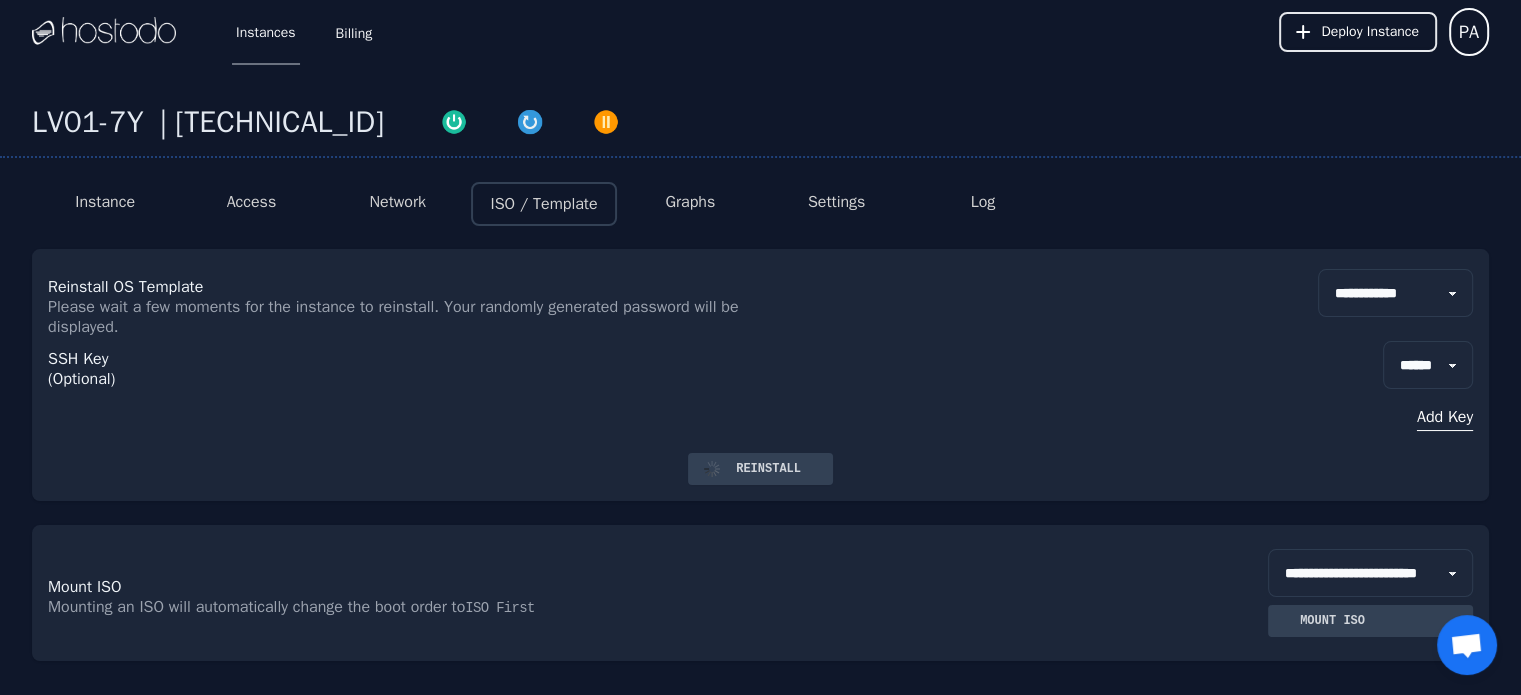 click on "**********" at bounding box center (1370, 573) 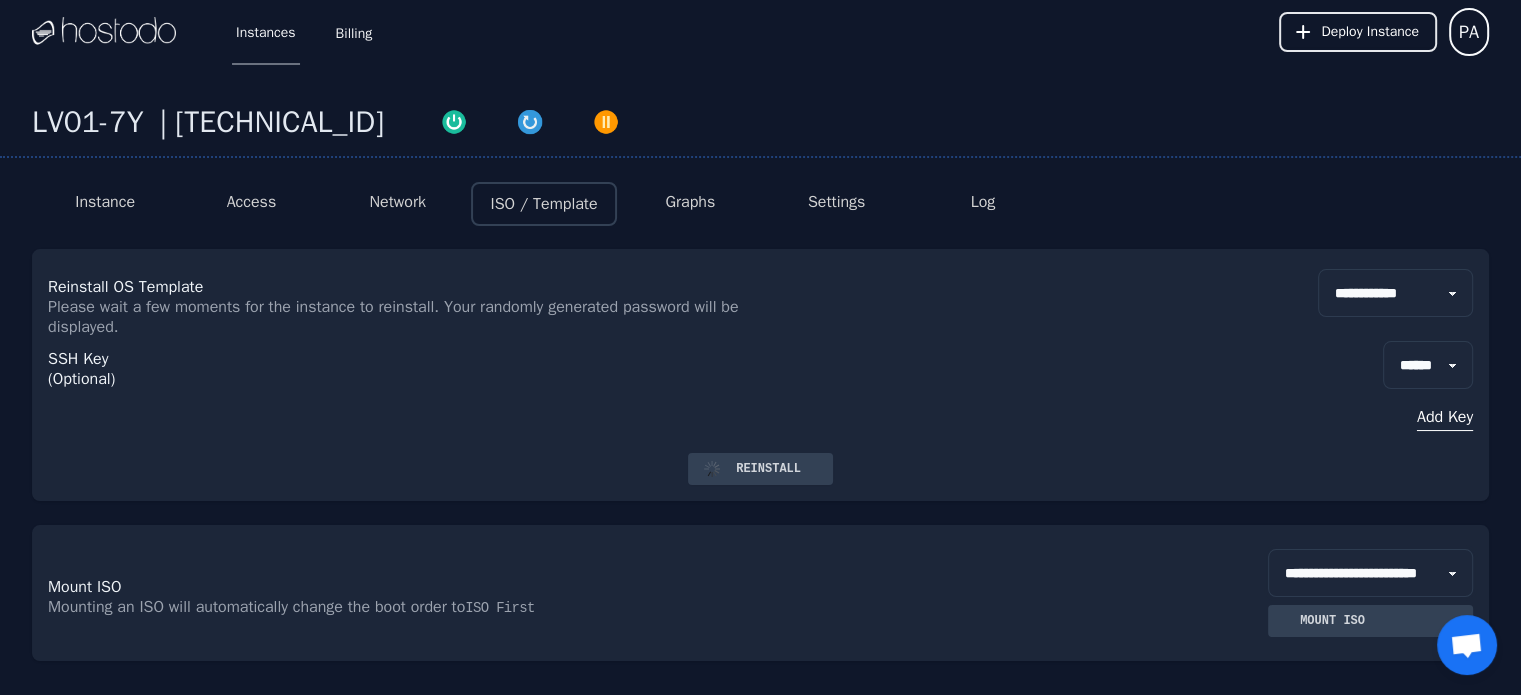 click on "**********" at bounding box center (1370, 573) 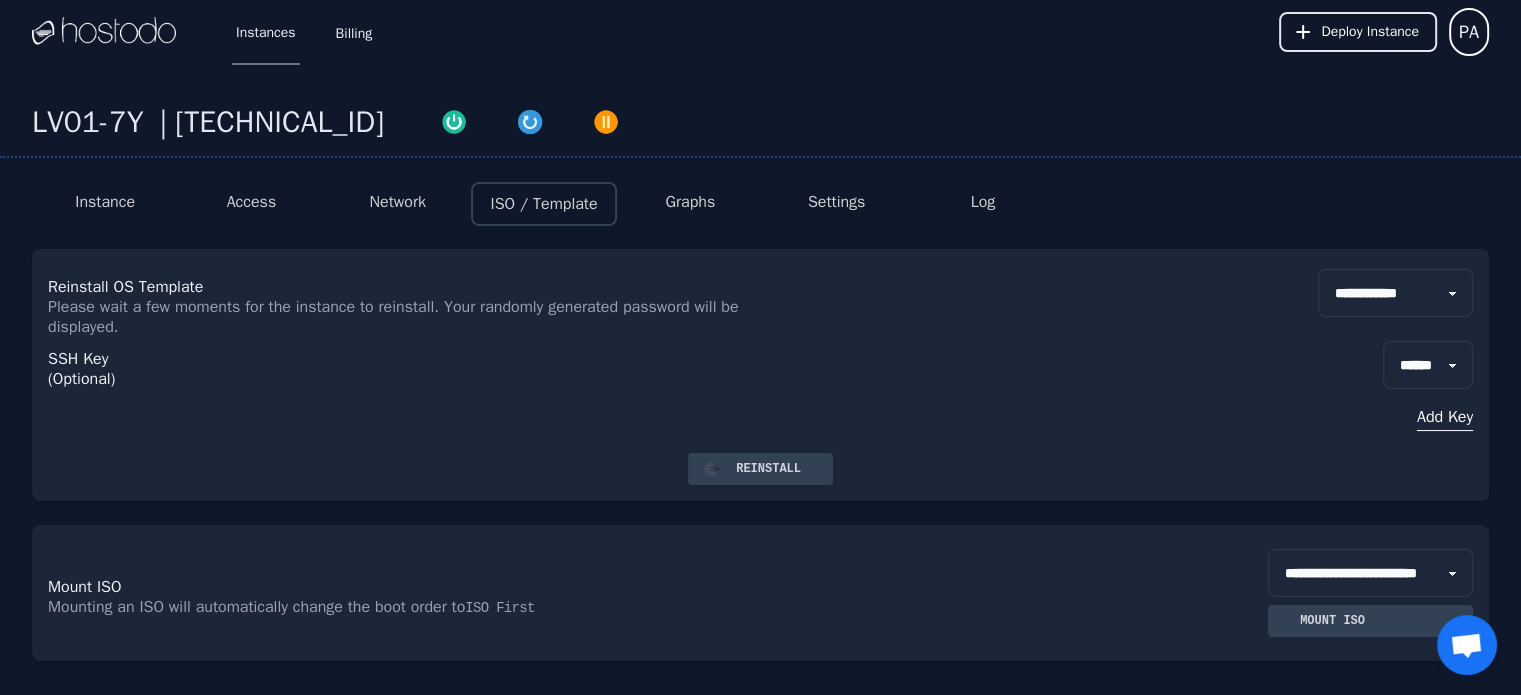 click on "**********" at bounding box center [760, 593] 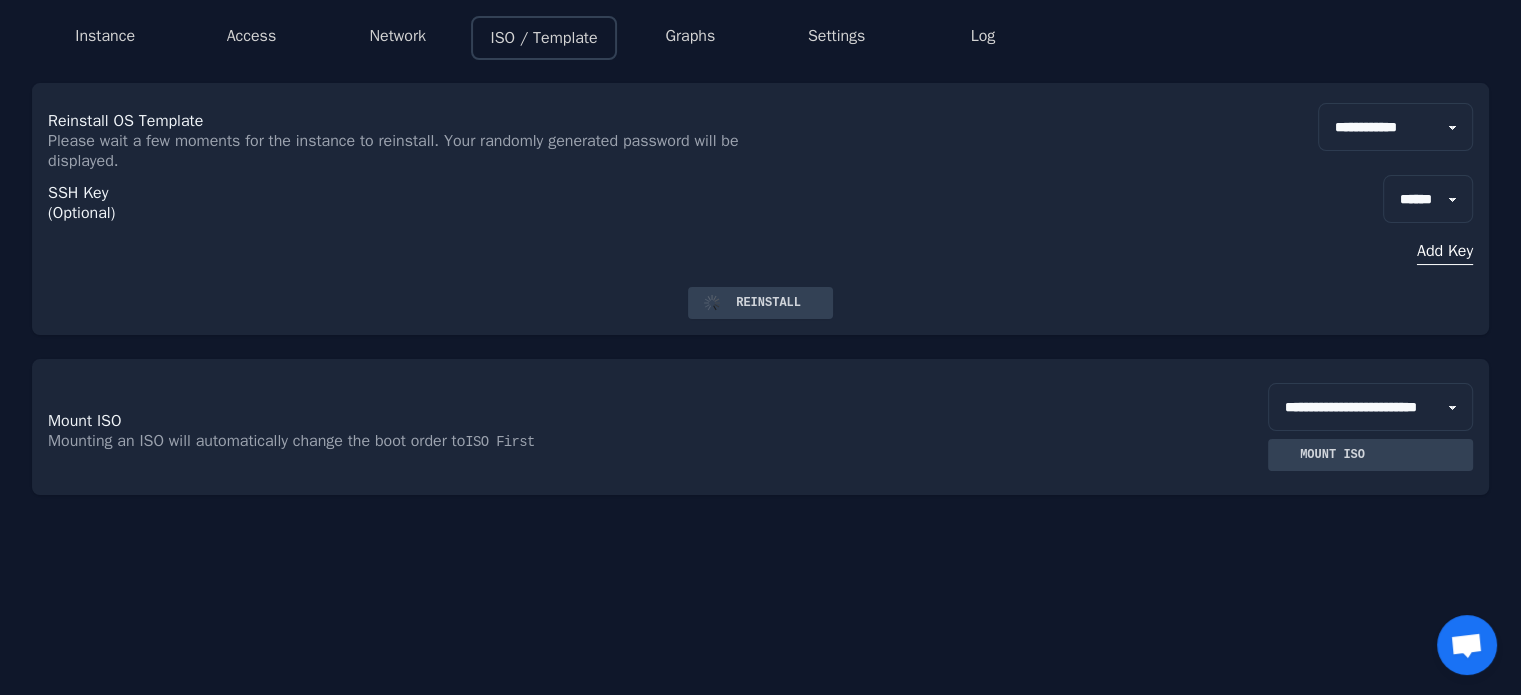 scroll, scrollTop: 188, scrollLeft: 0, axis: vertical 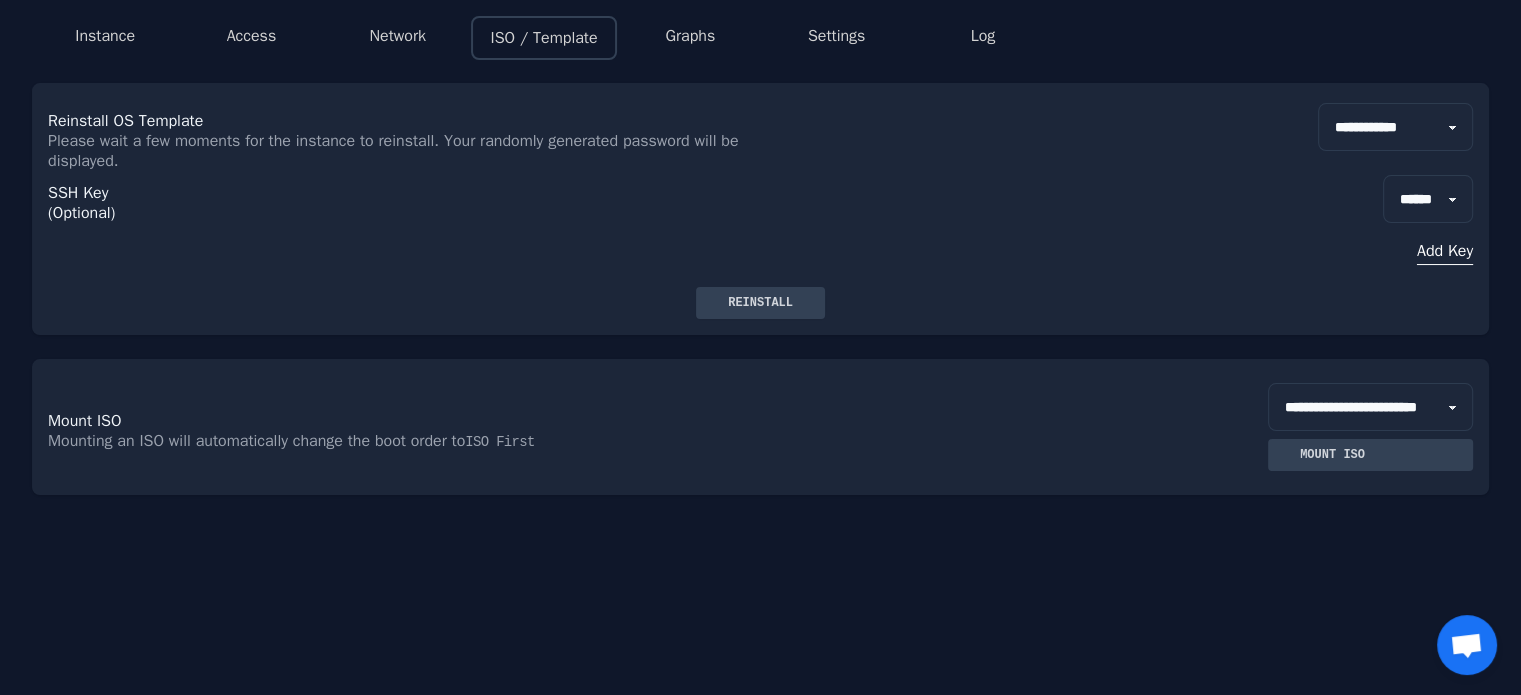 click on "Reinstall" at bounding box center [760, 303] 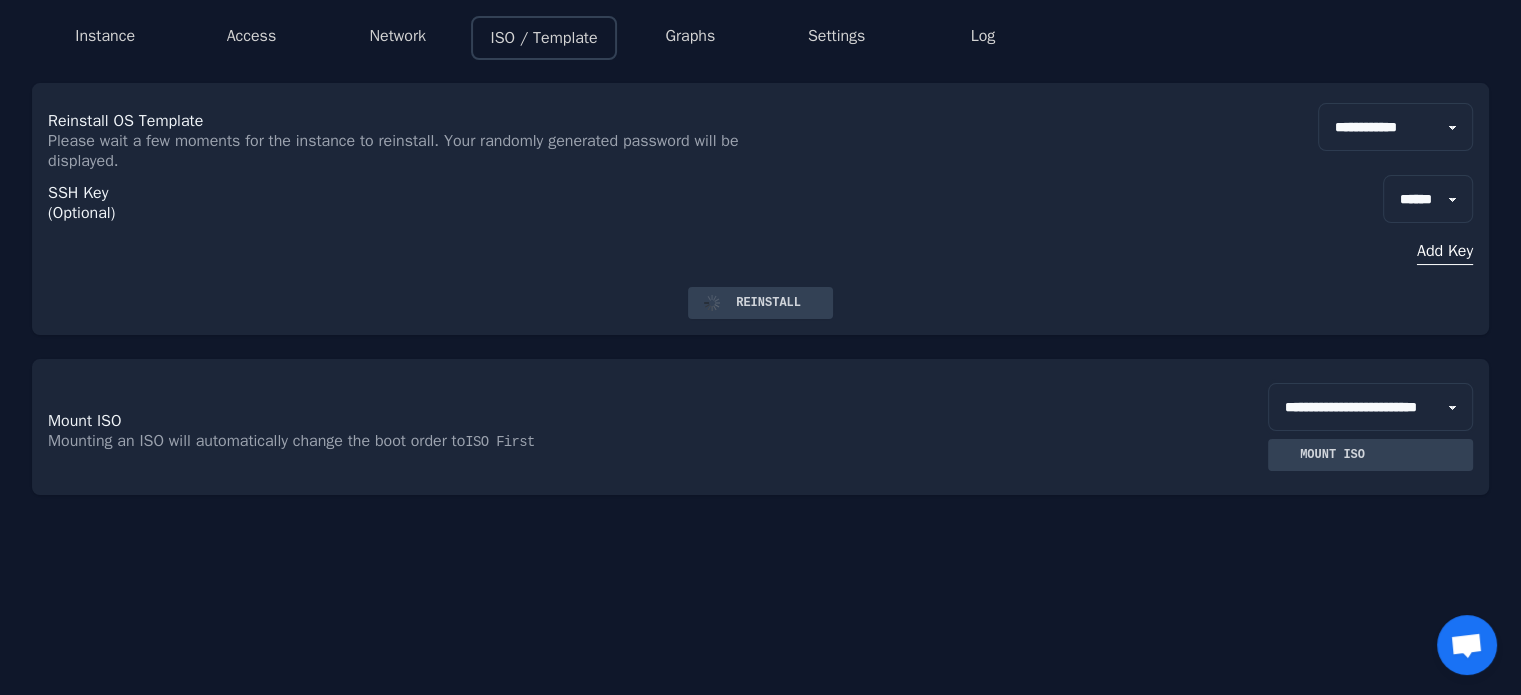 click on "**********" at bounding box center (1370, 407) 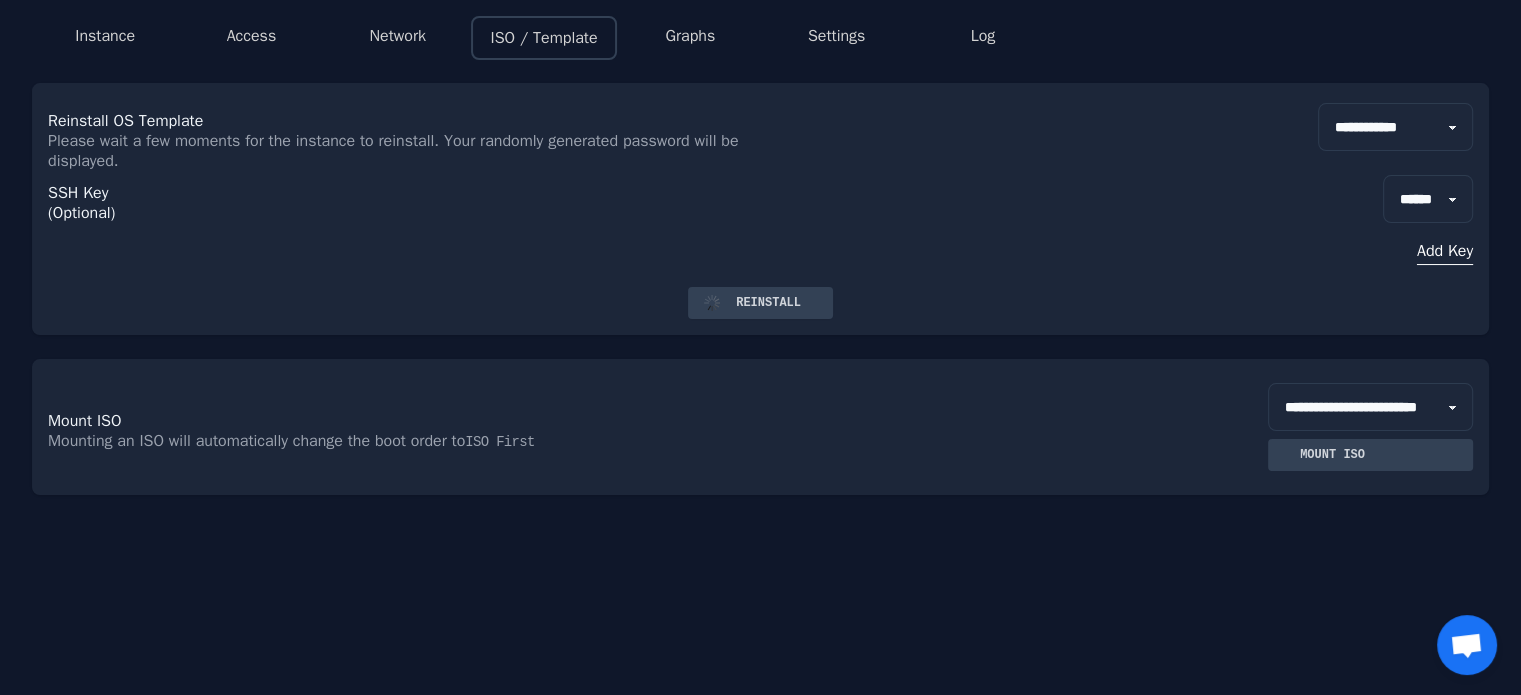 click on "**********" at bounding box center (760, 427) 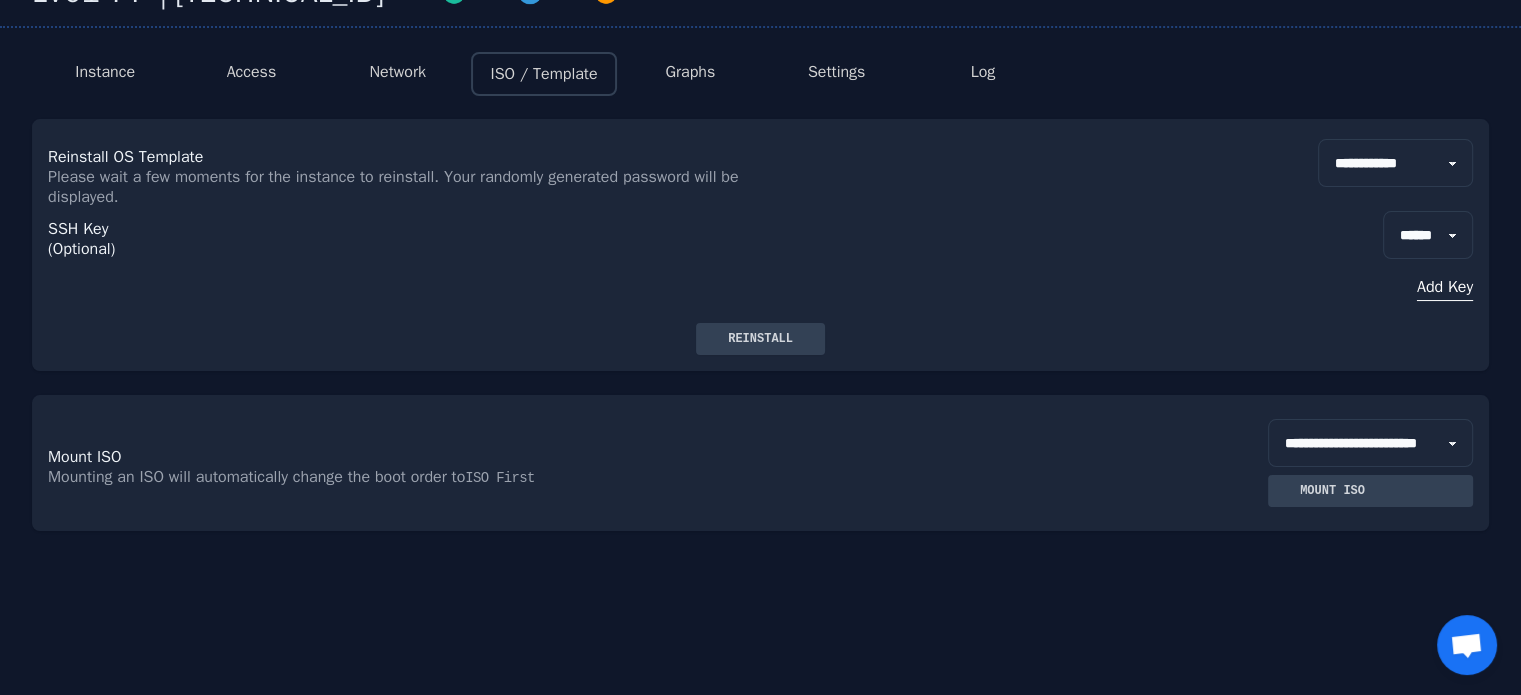 scroll, scrollTop: 0, scrollLeft: 0, axis: both 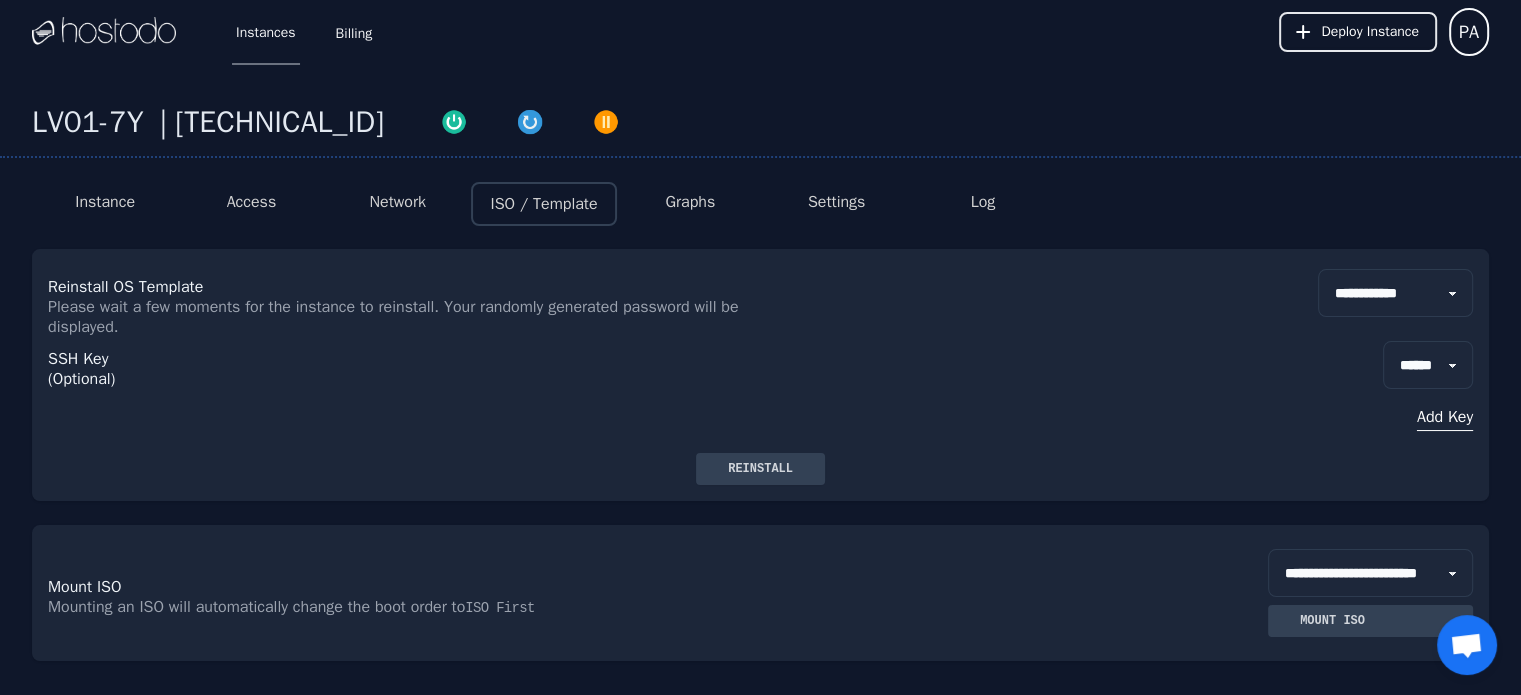 click on "Instance" at bounding box center [105, 202] 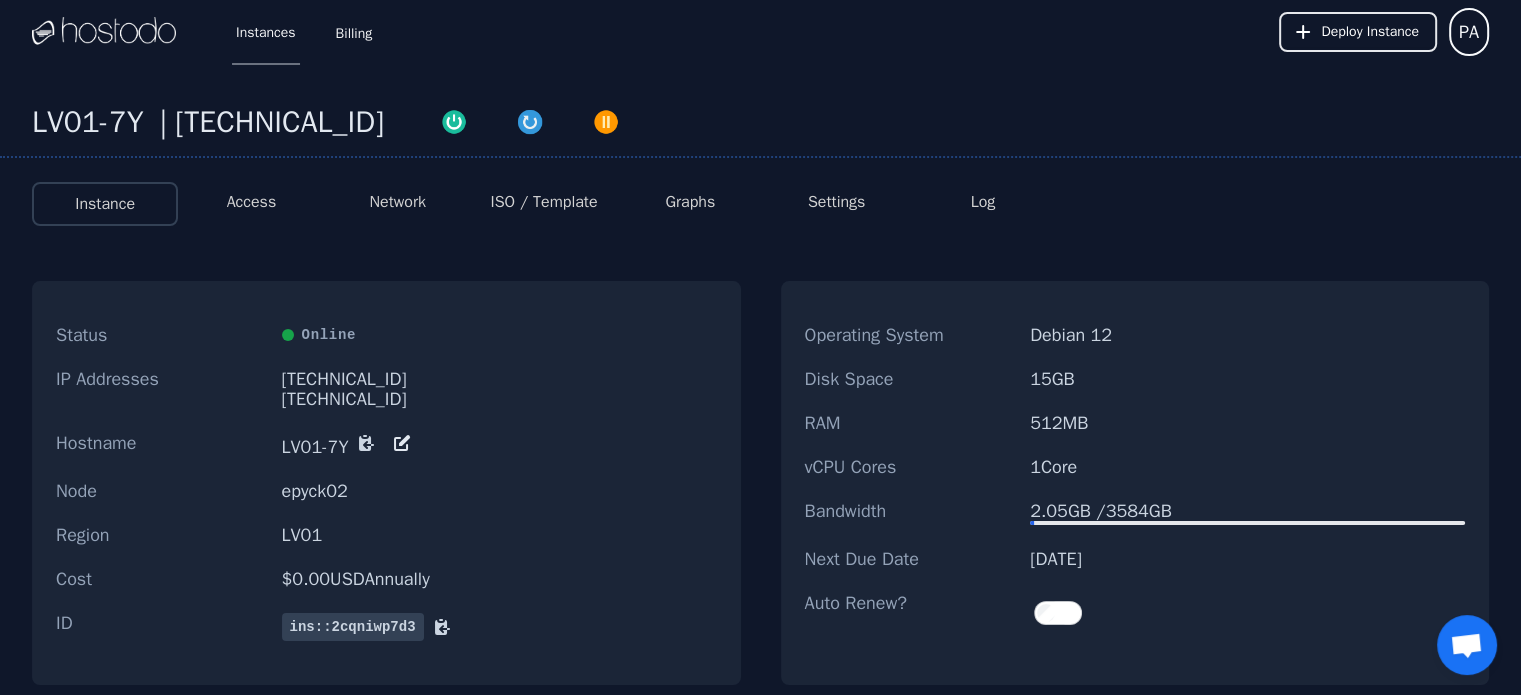 click on "Access" at bounding box center [252, 202] 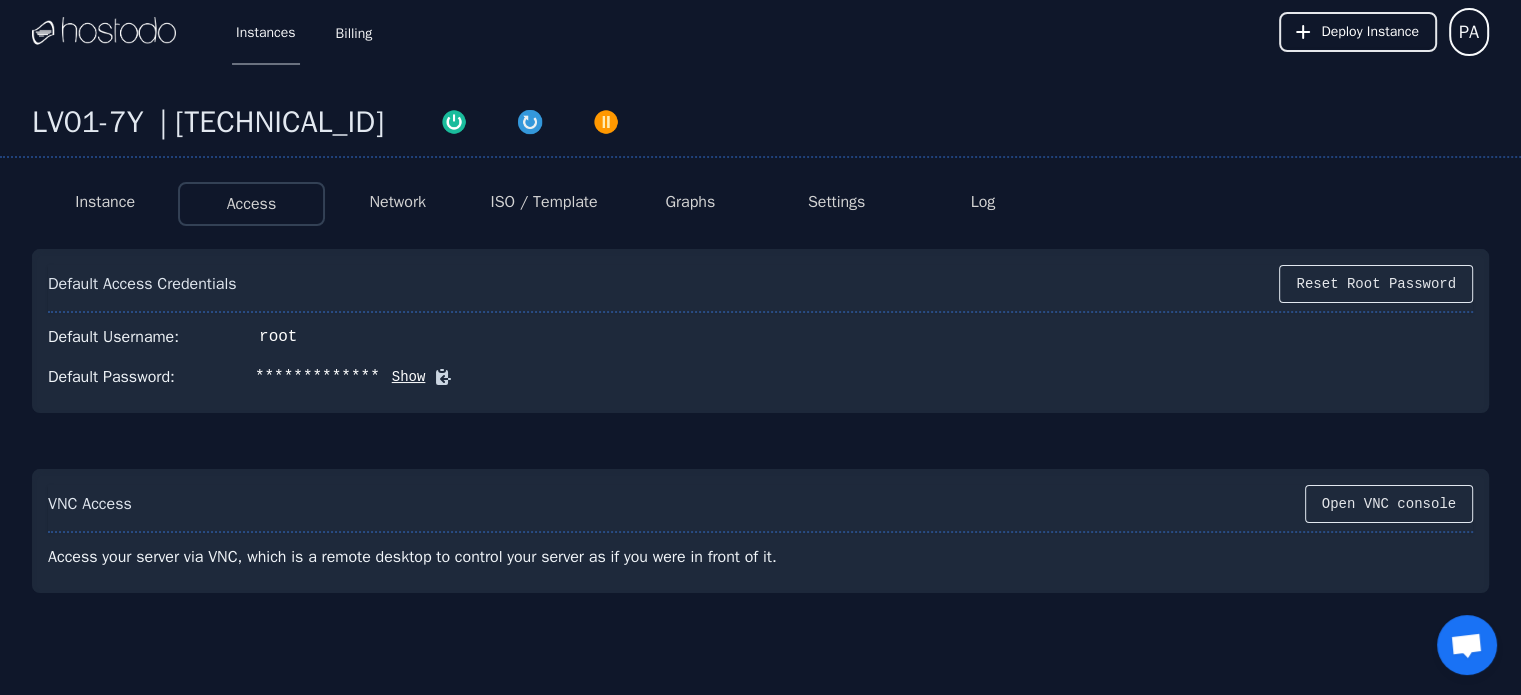 click 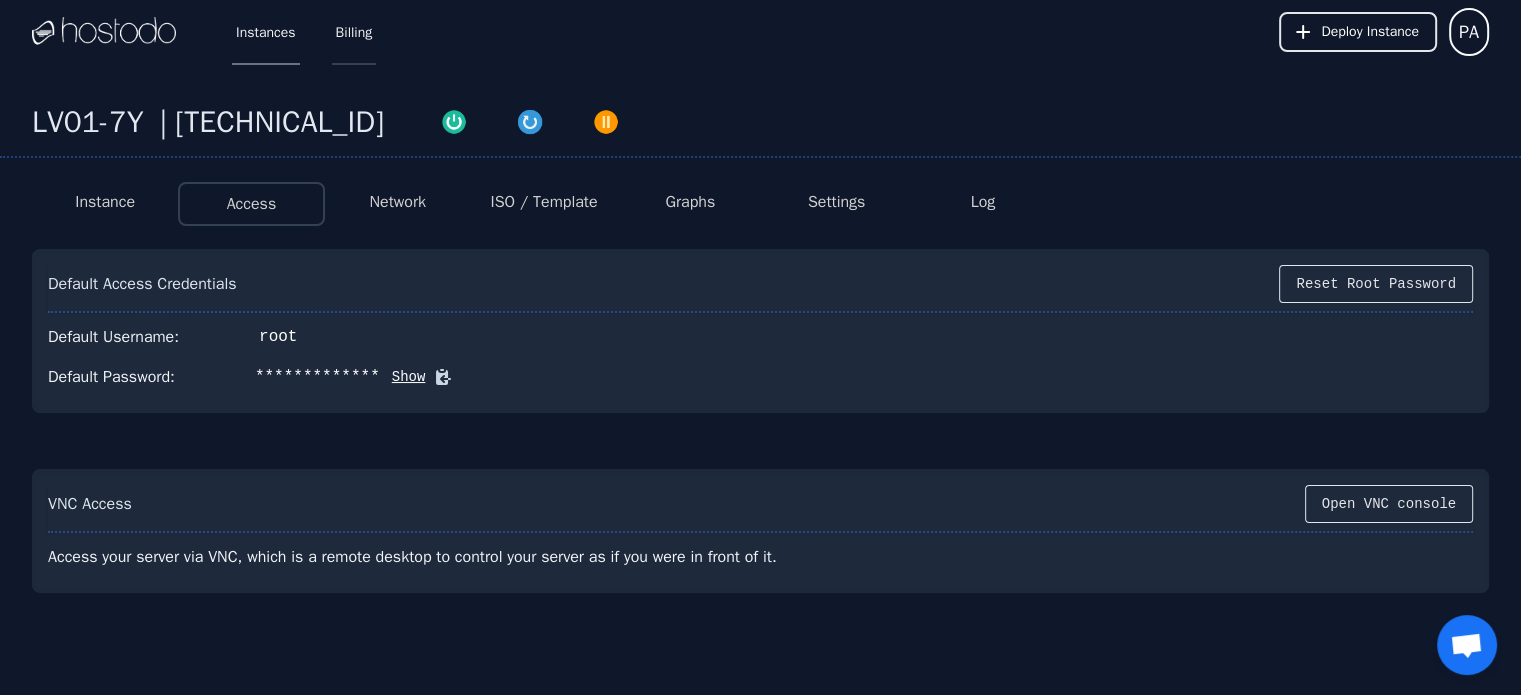 click on "Billing" at bounding box center (354, 32) 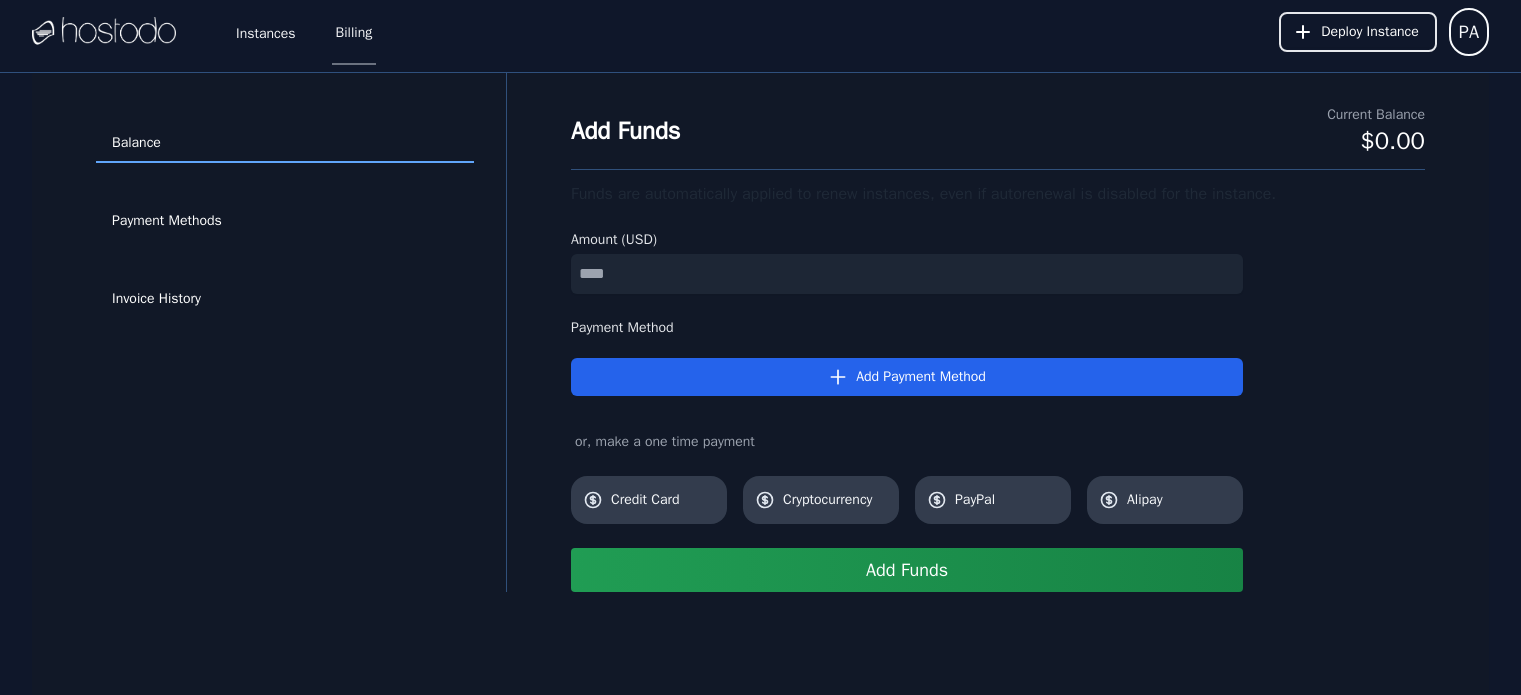 scroll, scrollTop: 0, scrollLeft: 0, axis: both 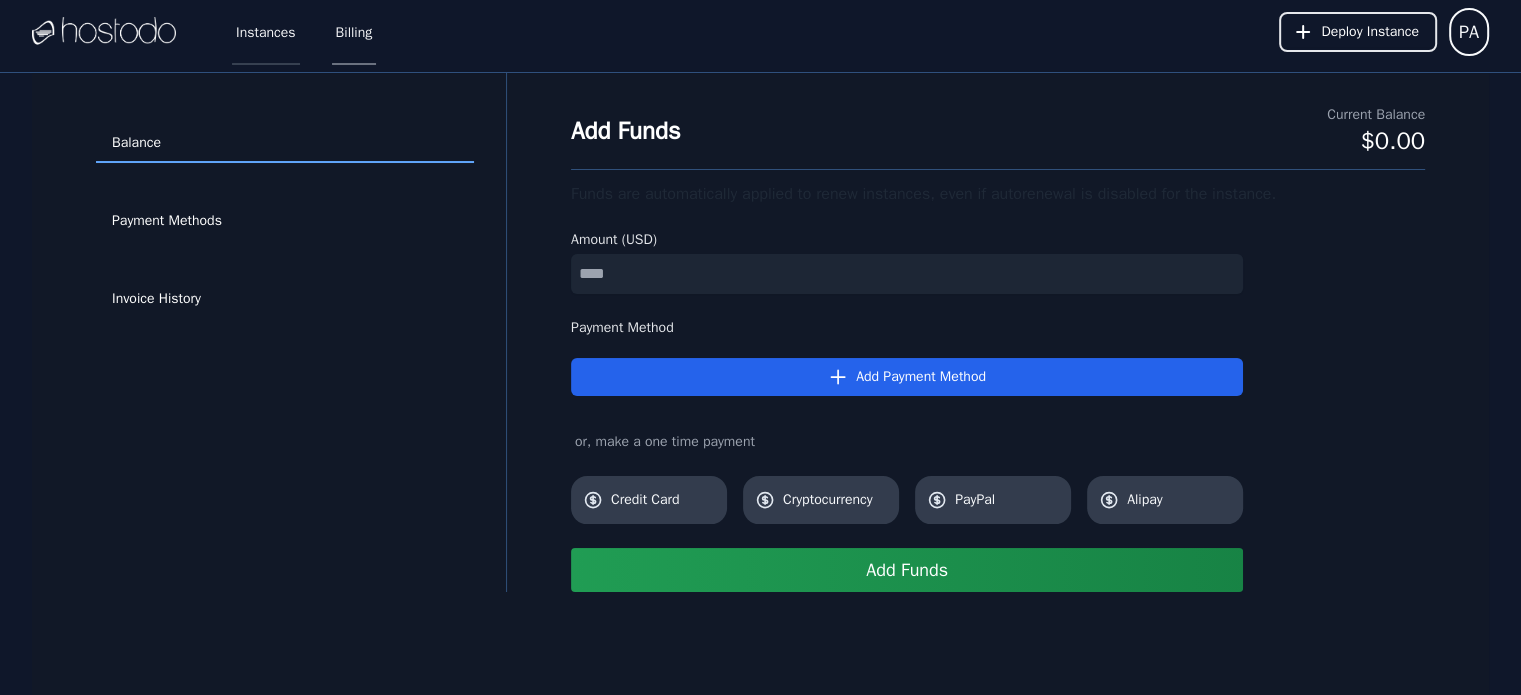 click on "Instances" at bounding box center [266, 32] 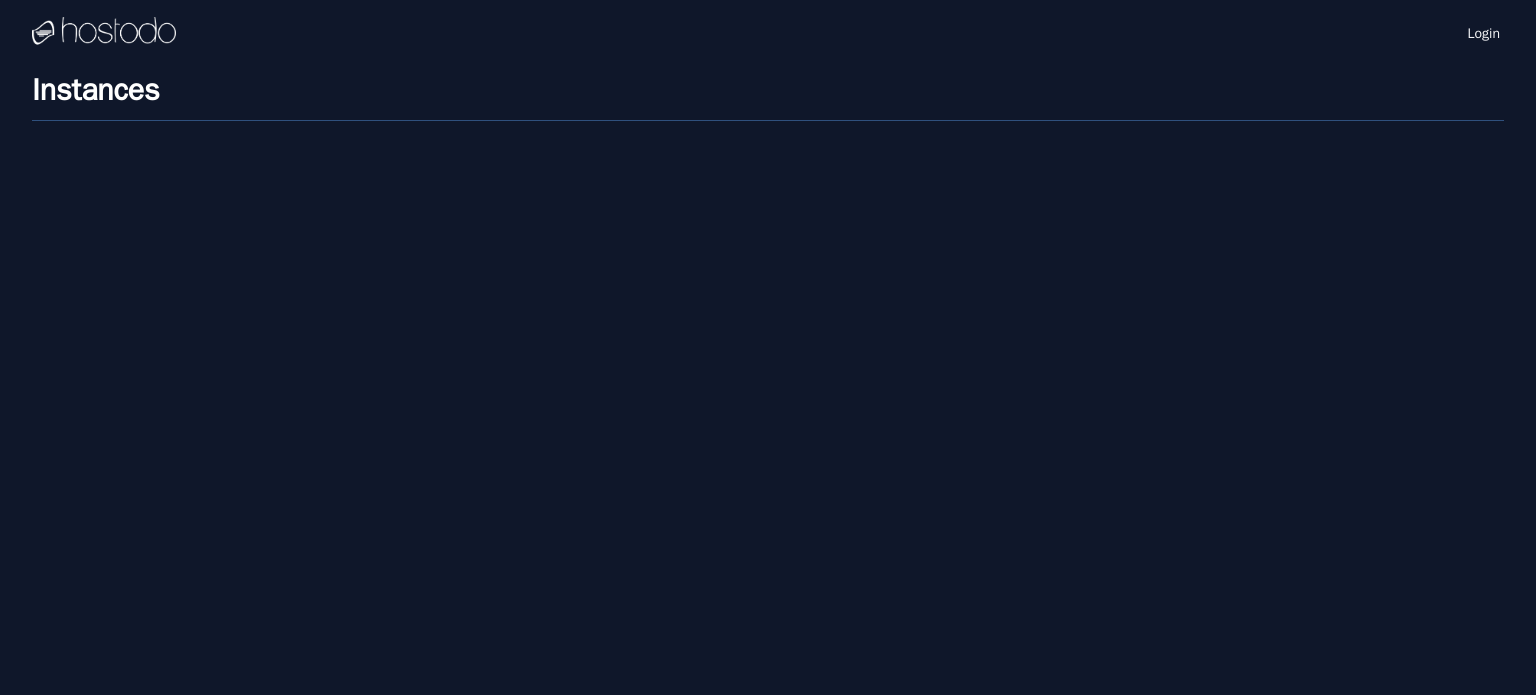 scroll, scrollTop: 0, scrollLeft: 0, axis: both 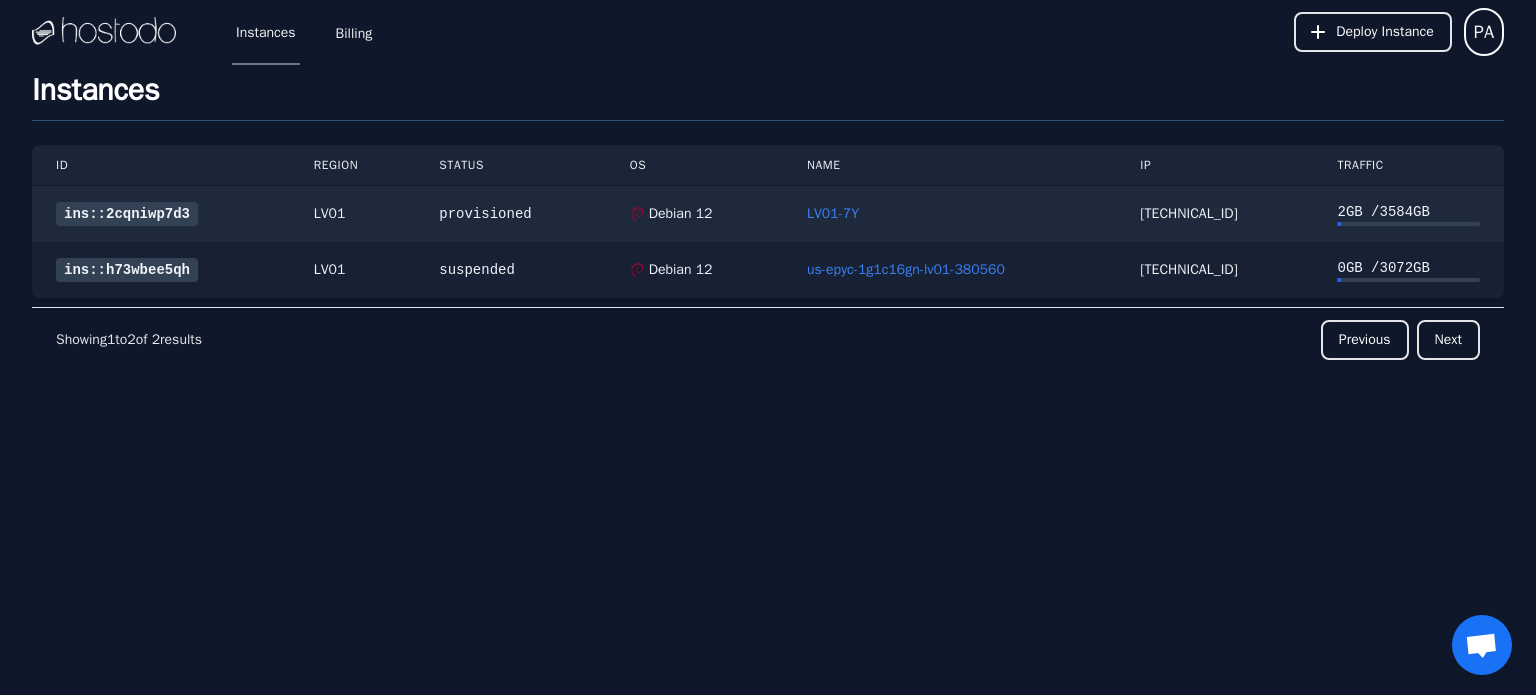 click on "ins::h73wbee5qh" at bounding box center (127, 270) 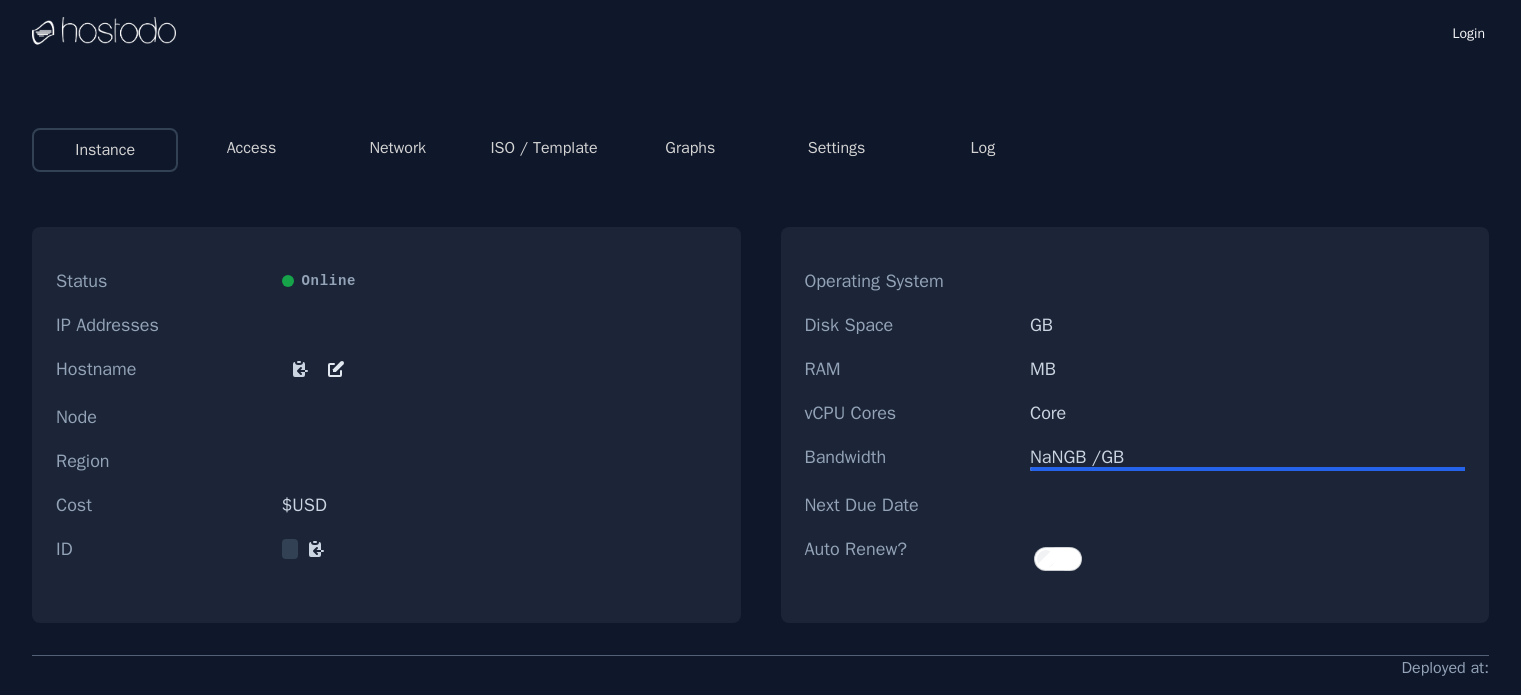 scroll, scrollTop: 0, scrollLeft: 0, axis: both 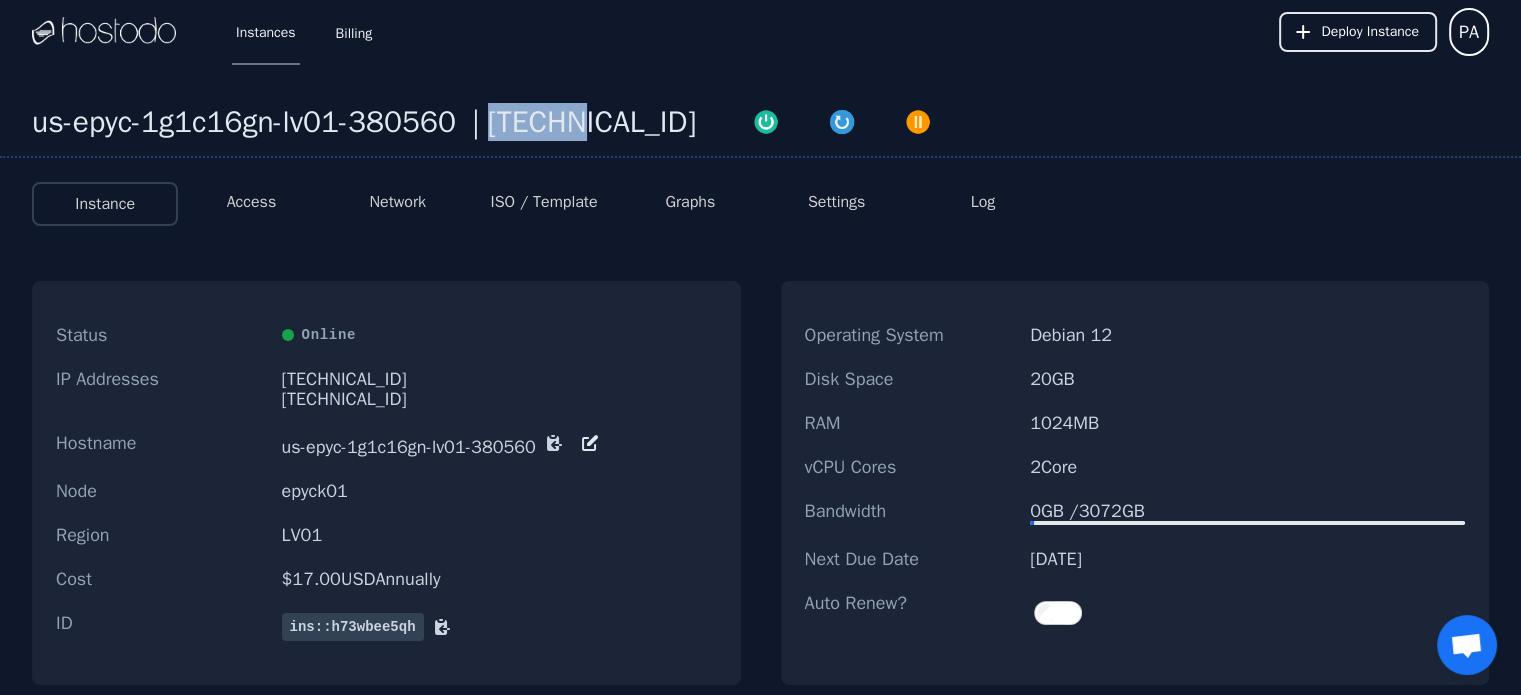 drag, startPoint x: 551, startPoint y: 124, endPoint x: 647, endPoint y: 126, distance: 96.02083 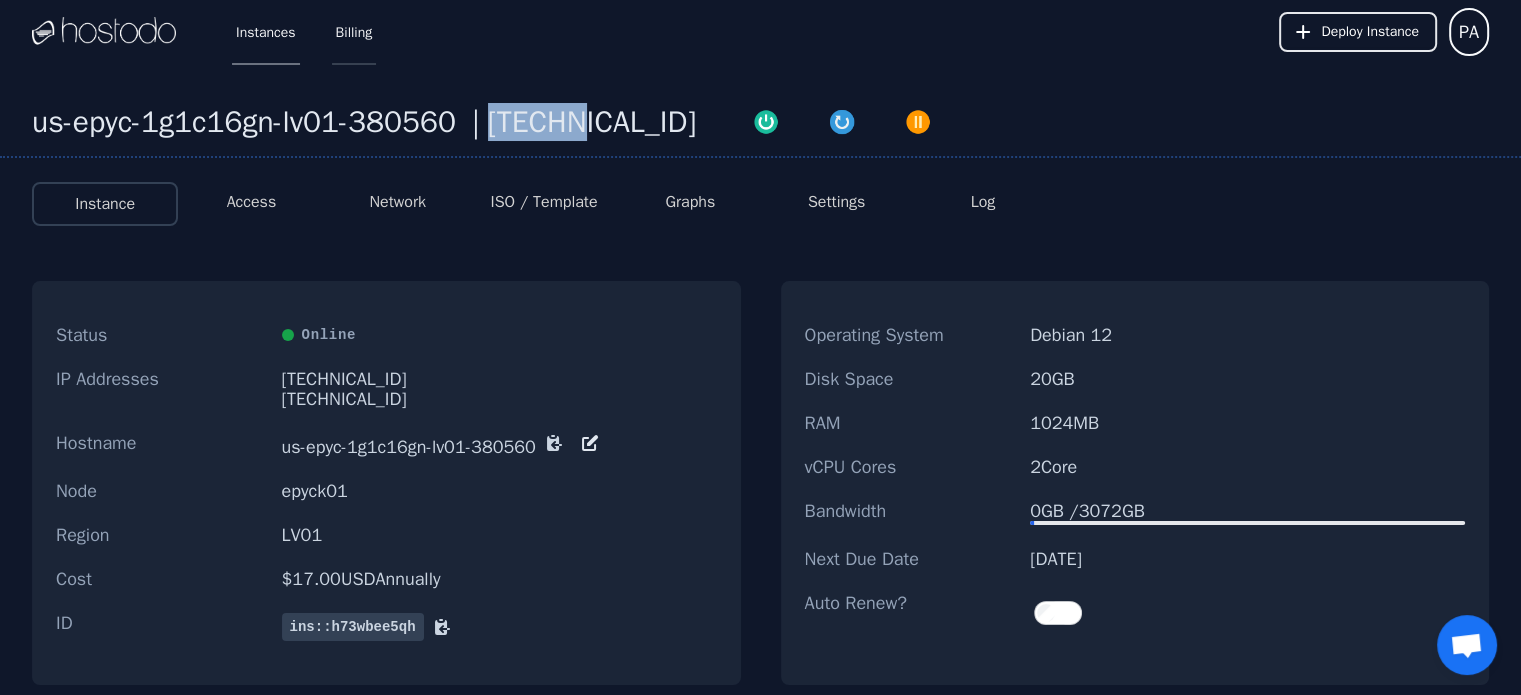 click on "Billing" at bounding box center [354, 32] 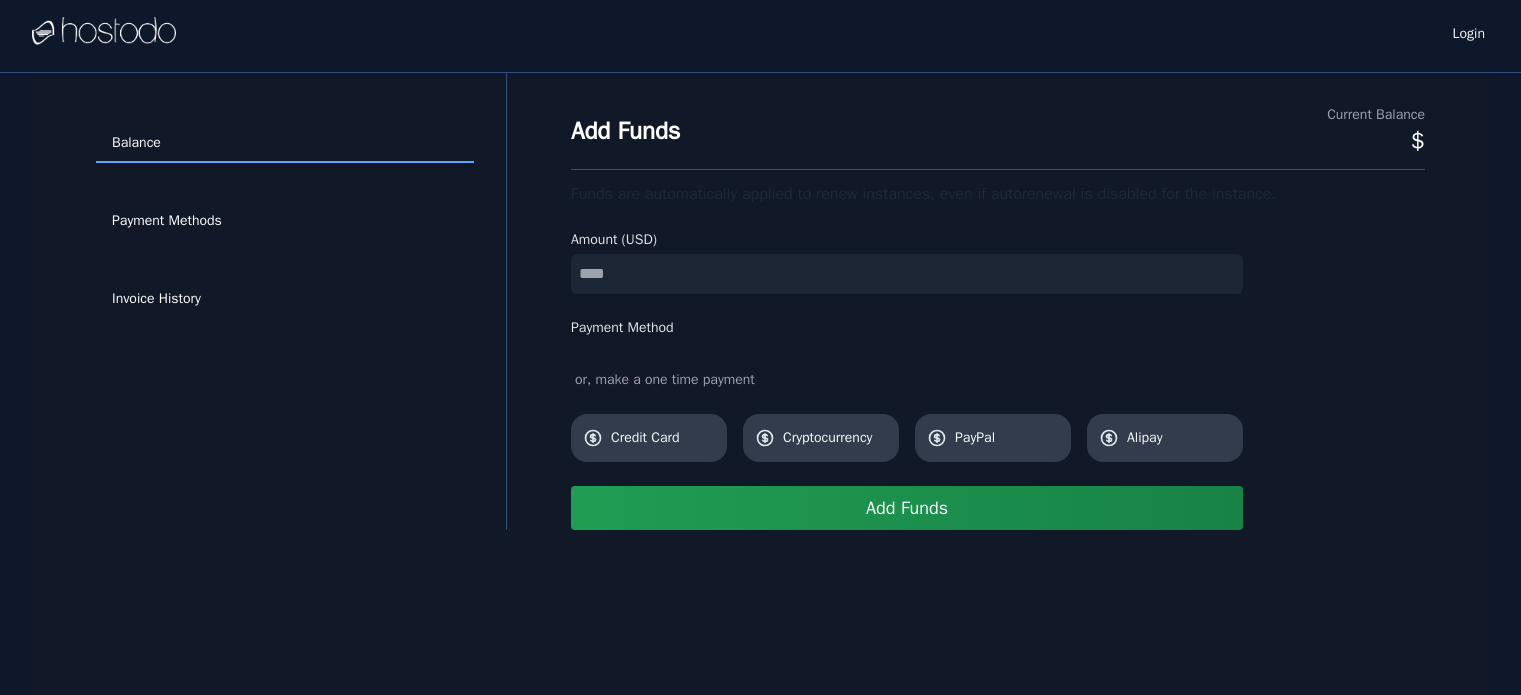 scroll, scrollTop: 0, scrollLeft: 0, axis: both 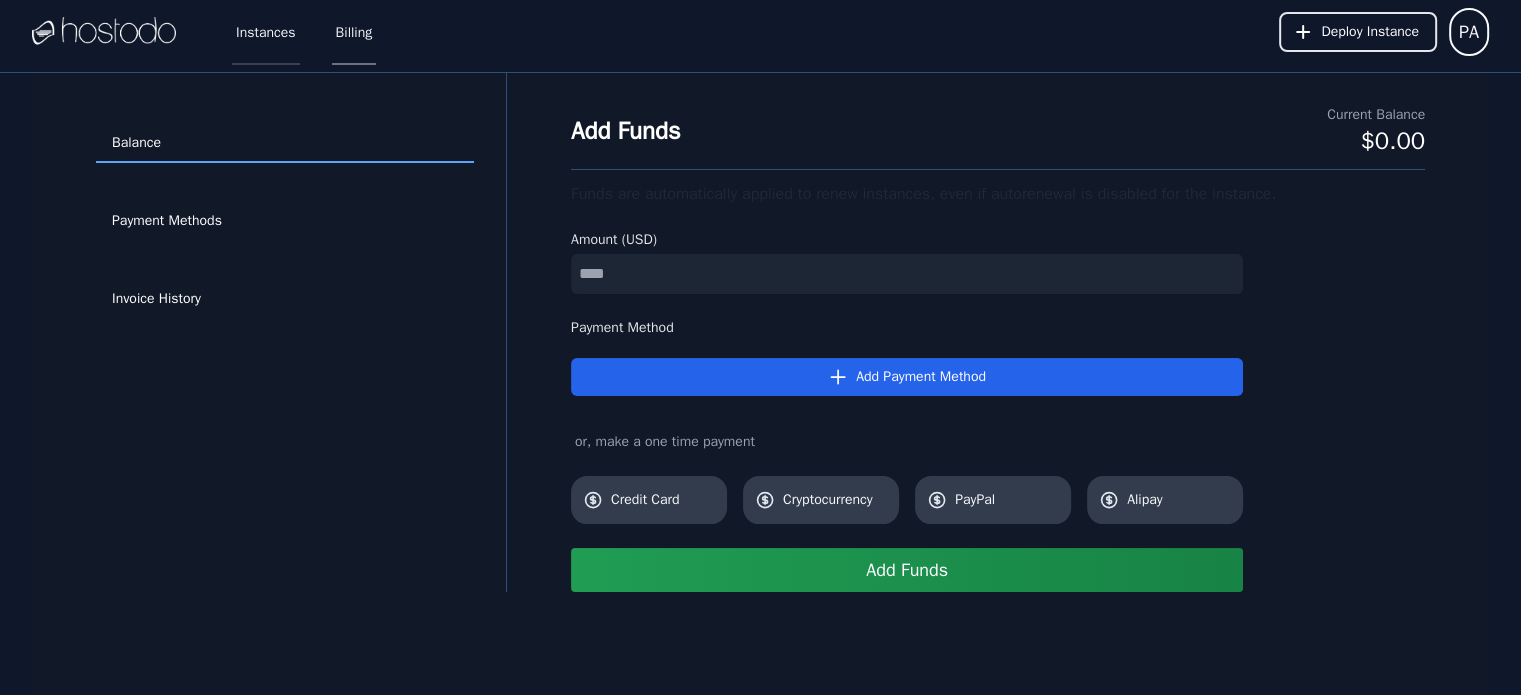 click on "Instances" at bounding box center (266, 32) 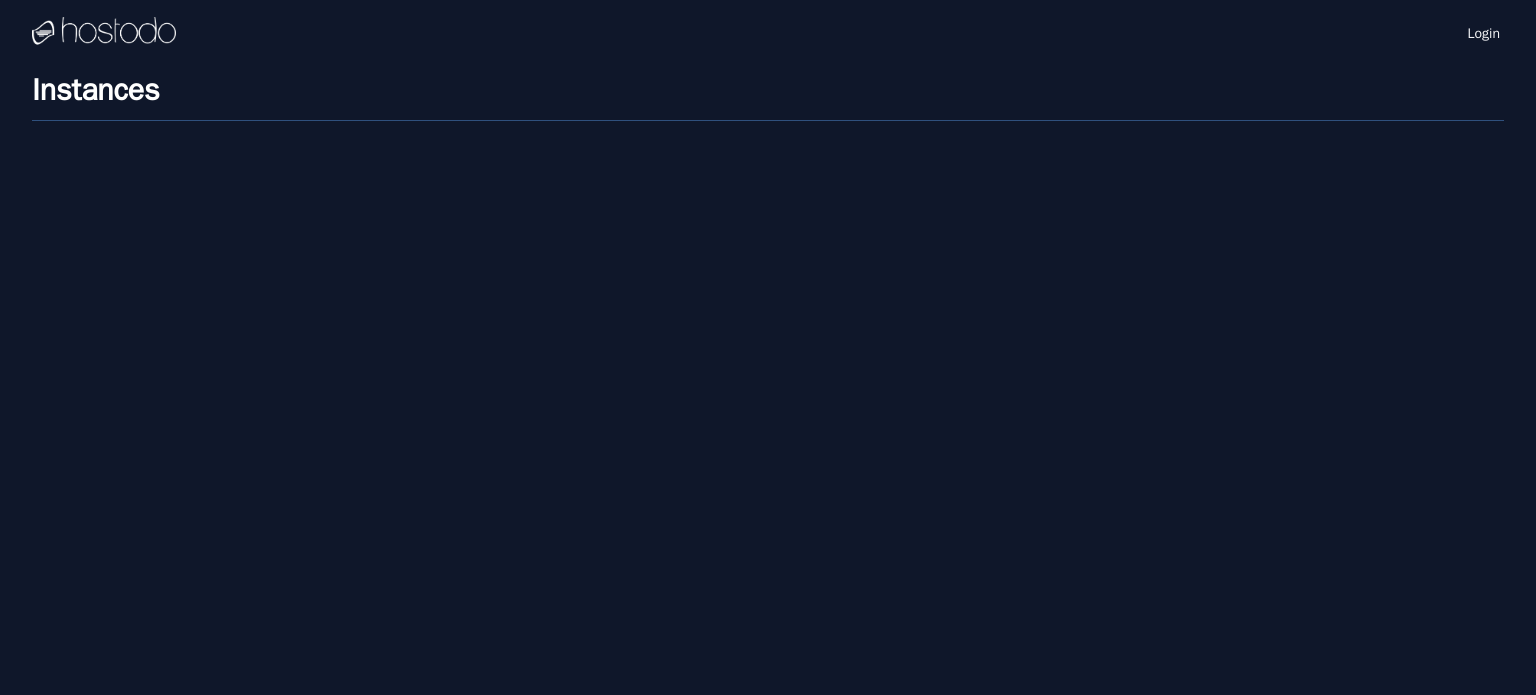 scroll, scrollTop: 0, scrollLeft: 0, axis: both 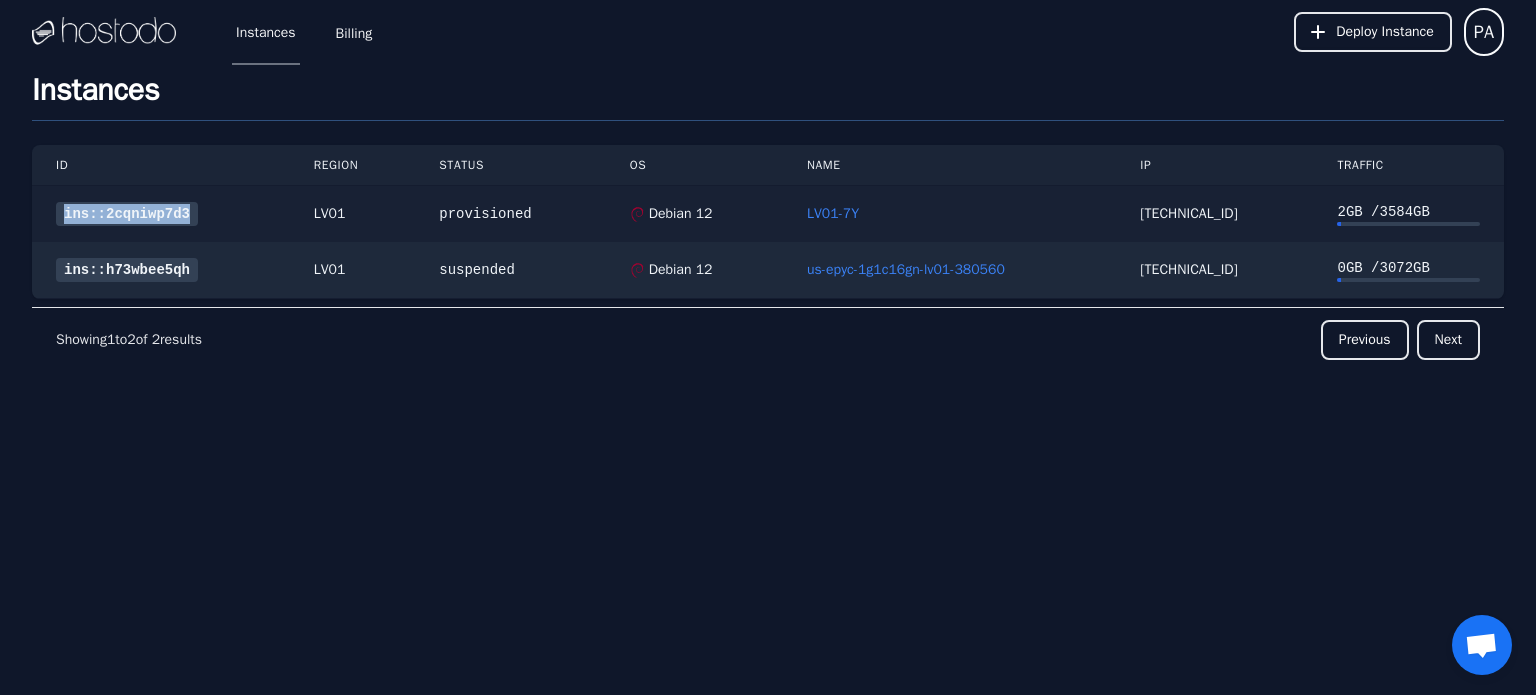 drag, startPoint x: 196, startPoint y: 223, endPoint x: 56, endPoint y: 223, distance: 140 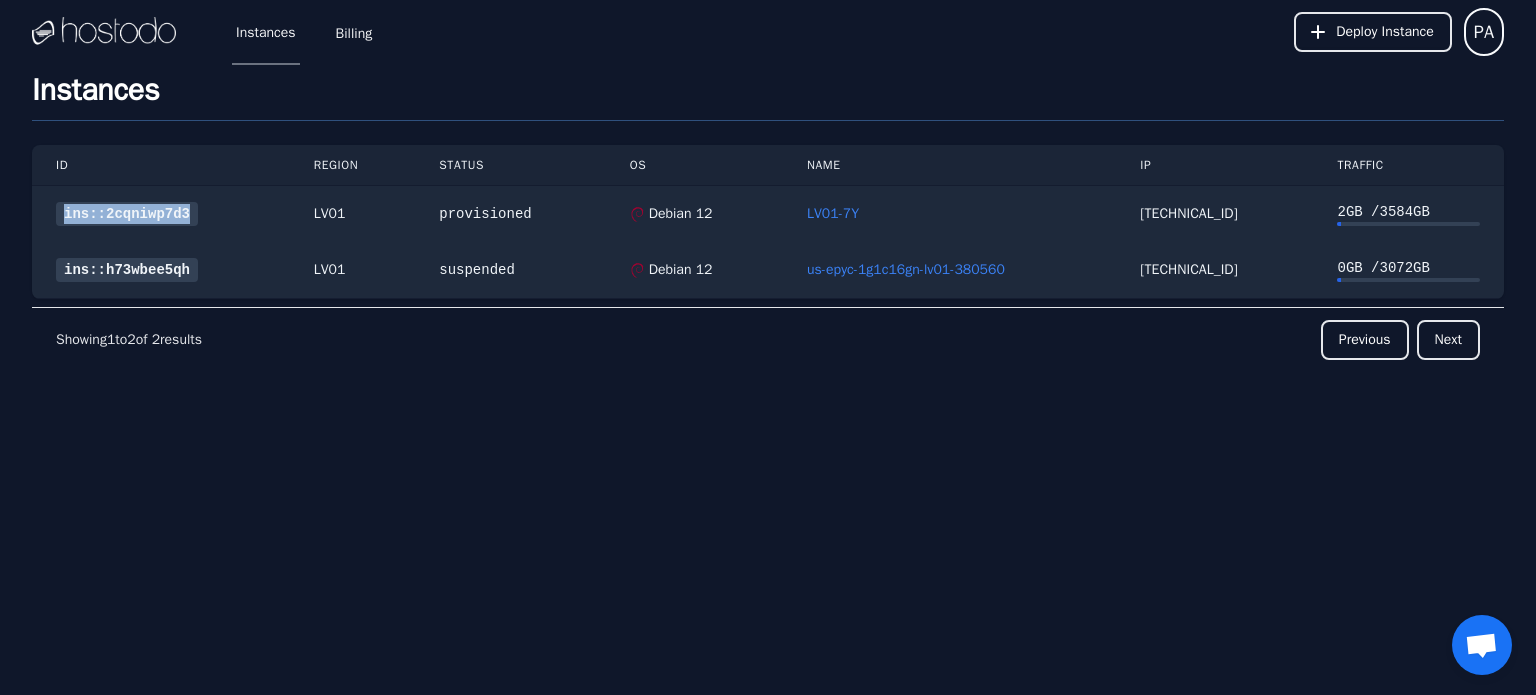 click at bounding box center (1481, 647) 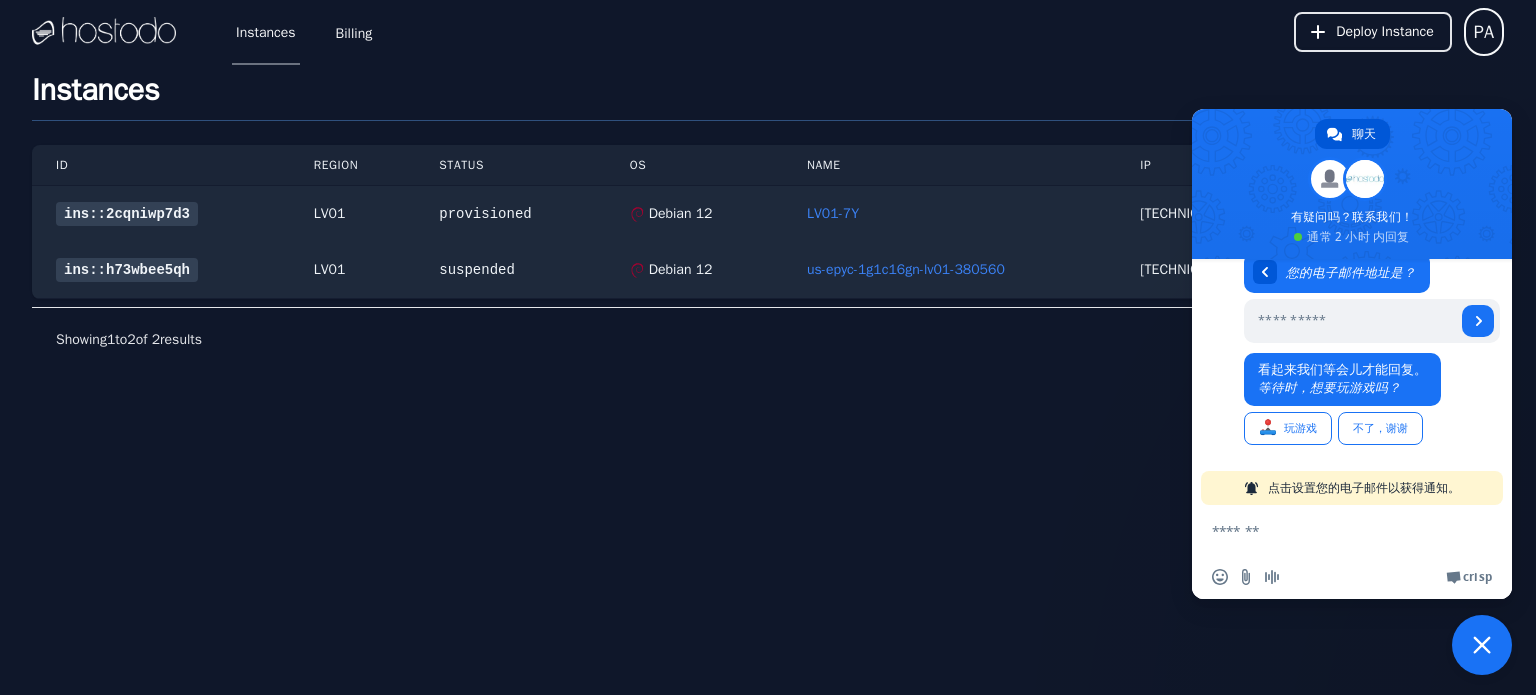 click at bounding box center (1332, 530) 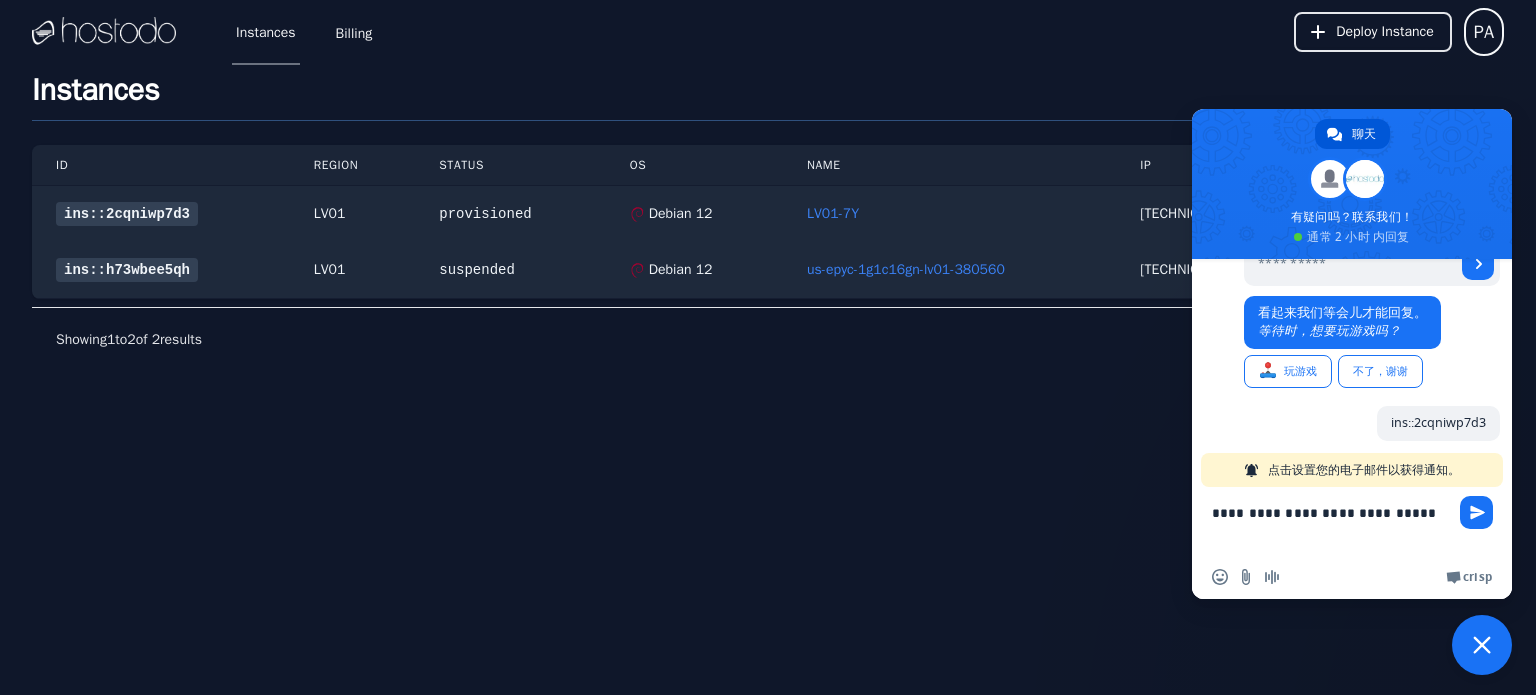 scroll, scrollTop: 536, scrollLeft: 0, axis: vertical 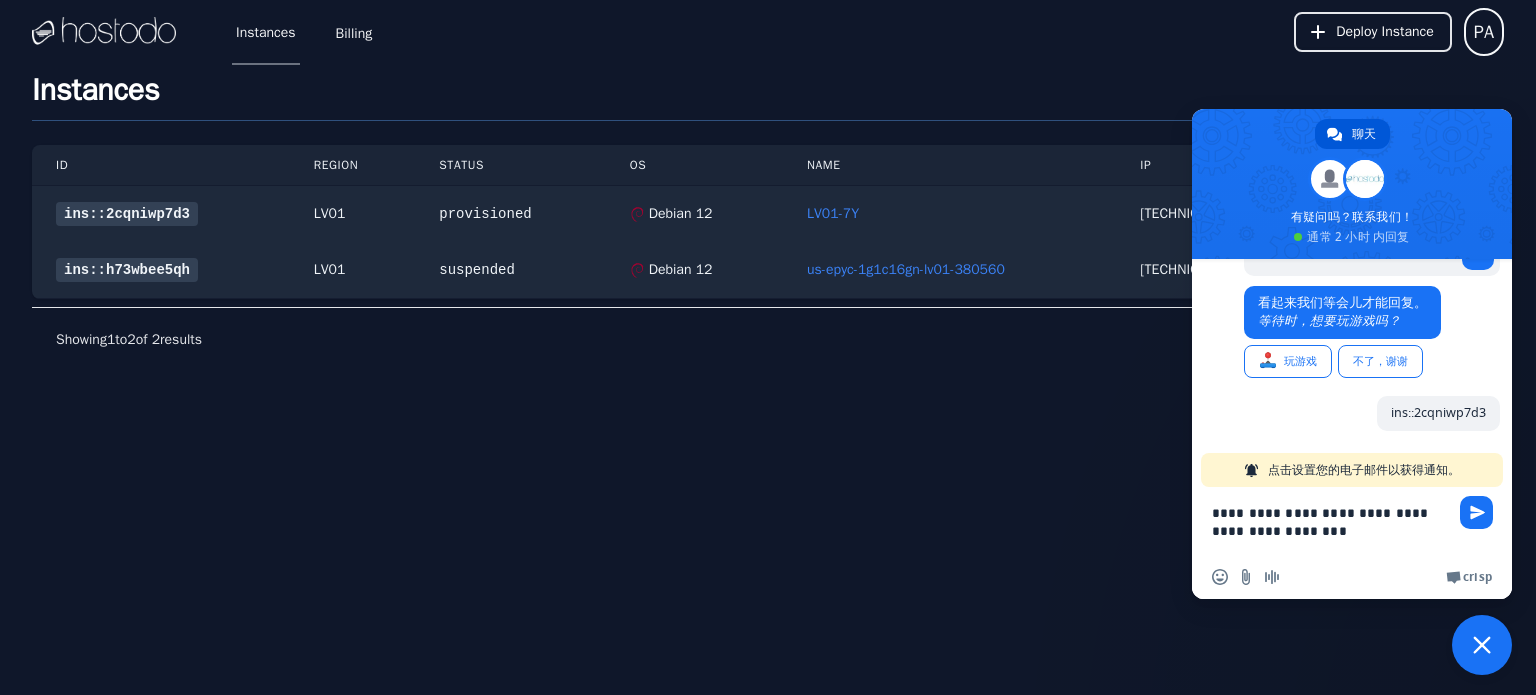 paste on "**********" 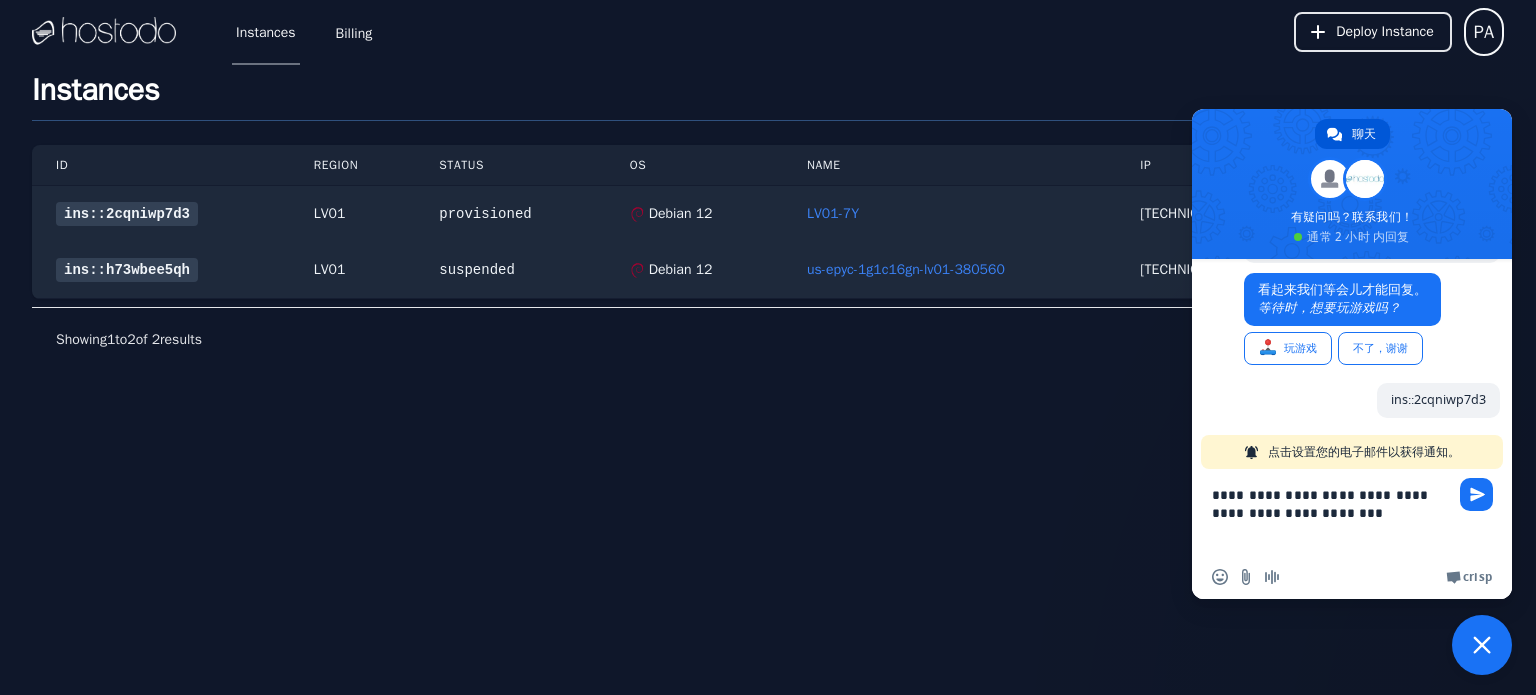 scroll, scrollTop: 536, scrollLeft: 0, axis: vertical 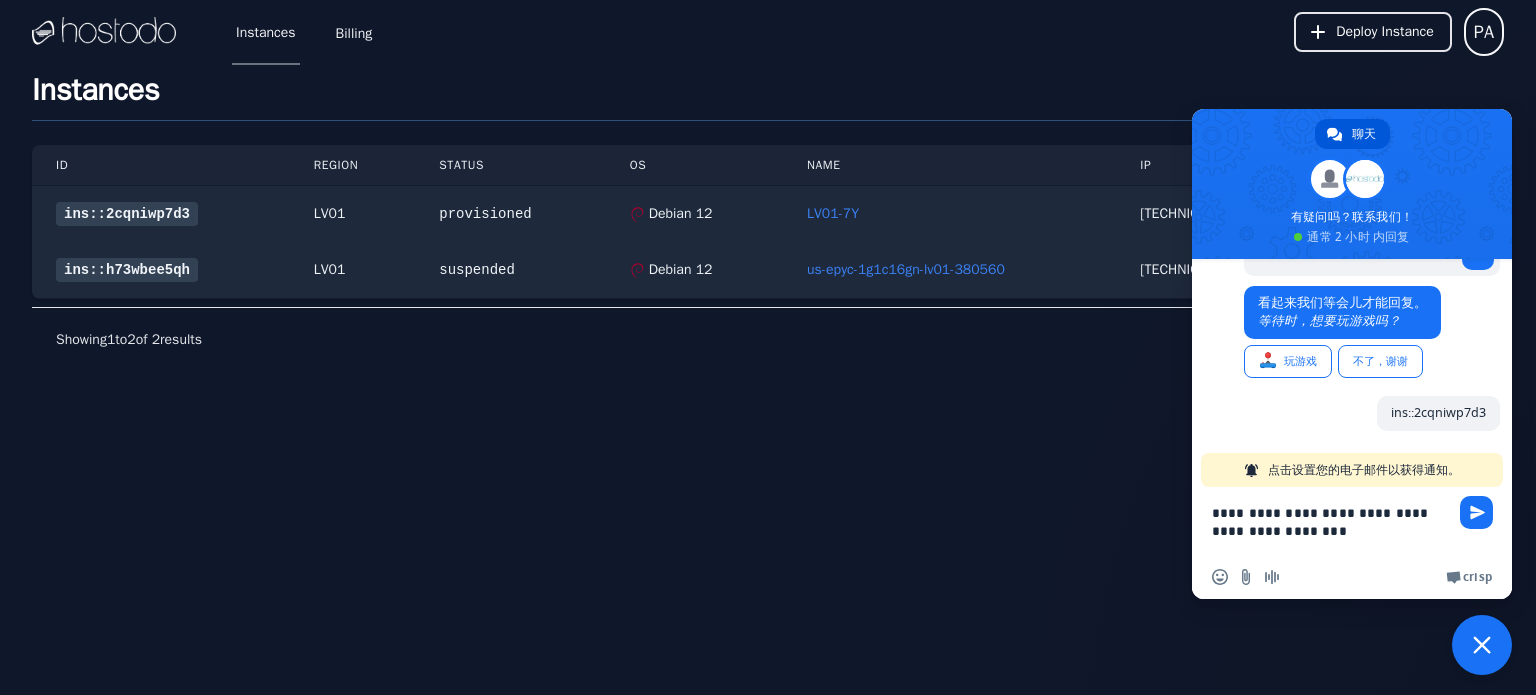 paste on "******" 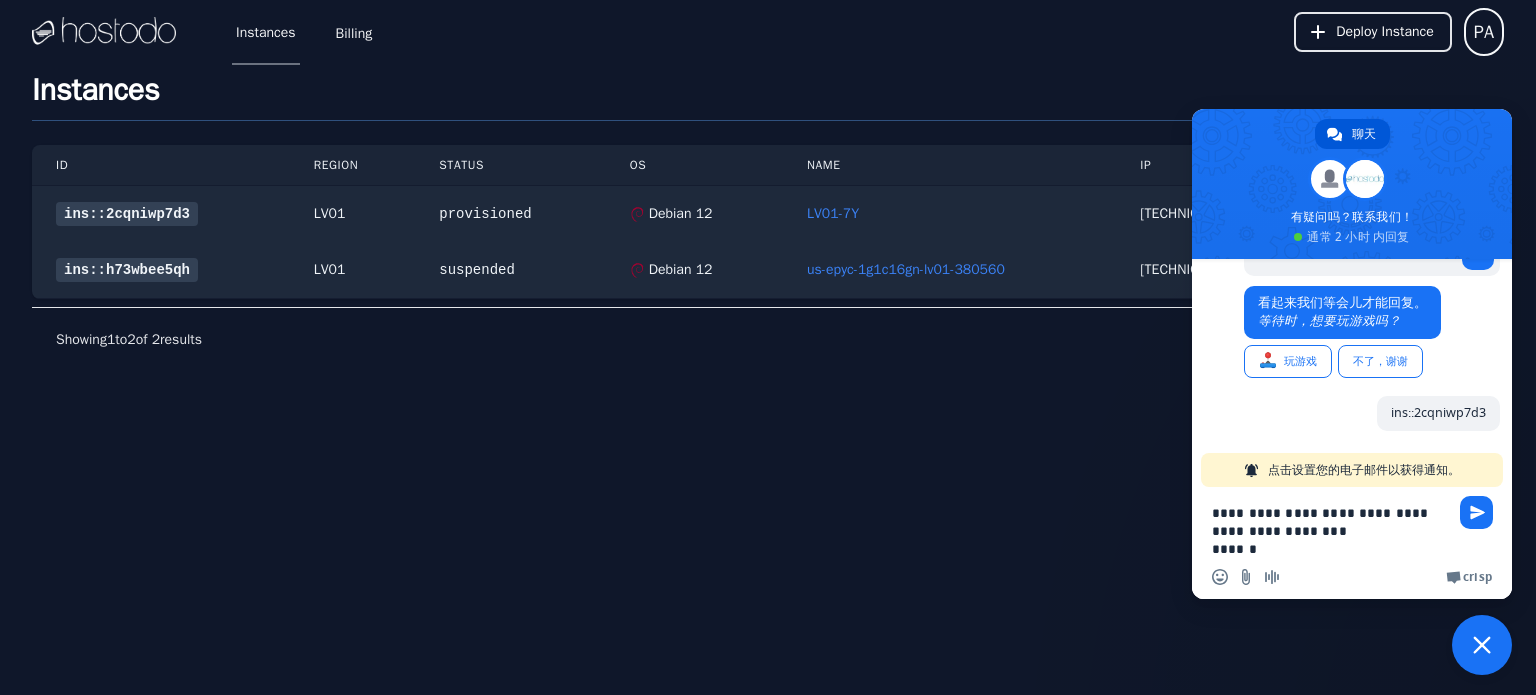 scroll, scrollTop: 3, scrollLeft: 0, axis: vertical 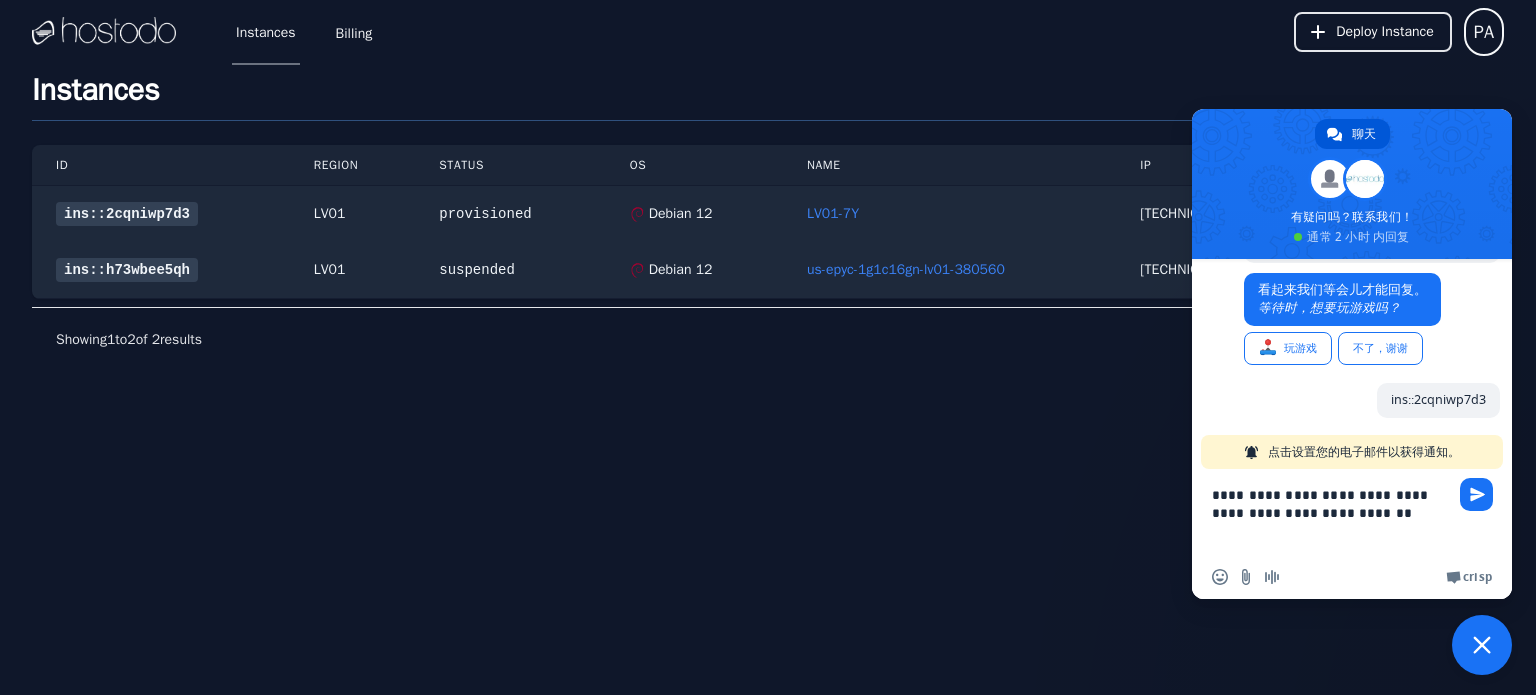 type on "**********" 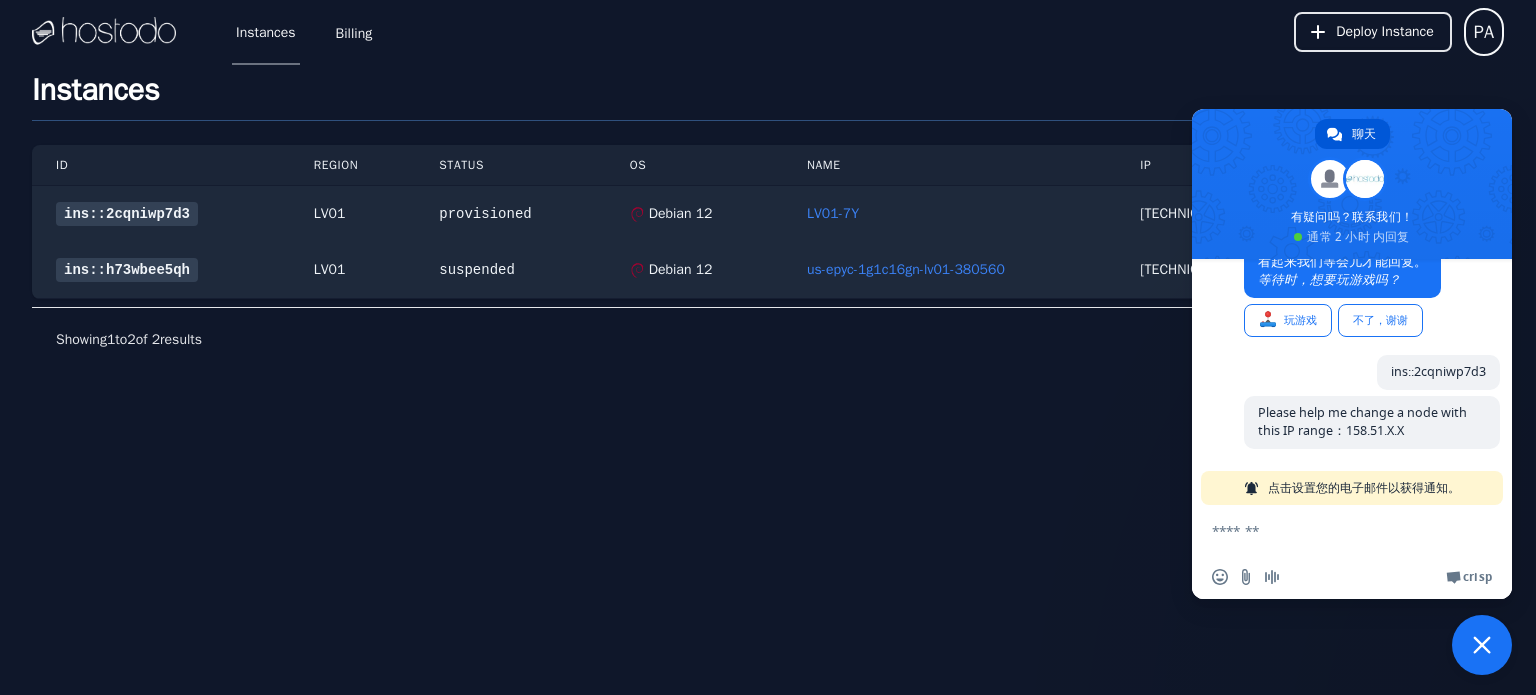 scroll, scrollTop: 458, scrollLeft: 0, axis: vertical 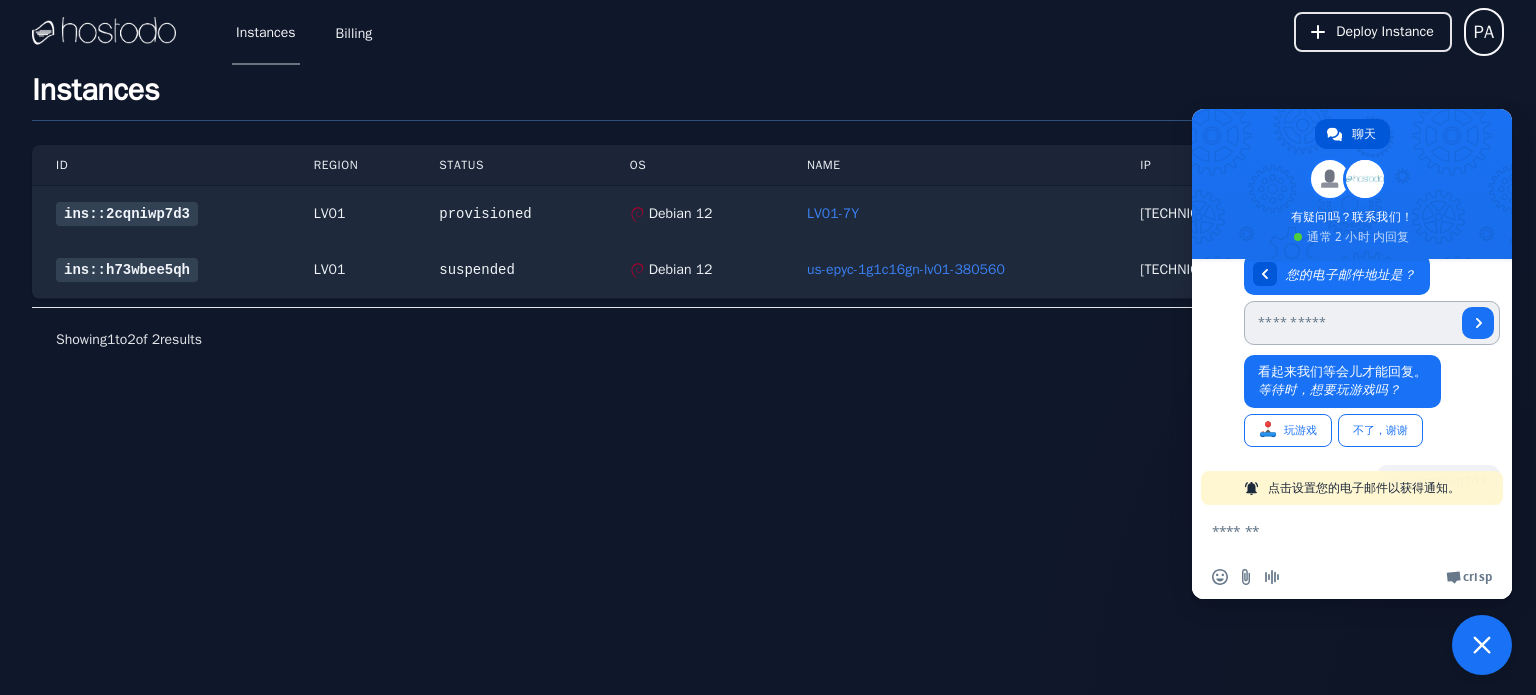 type 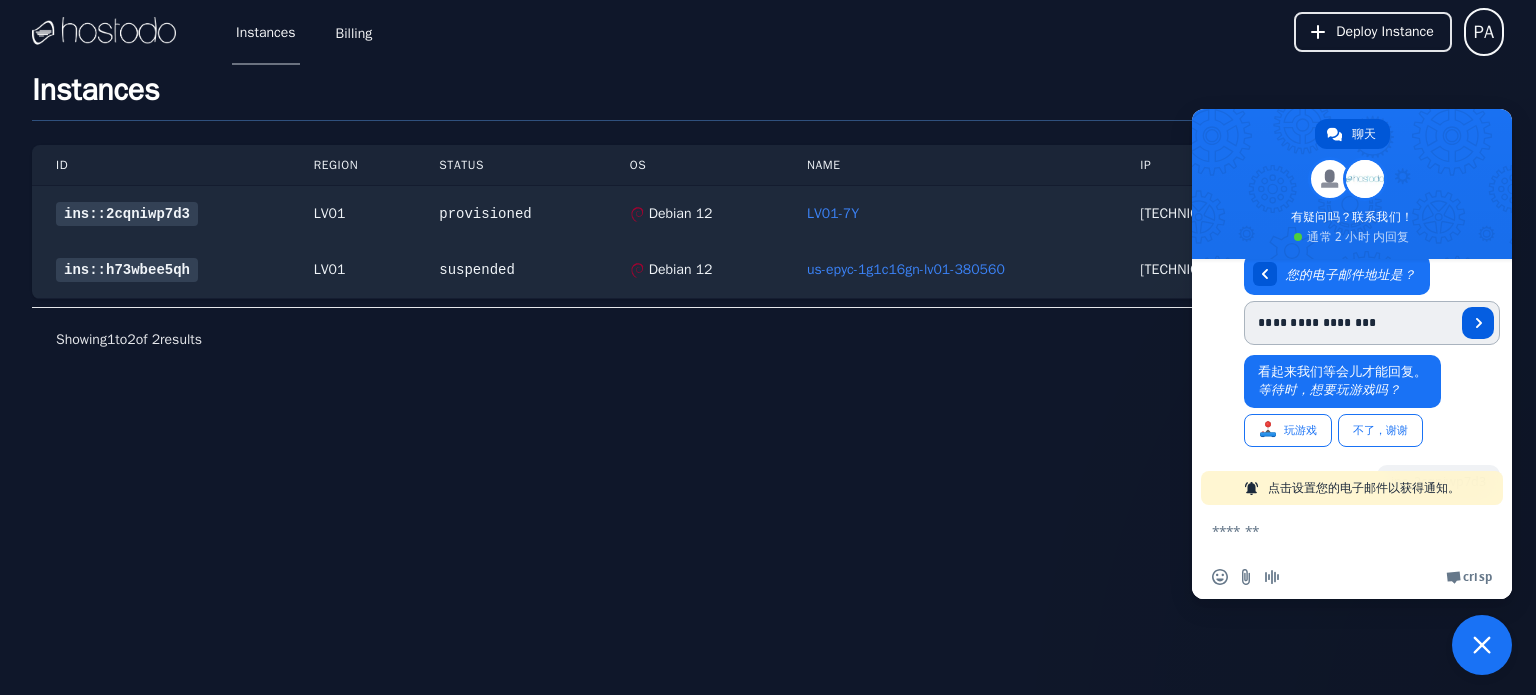 click at bounding box center [1479, 323] 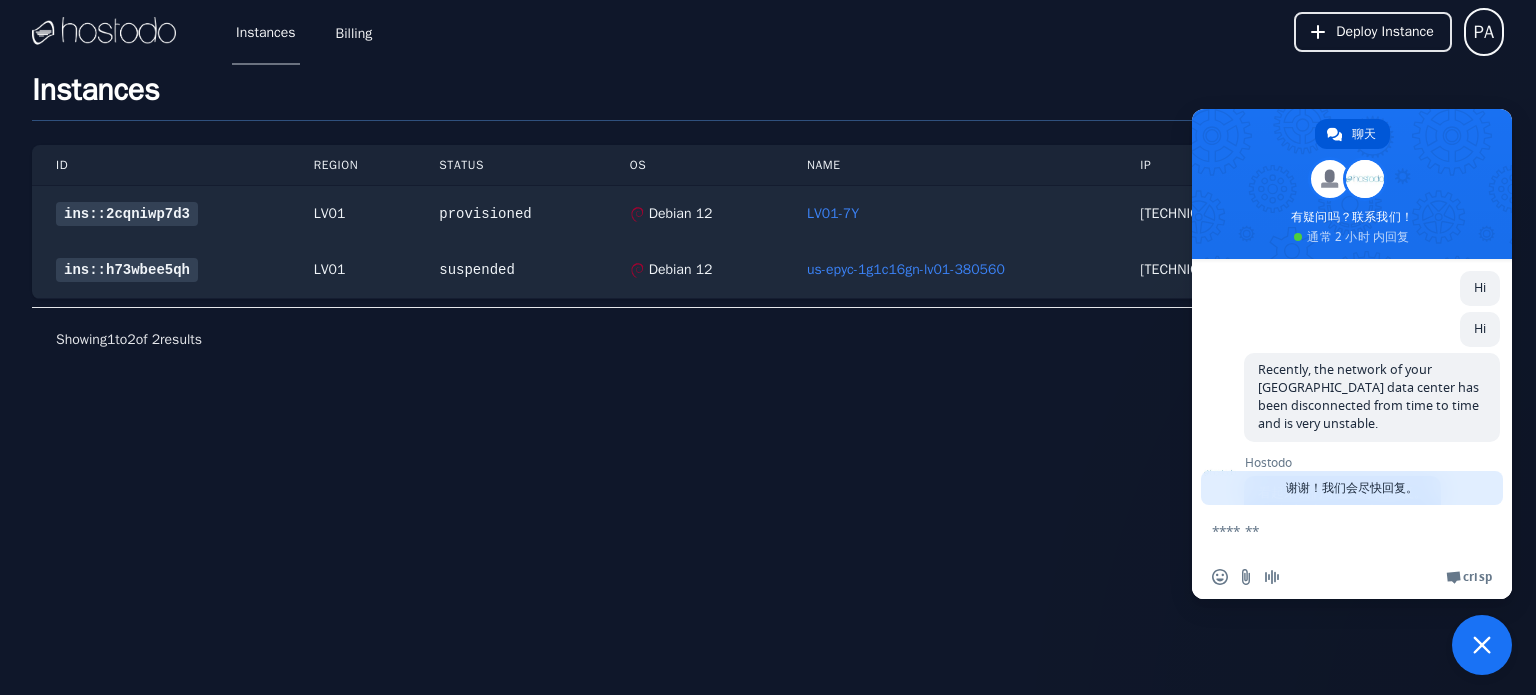 scroll, scrollTop: 476, scrollLeft: 0, axis: vertical 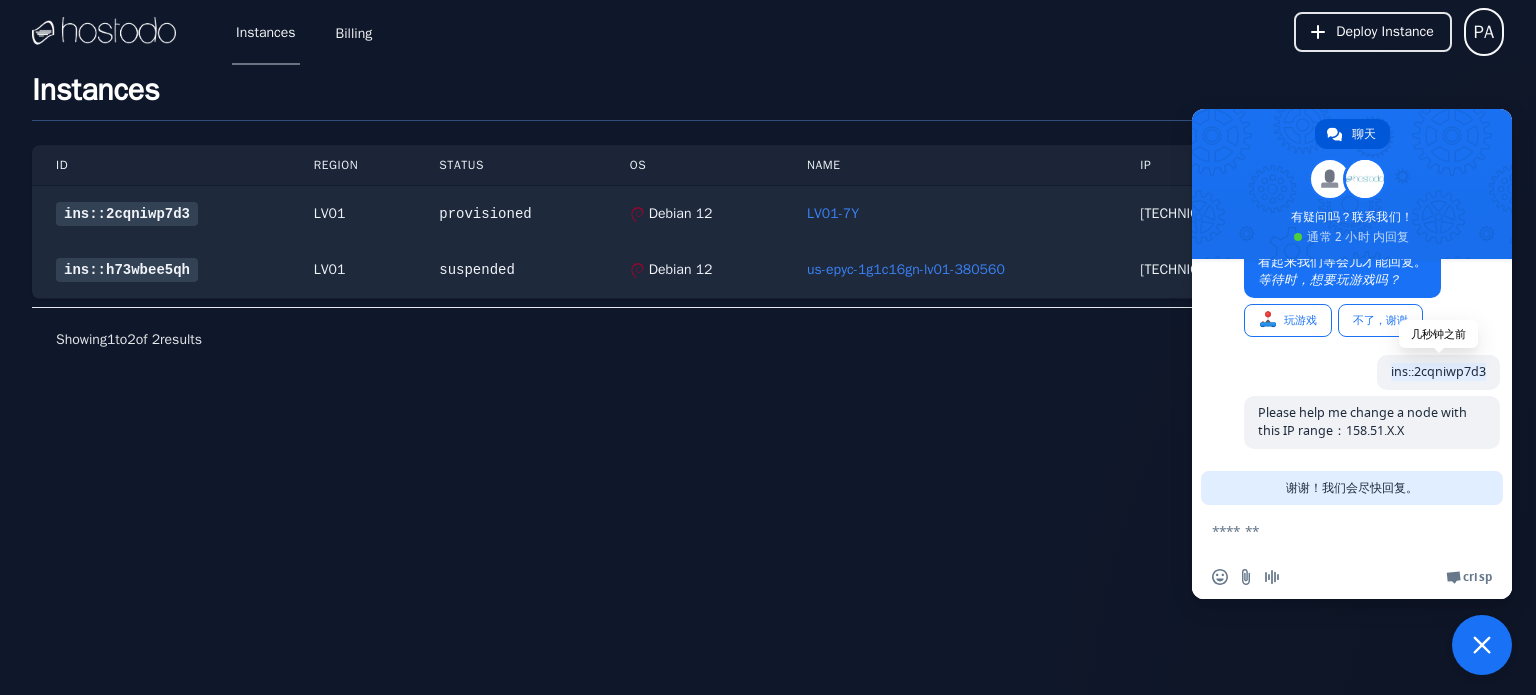 drag, startPoint x: 1367, startPoint y: 370, endPoint x: 1467, endPoint y: 369, distance: 100.005 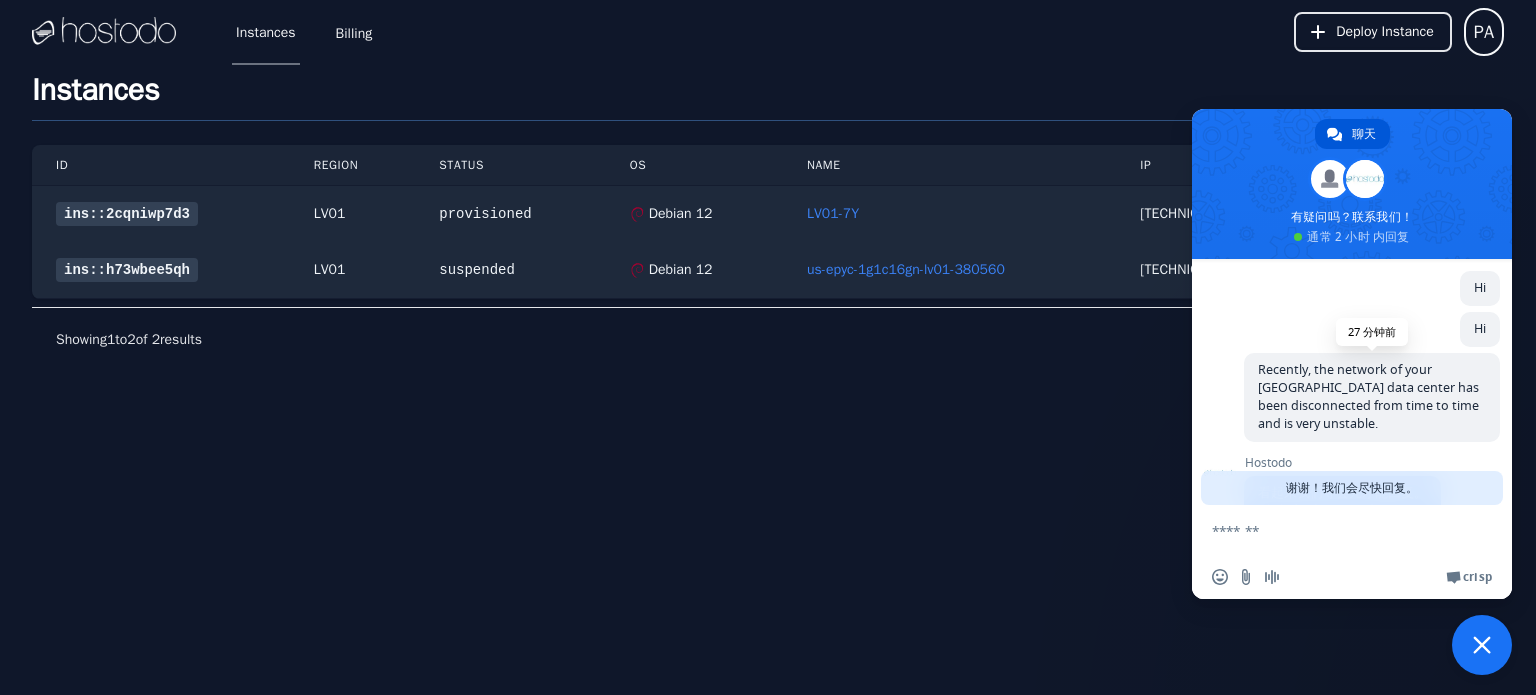 scroll, scrollTop: 476, scrollLeft: 0, axis: vertical 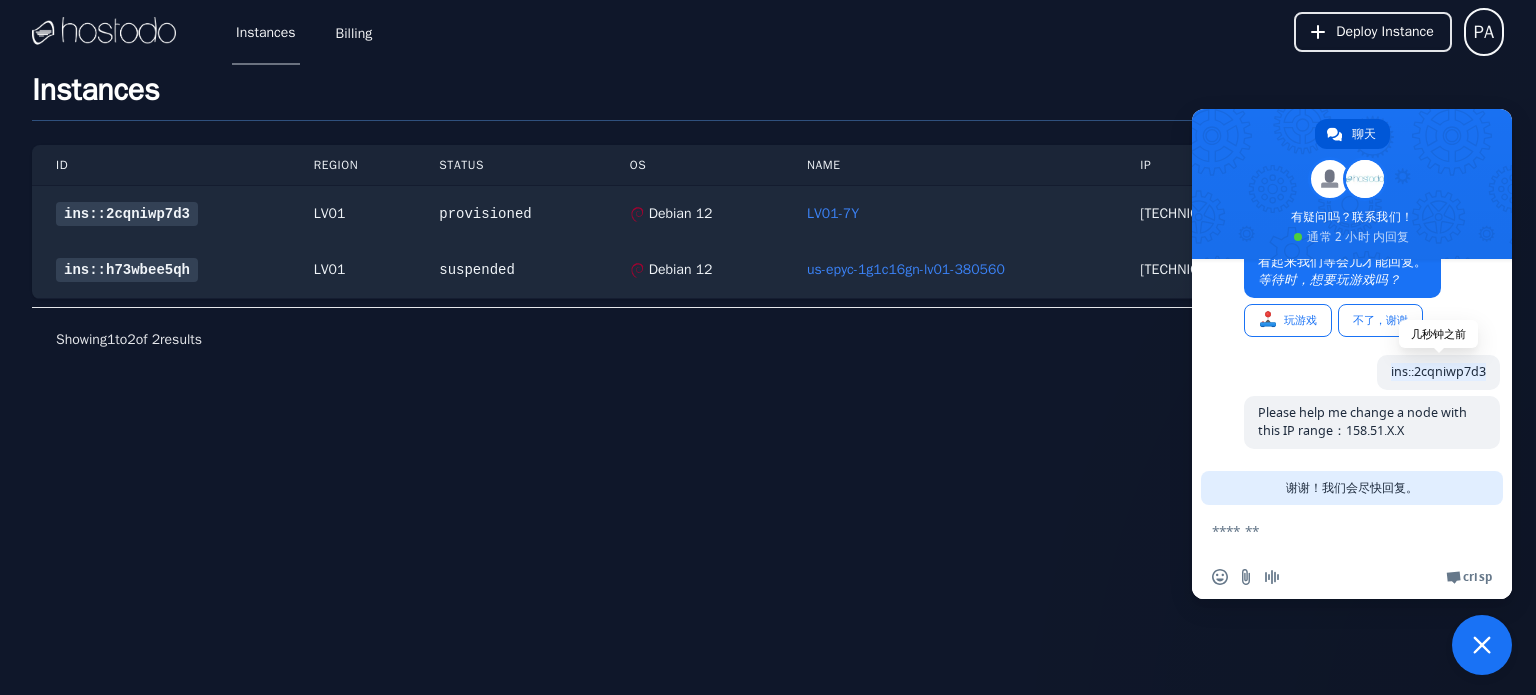 click on "ins::2cqniwp7d3" at bounding box center (1438, 372) 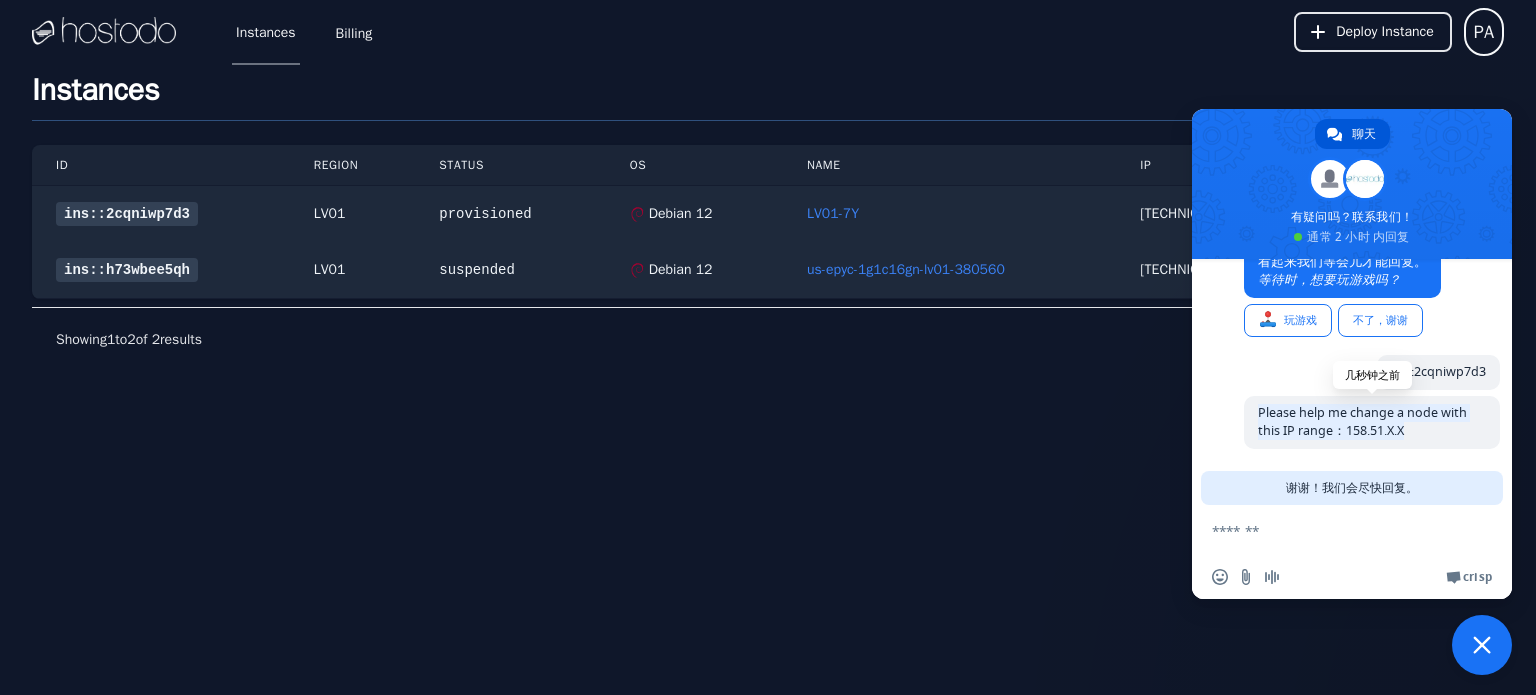 drag, startPoint x: 1480, startPoint y: 372, endPoint x: 1449, endPoint y: 434, distance: 69.31811 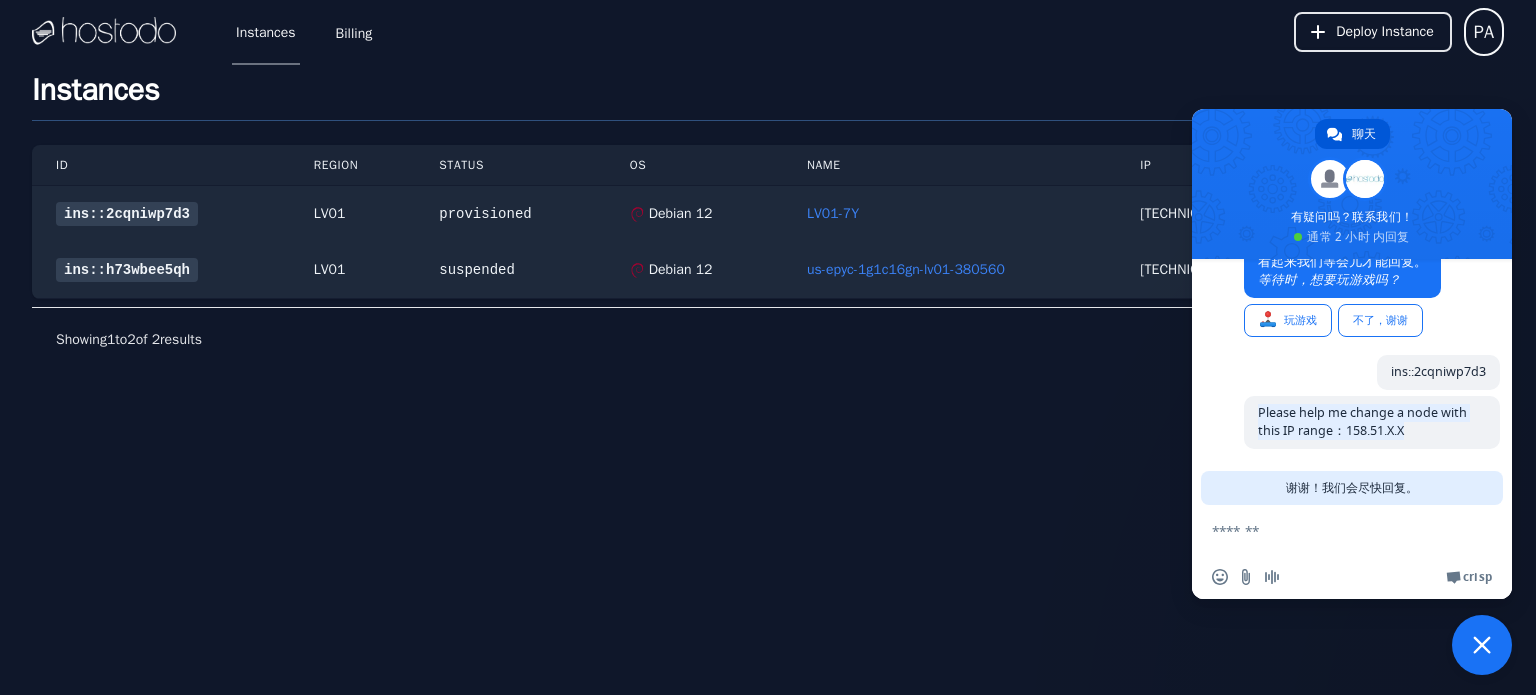 copy on "几秒钟之前 Please help me change a node with this IP range：158.51.X.X" 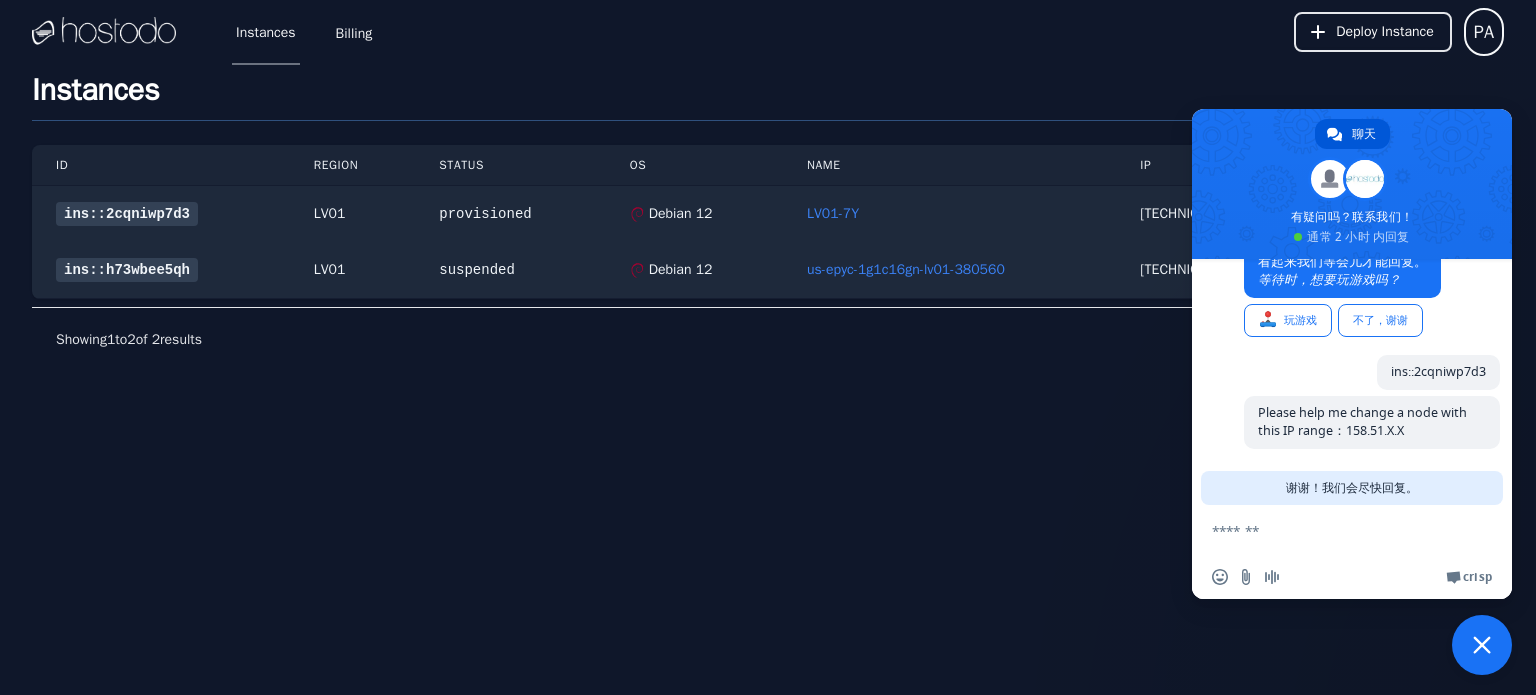 click at bounding box center (1332, 530) 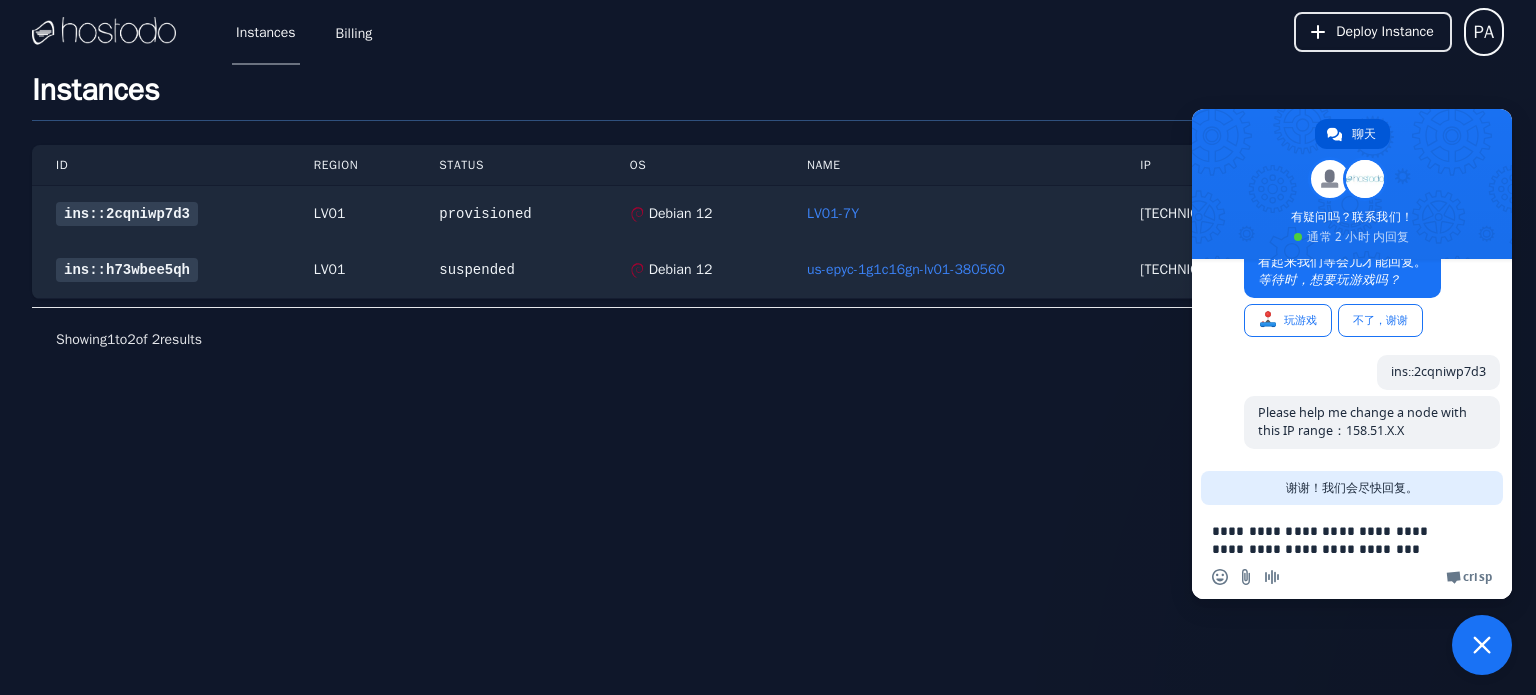 scroll, scrollTop: 0, scrollLeft: 0, axis: both 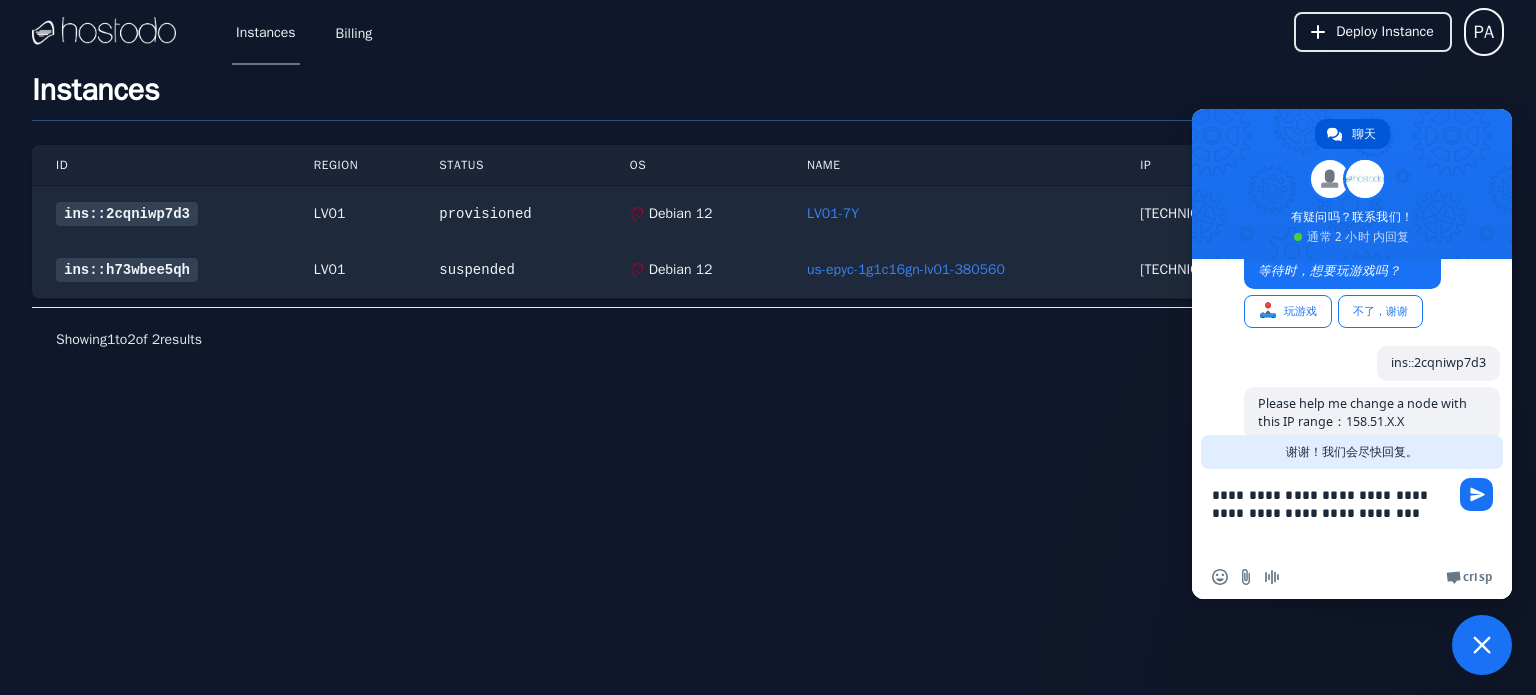 click on "**********" at bounding box center (1332, 512) 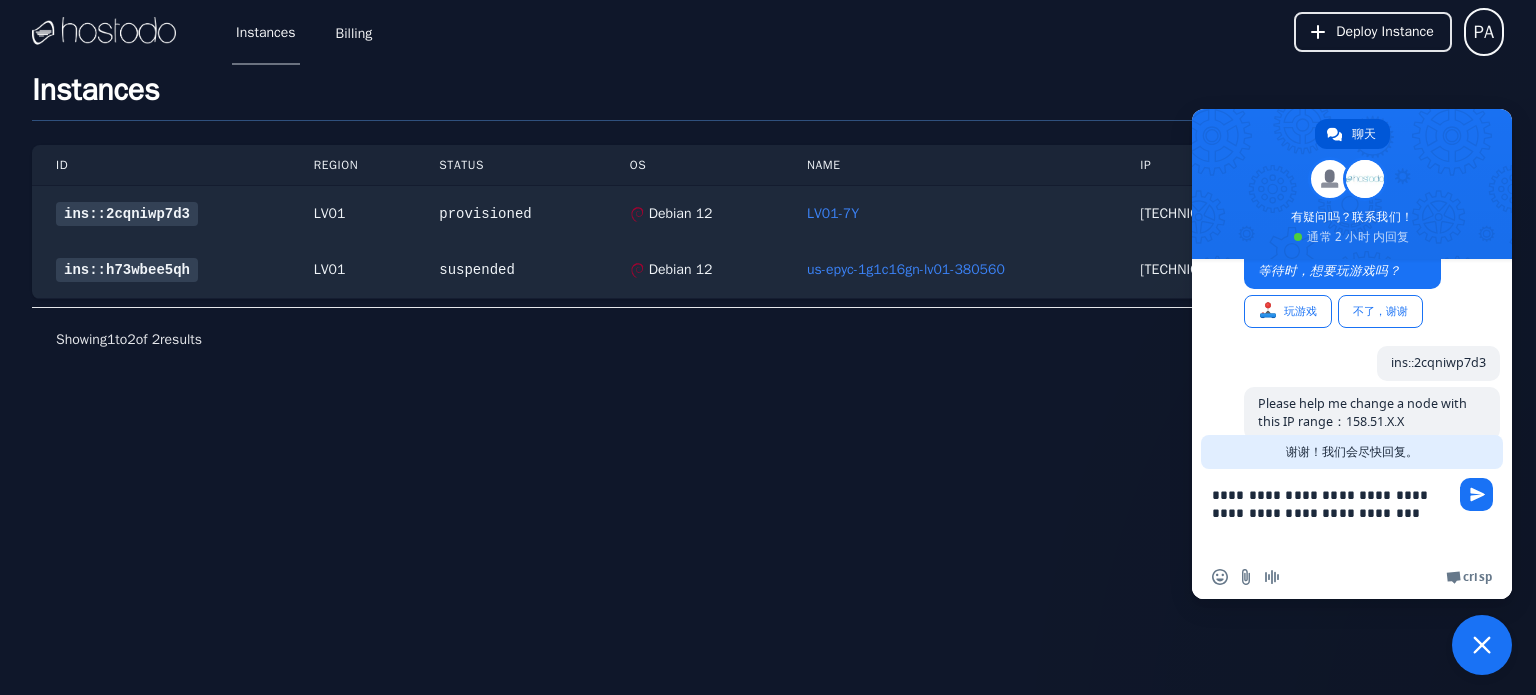 drag, startPoint x: 1390, startPoint y: 513, endPoint x: 1136, endPoint y: 492, distance: 254.86664 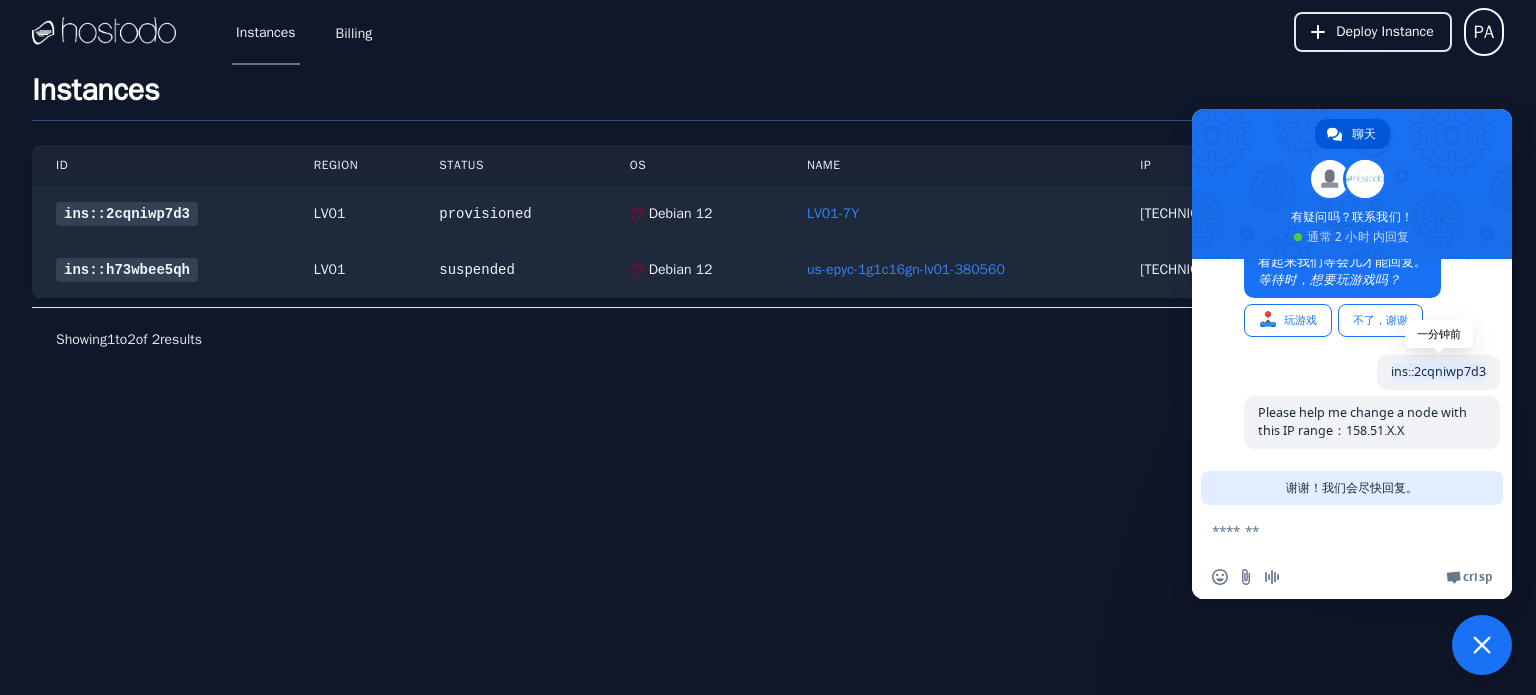 drag, startPoint x: 1373, startPoint y: 369, endPoint x: 1473, endPoint y: 367, distance: 100.02 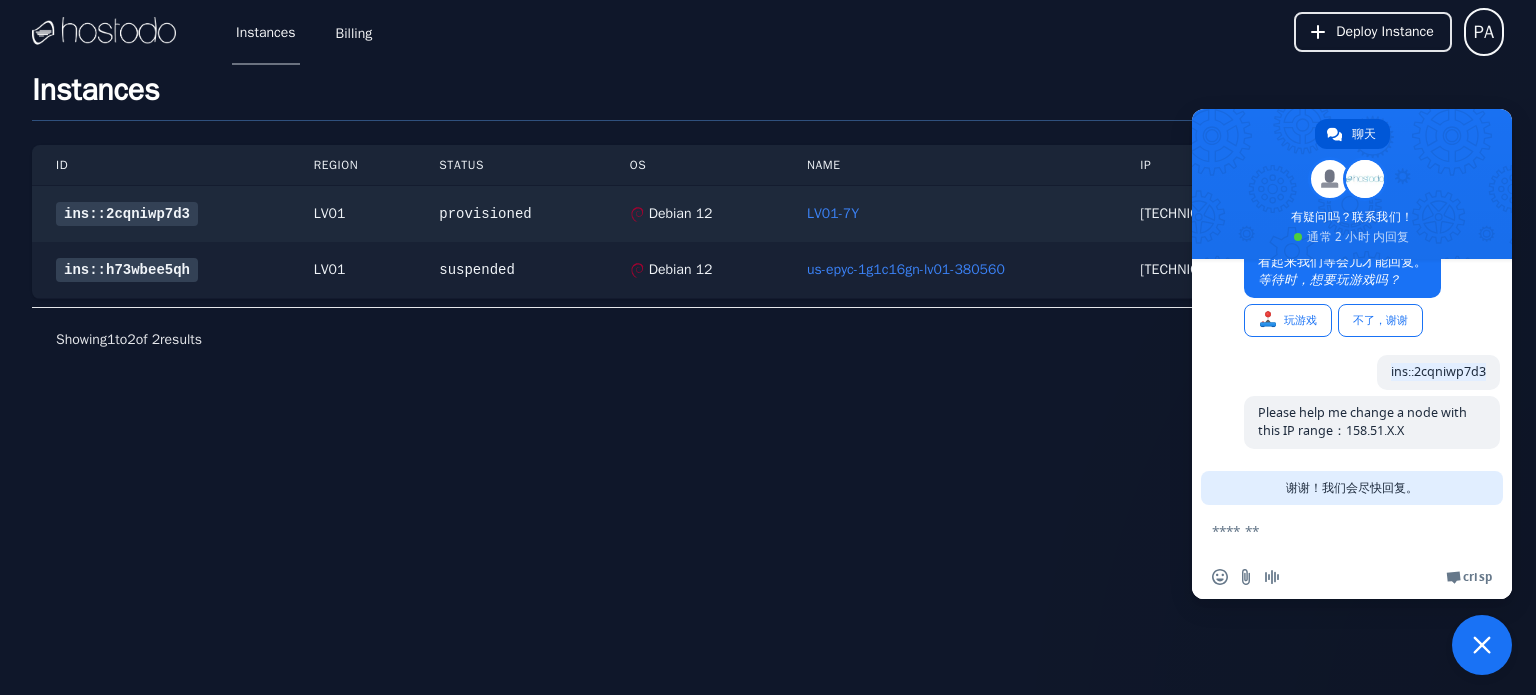 copy on "ins::2cqniwp7d3" 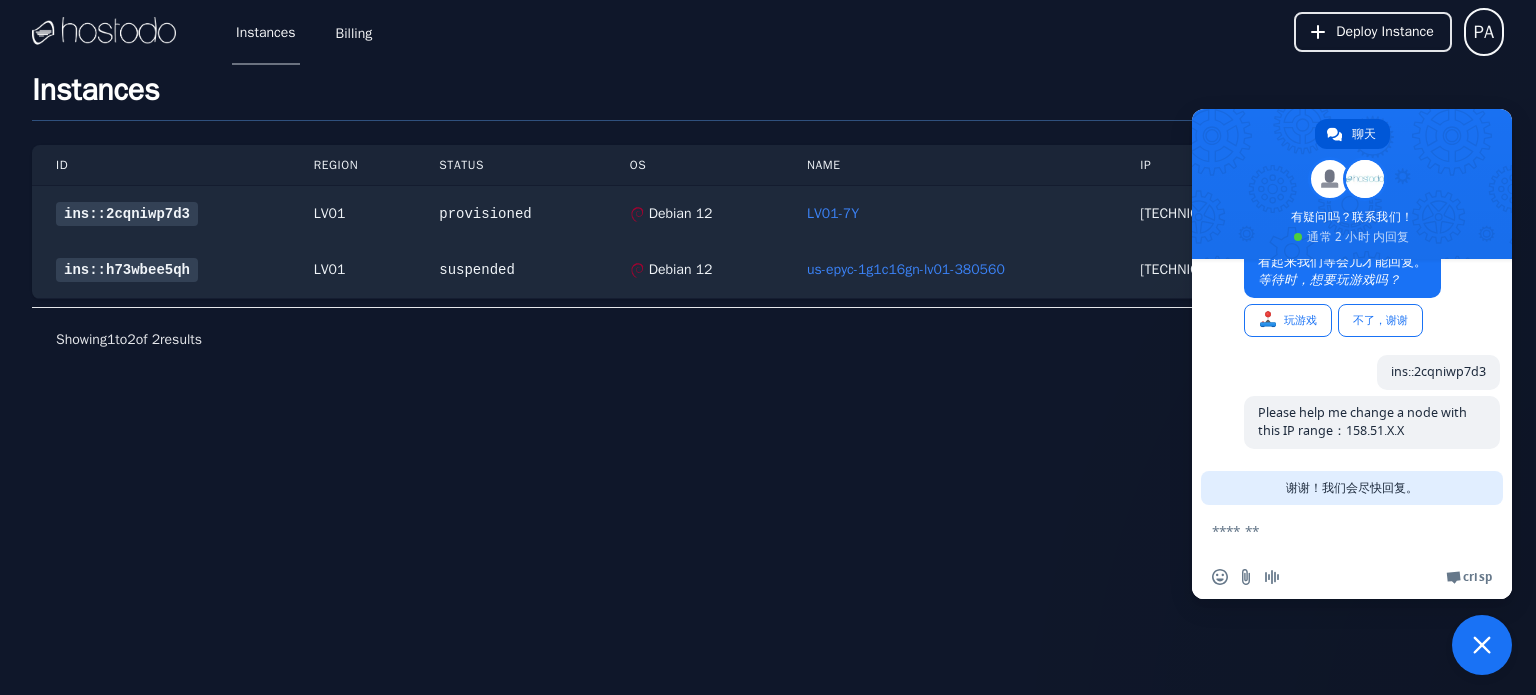 click at bounding box center (1332, 530) 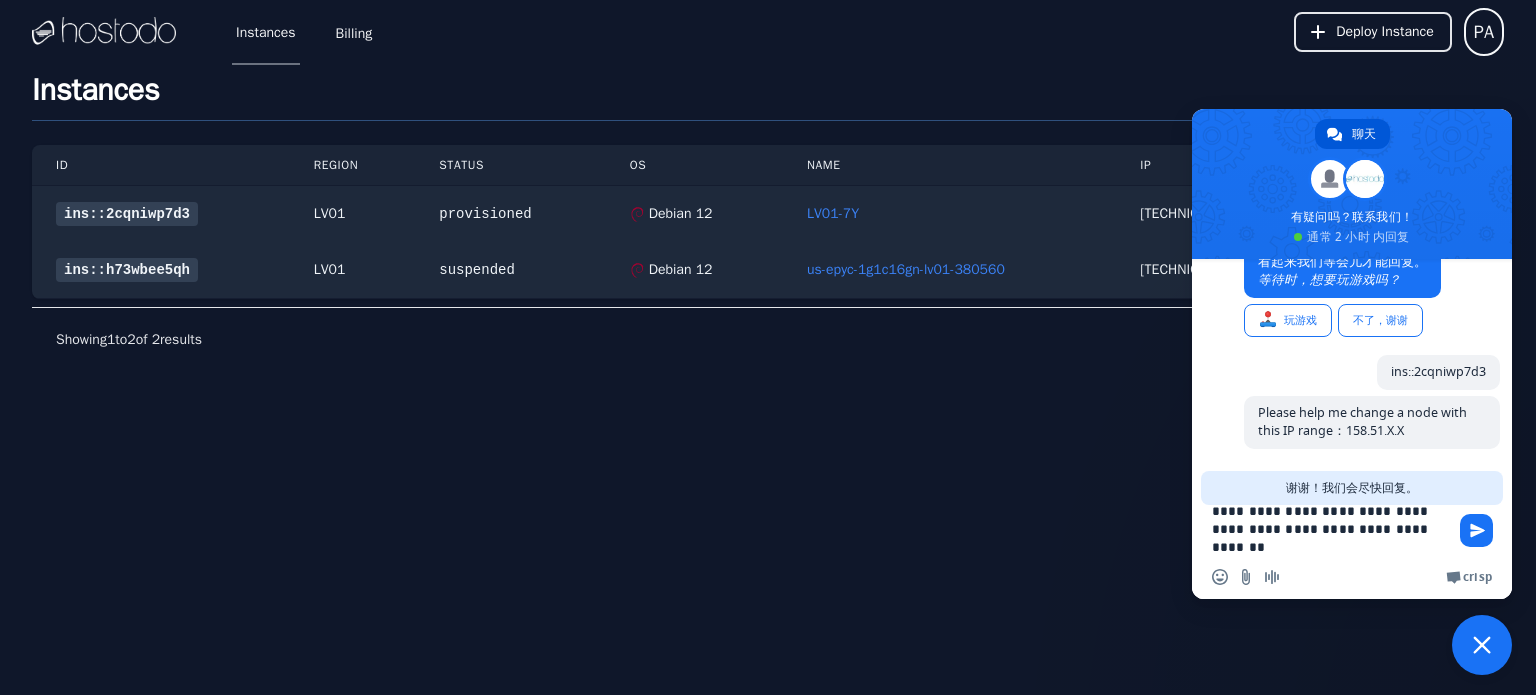 type 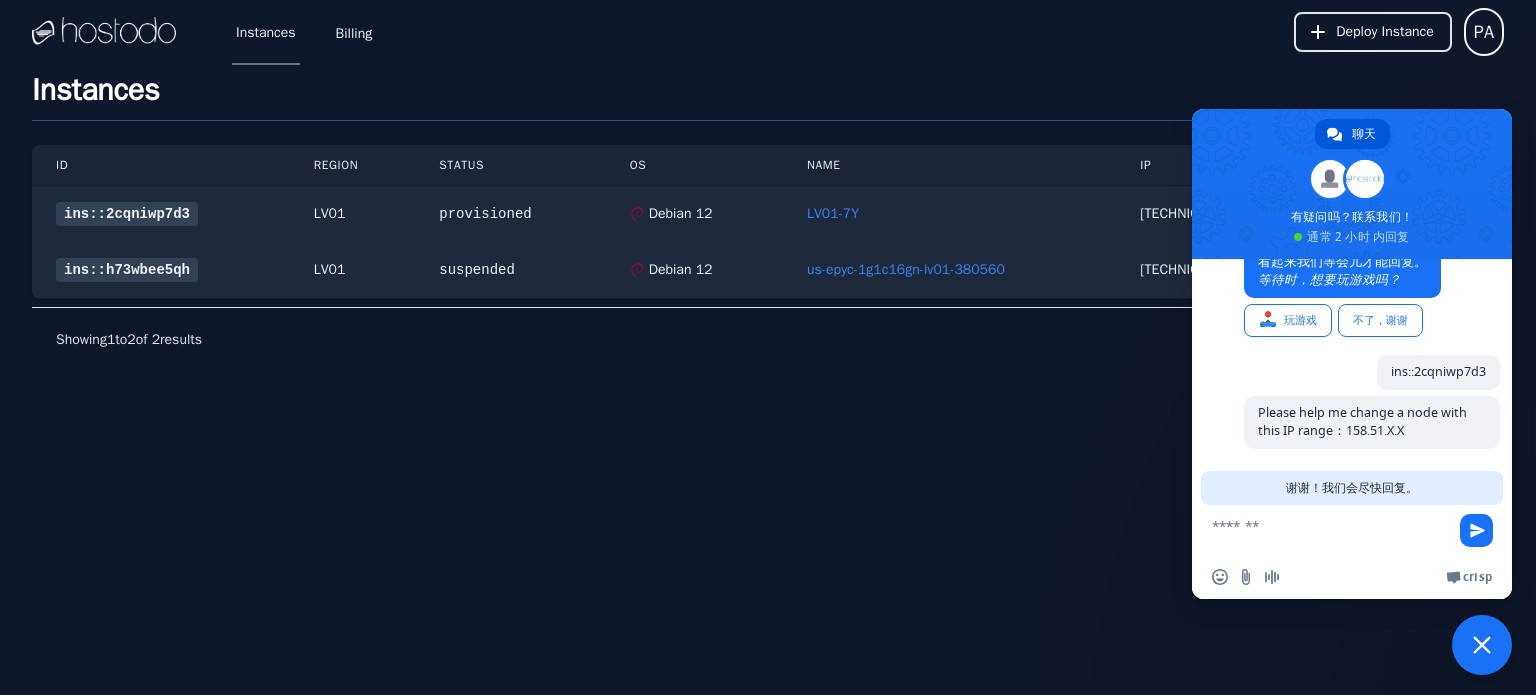 scroll, scrollTop: 4, scrollLeft: 0, axis: vertical 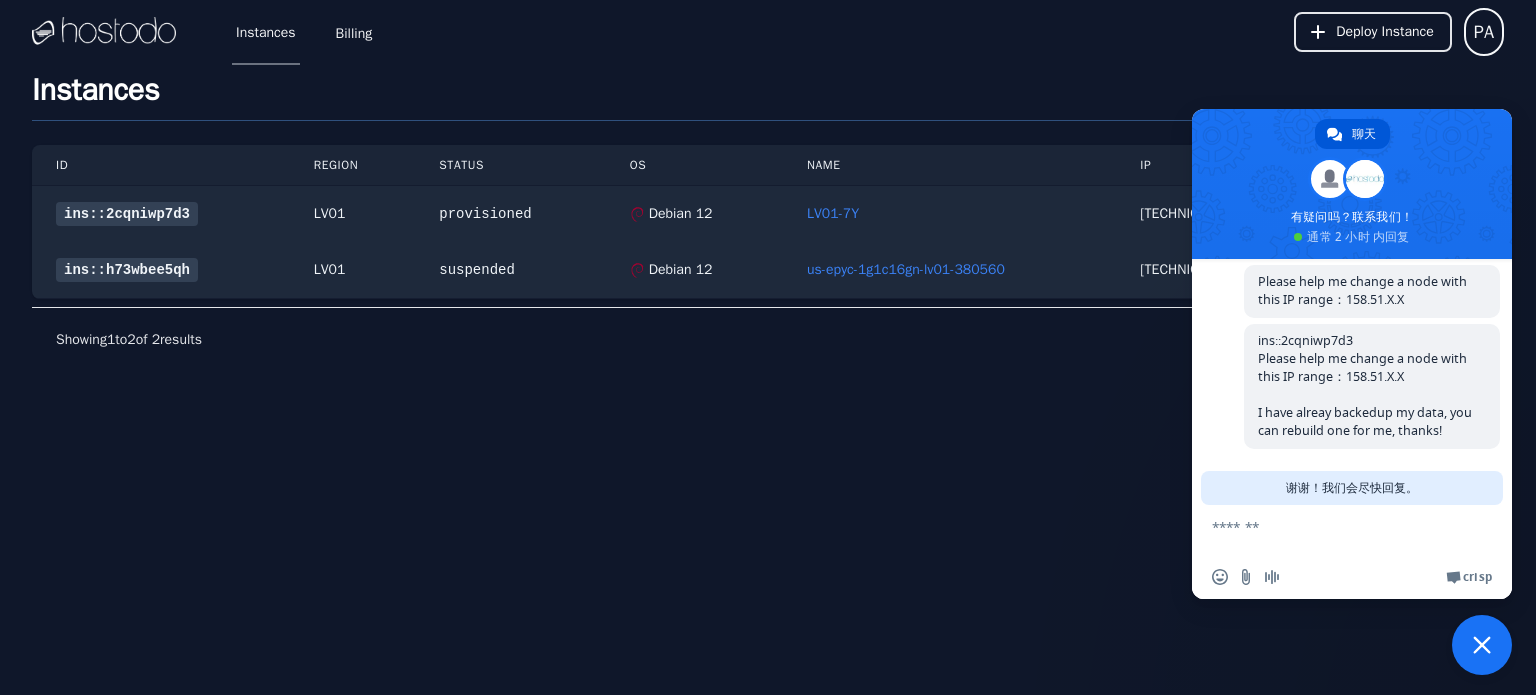 click on "Instances Billing Deploy Instance PA Instances SSH Keys Billing P A [EMAIL_ADDRESS][DOMAIN_NAME] Sign out Settings Order Instance Instances ID Region Status OS Name IP Traffic ins::2cqniwp7d3 LV01 provisioned Debian 12 LV01-7Y [TECHNICAL_ID] 2 GB /  3584  GB ins::h73wbee5qh LV01 suspended Debian 12 us-epyc-1g1c16gn-lv01-380560 [TECHNICAL_ID] 0 GB /  3072  GB Showing  1  to  2  of   2  results Previous Next" at bounding box center [768, 347] 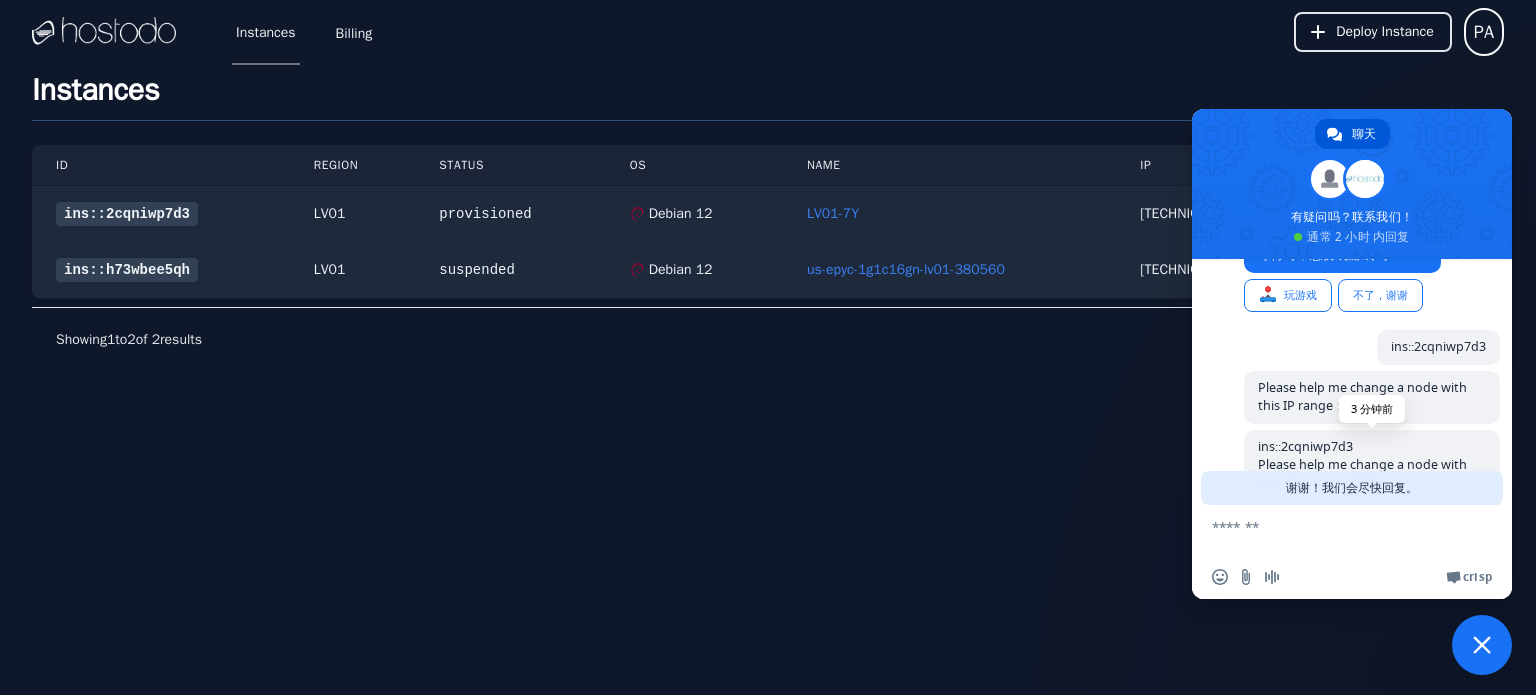 scroll, scrollTop: 612, scrollLeft: 0, axis: vertical 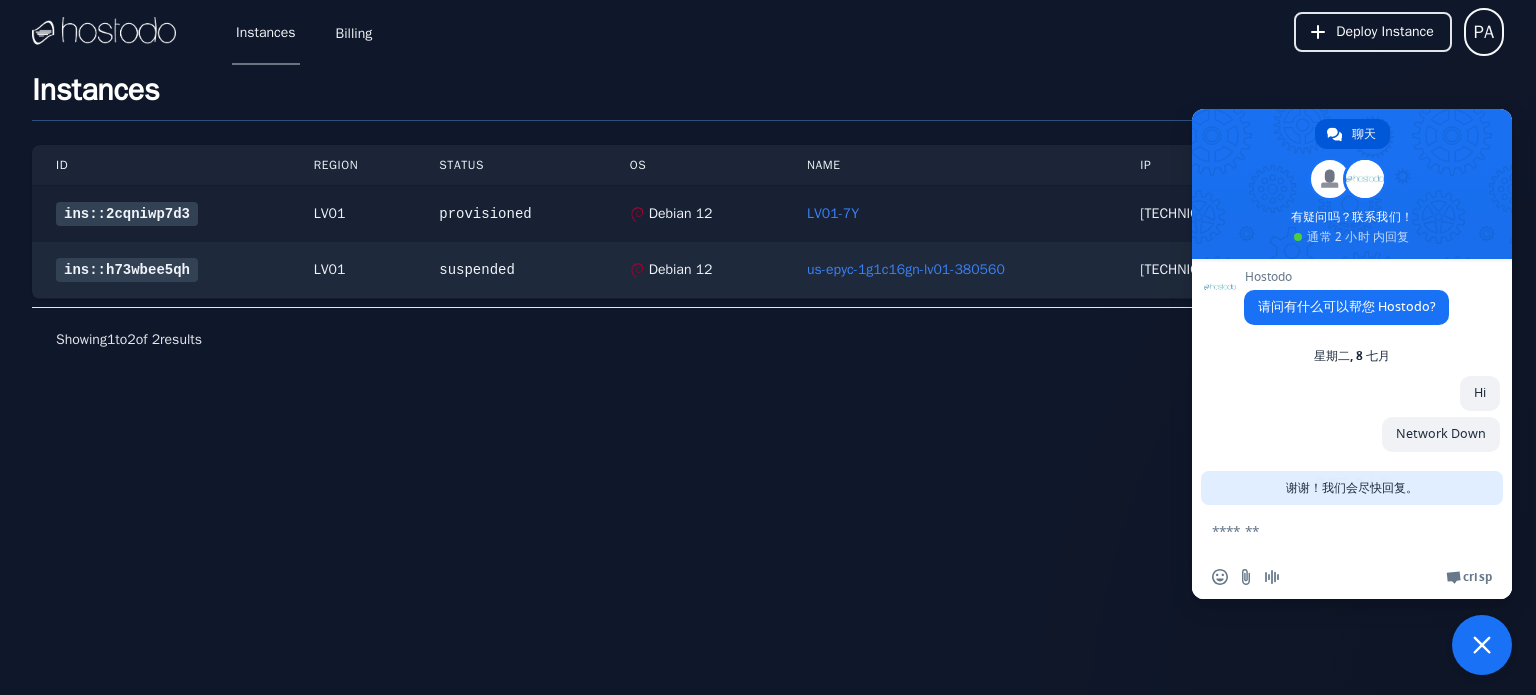 click on "ins::2cqniwp7d3" at bounding box center (127, 214) 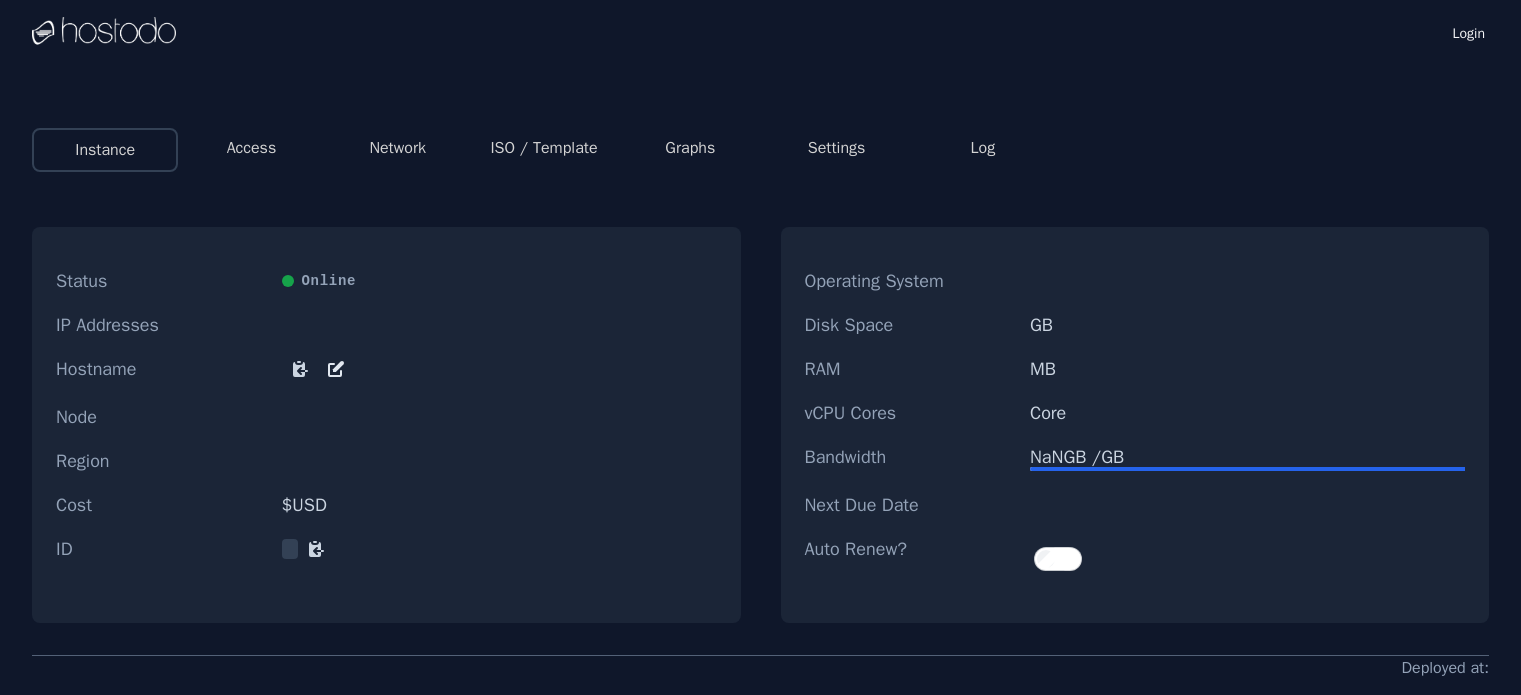 scroll, scrollTop: 0, scrollLeft: 0, axis: both 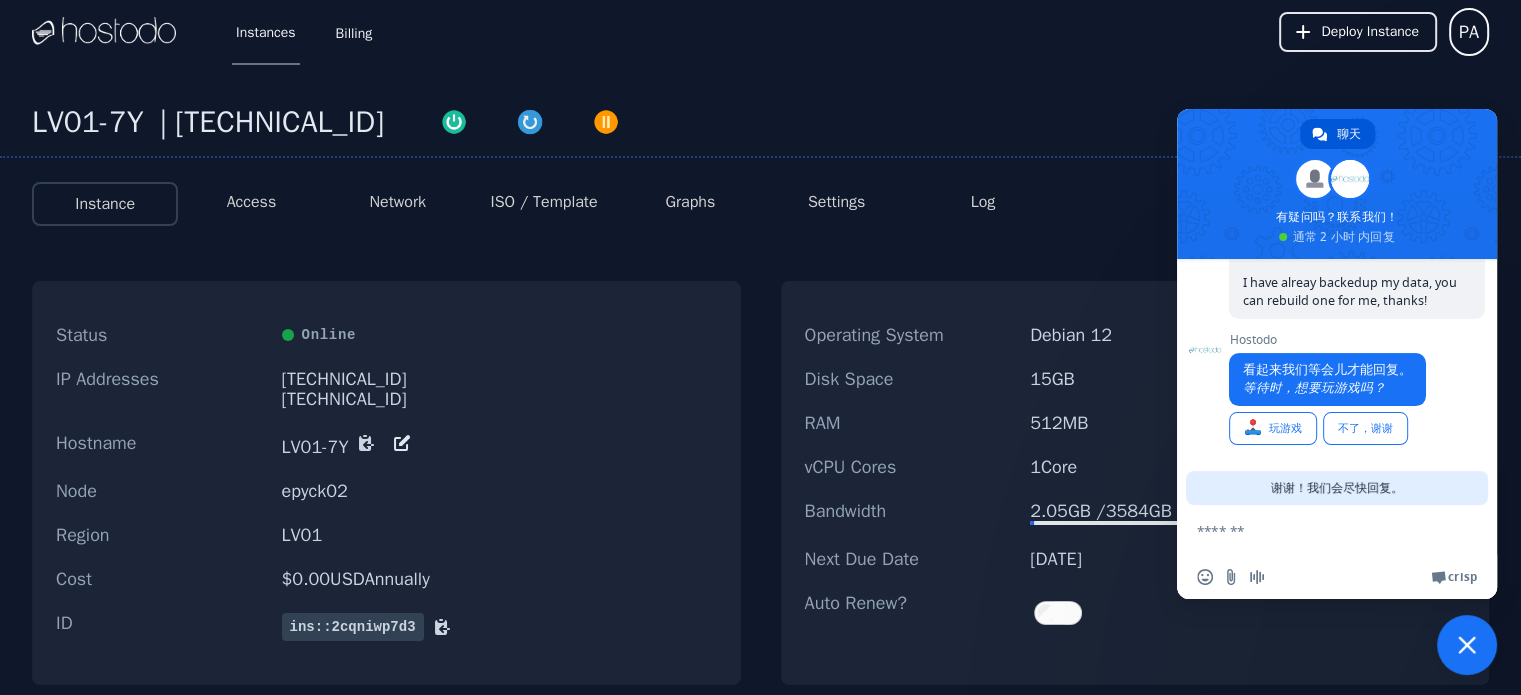 click at bounding box center [104, 32] 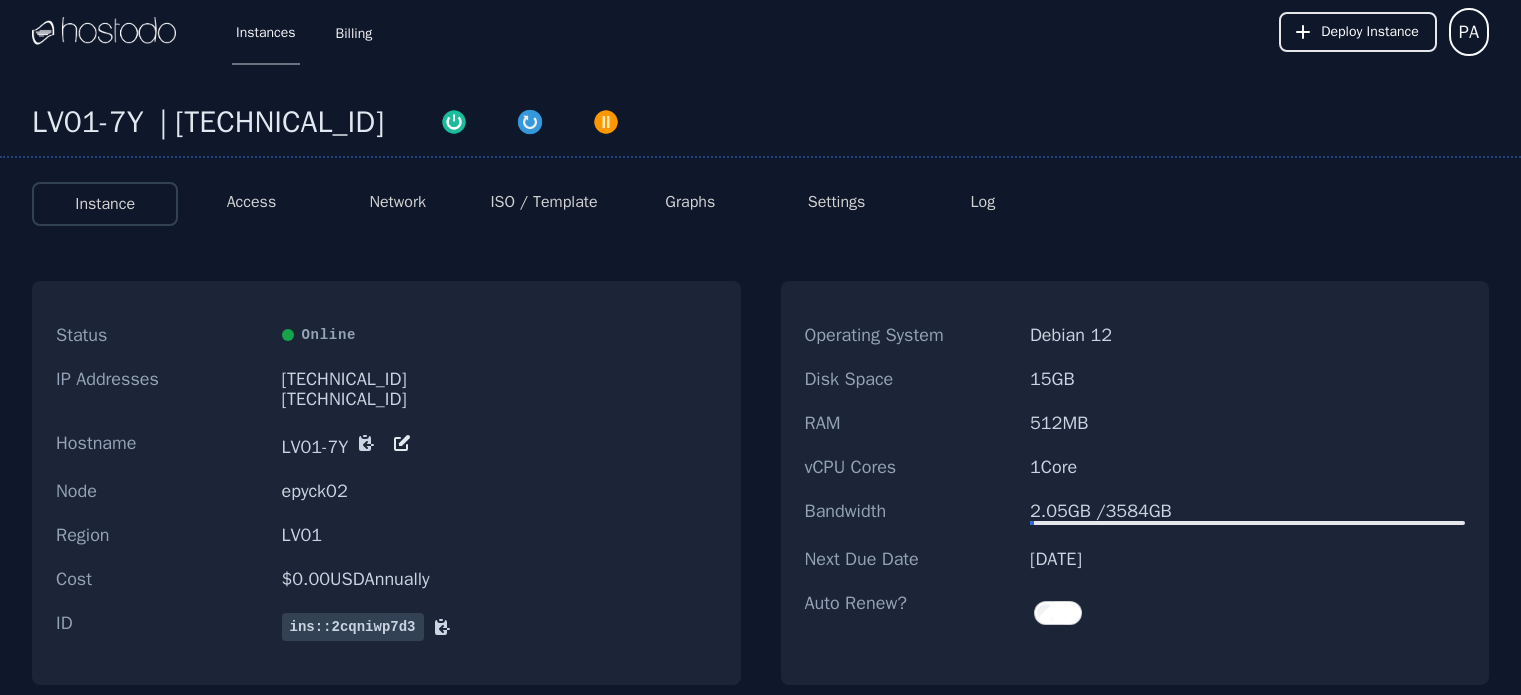 scroll, scrollTop: 0, scrollLeft: 0, axis: both 